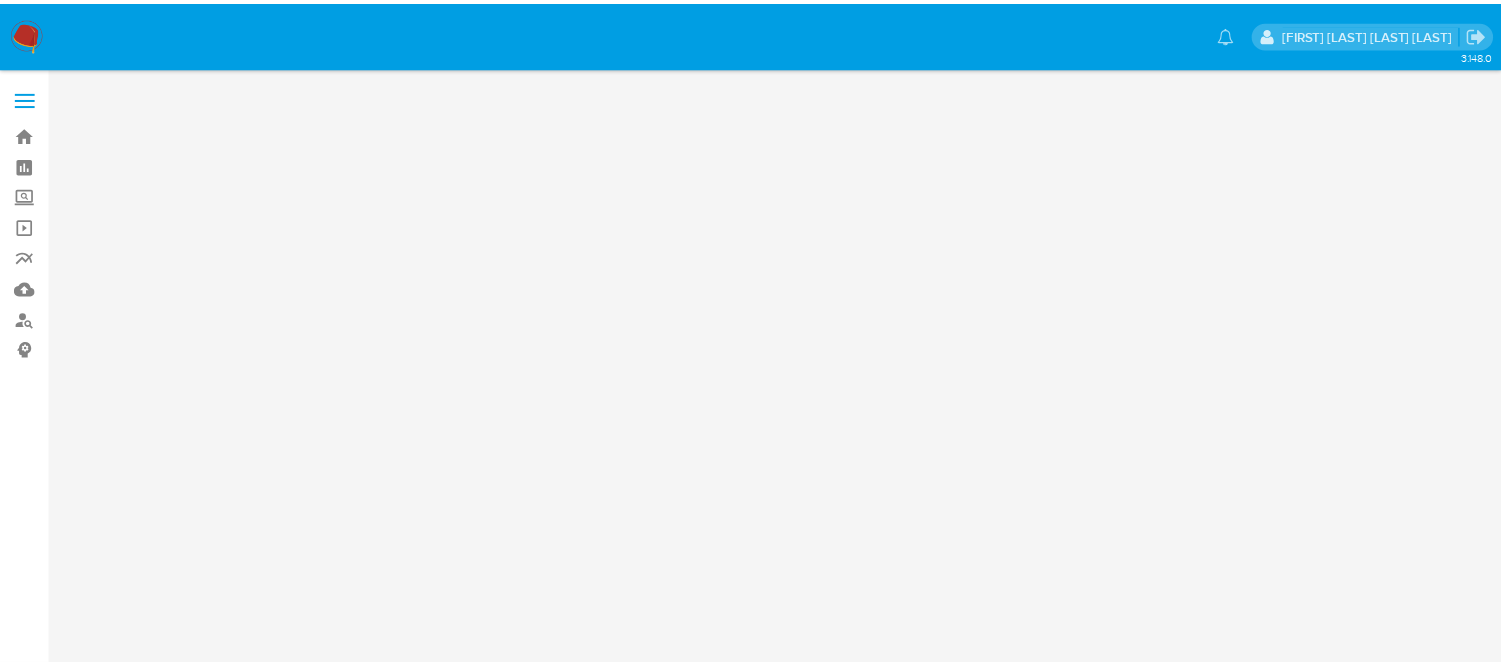 scroll, scrollTop: 0, scrollLeft: 0, axis: both 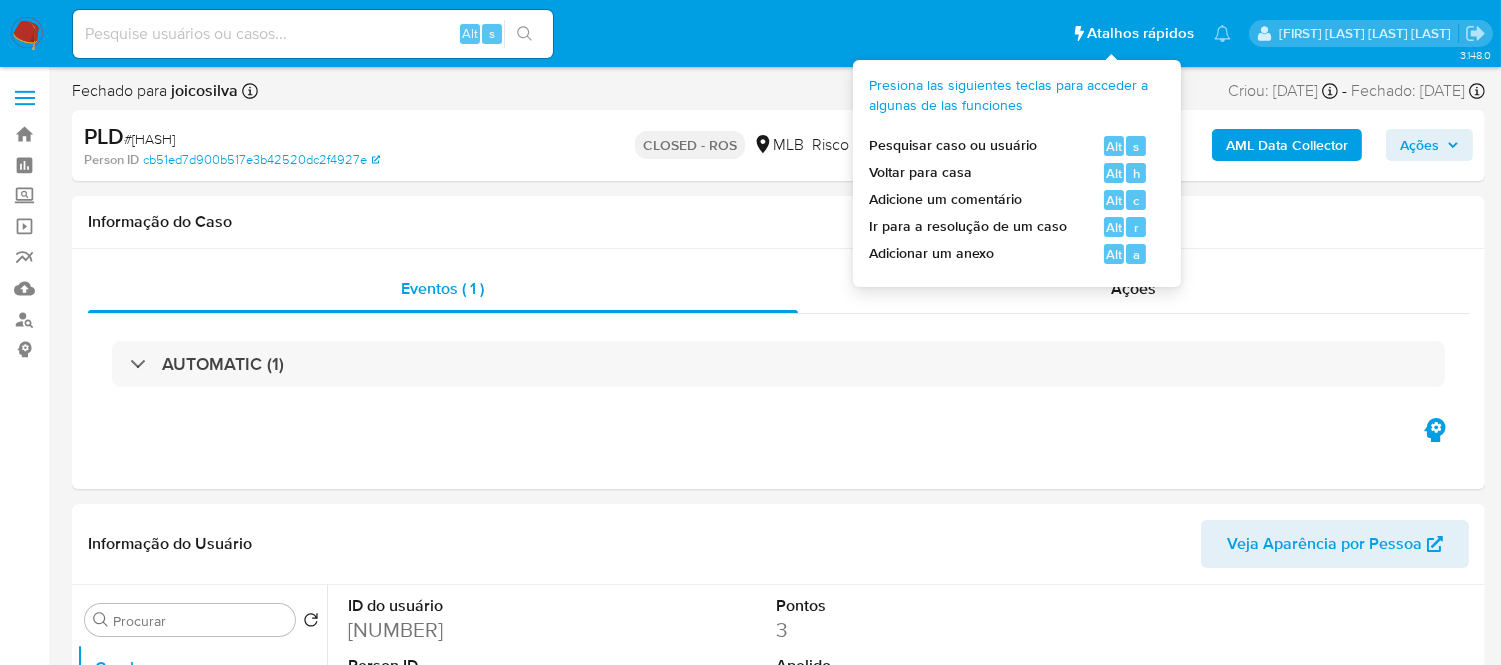 select on "10" 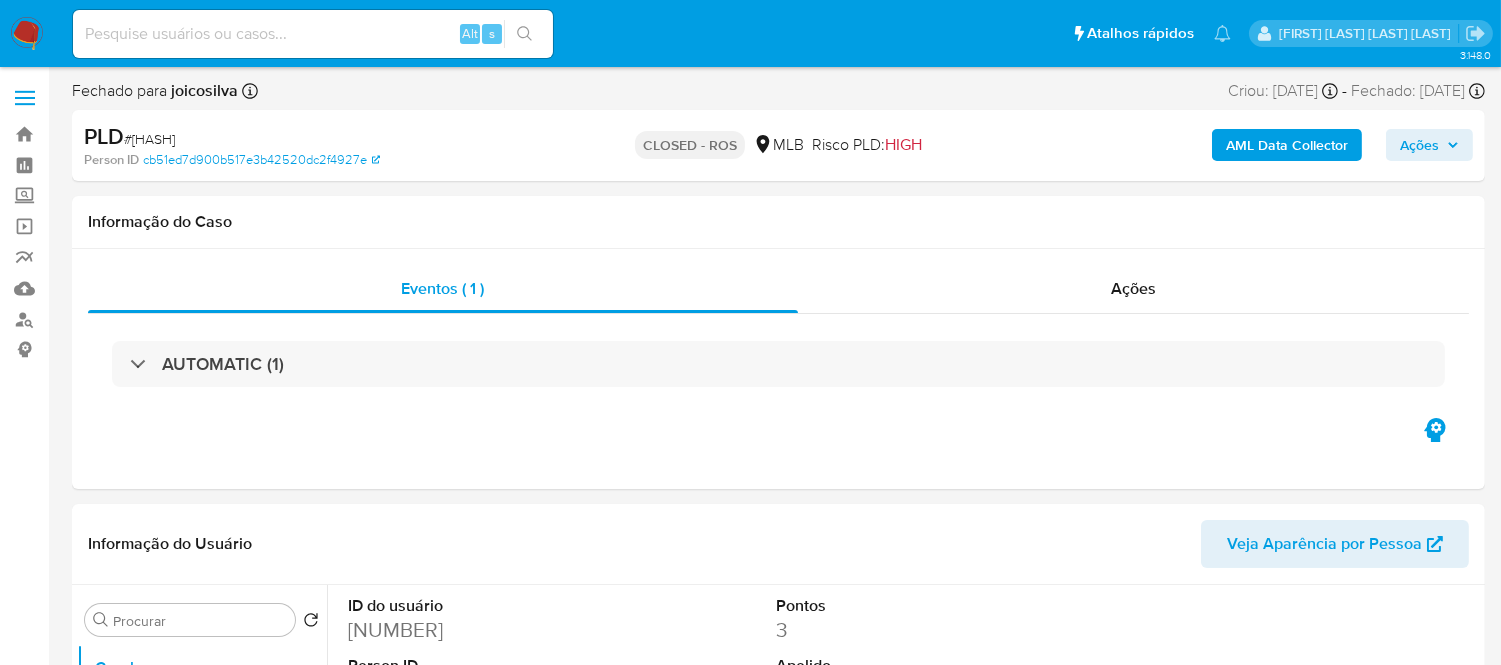 click at bounding box center (313, 34) 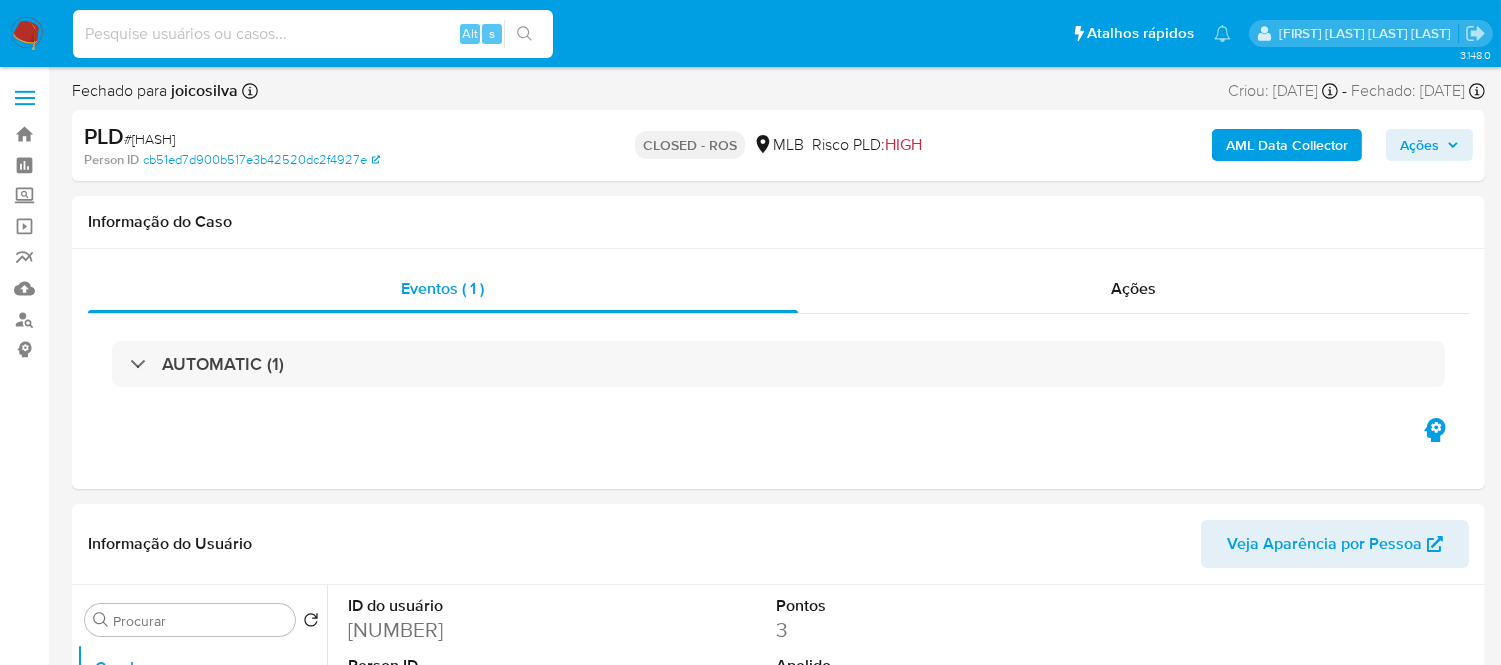 paste on "KHyAFSJwWS1ipy3UOTT8ZLQ8" 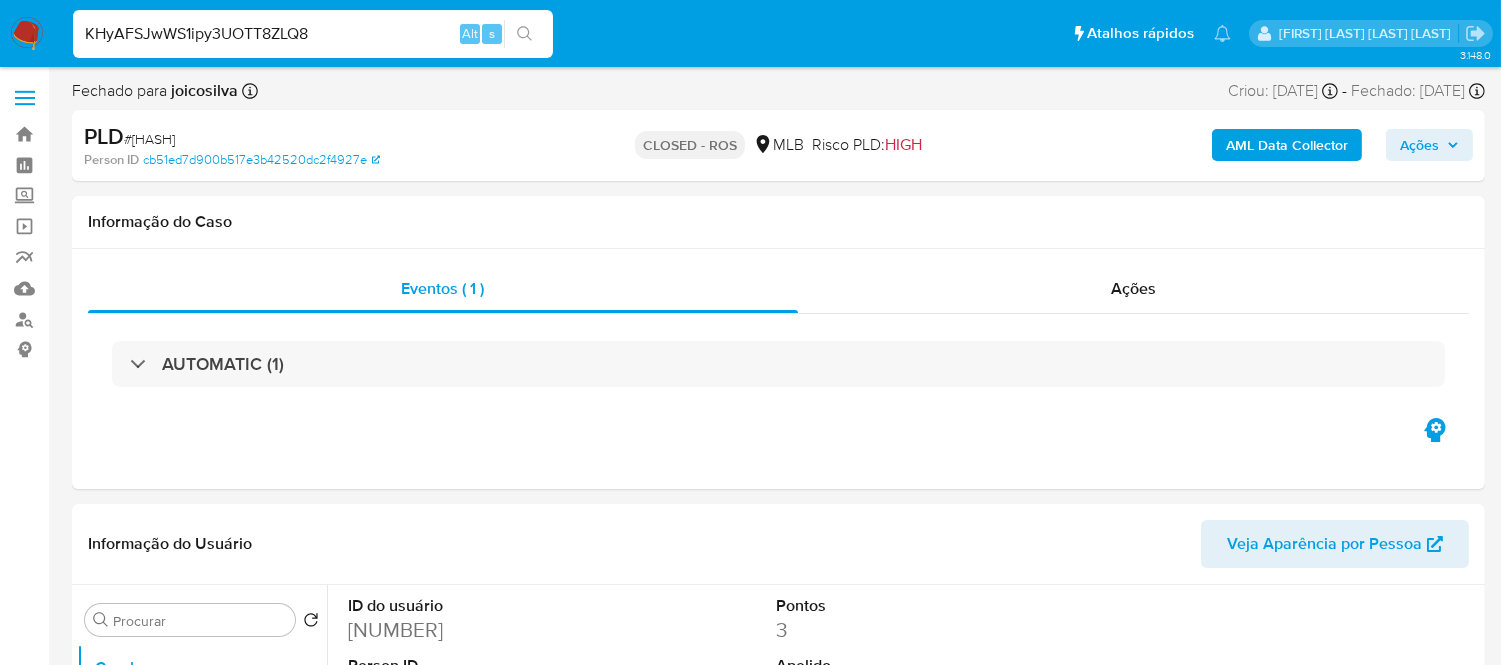 type on "KHyAFSJwWS1ipy3UOTT8ZLQ8" 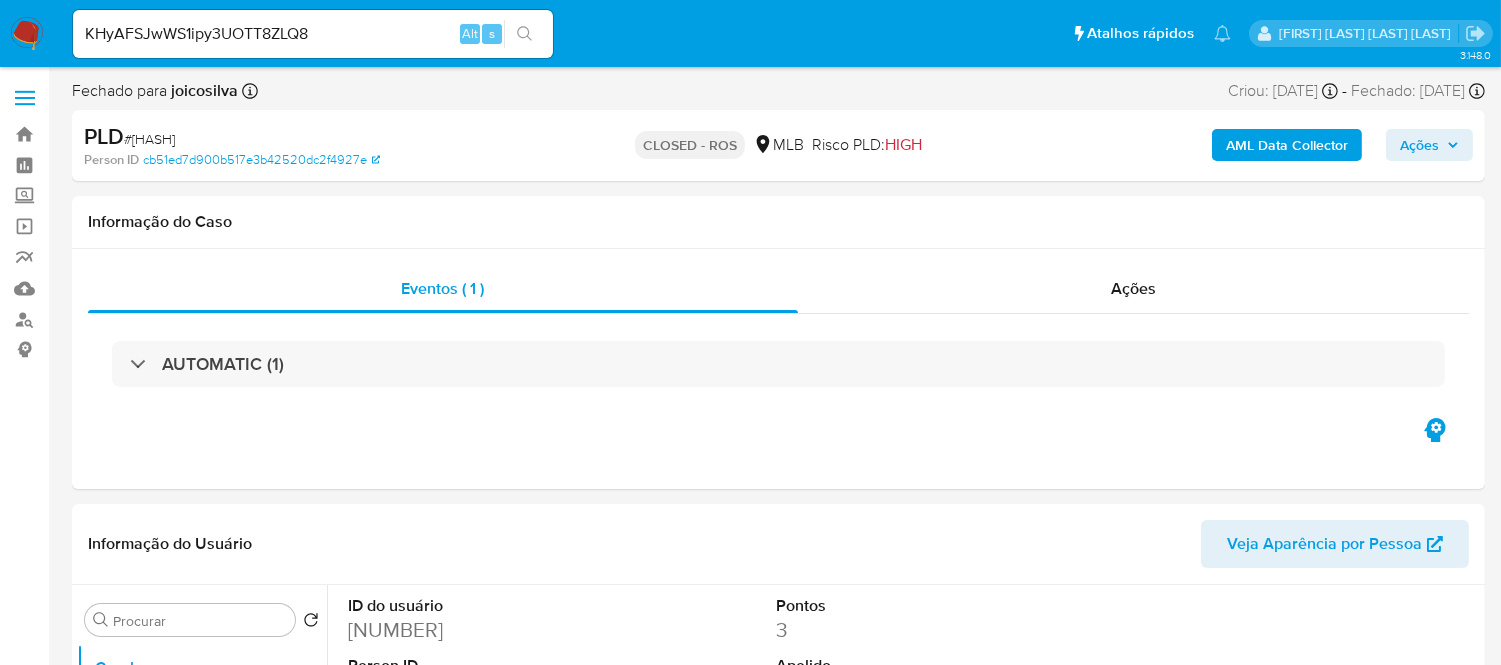 click 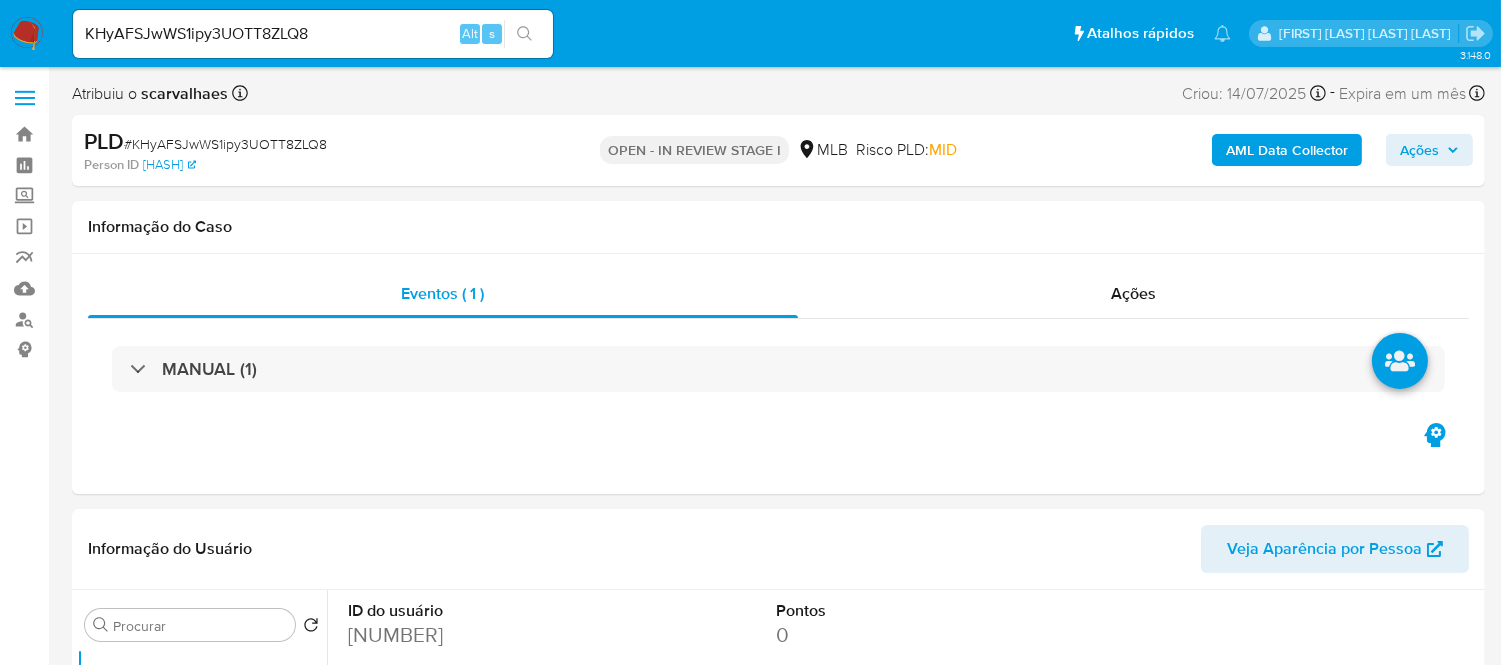 select on "10" 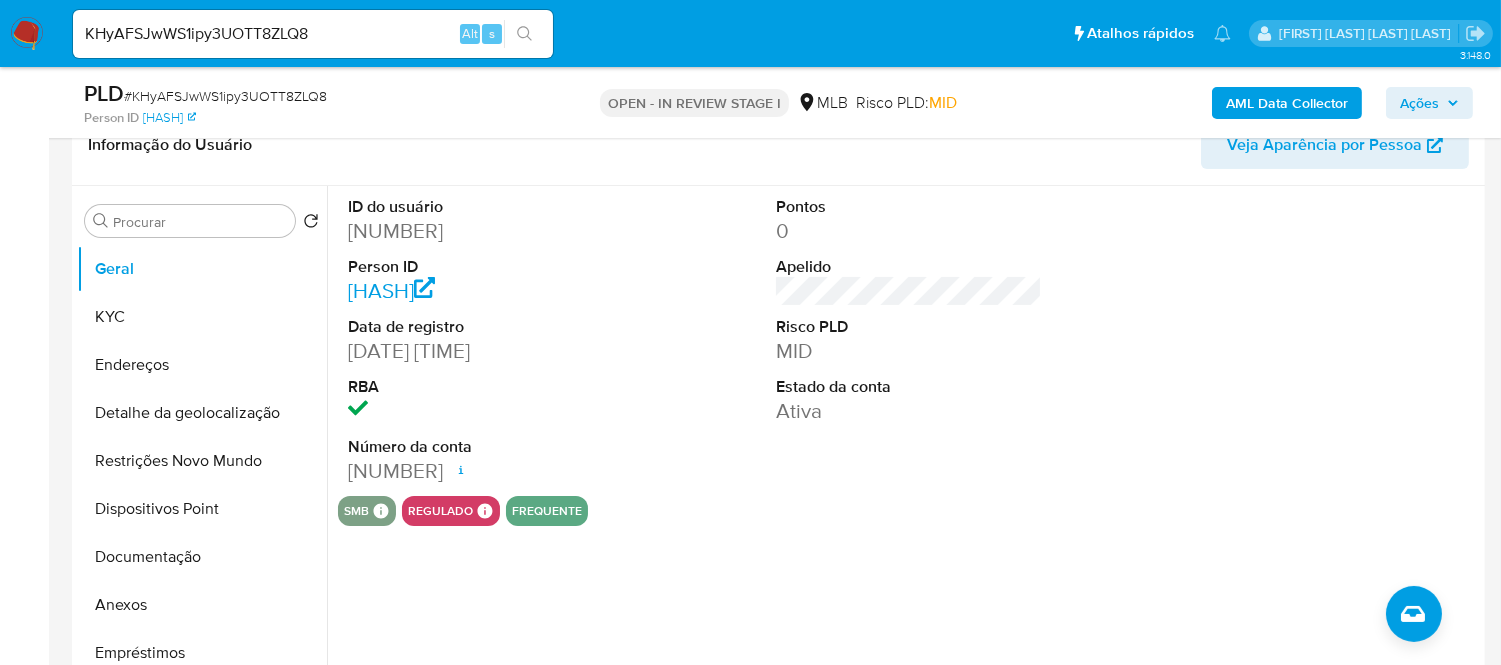 scroll, scrollTop: 444, scrollLeft: 0, axis: vertical 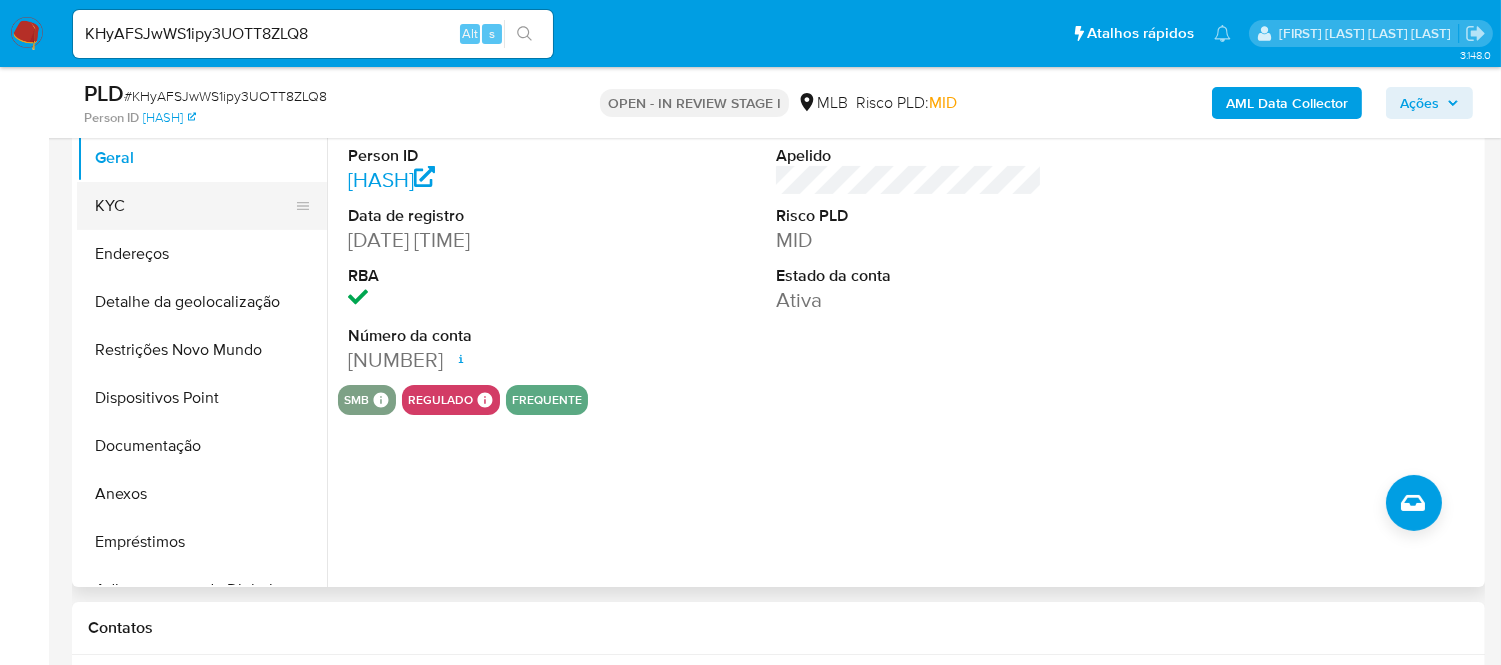 click on "KYC" at bounding box center (194, 206) 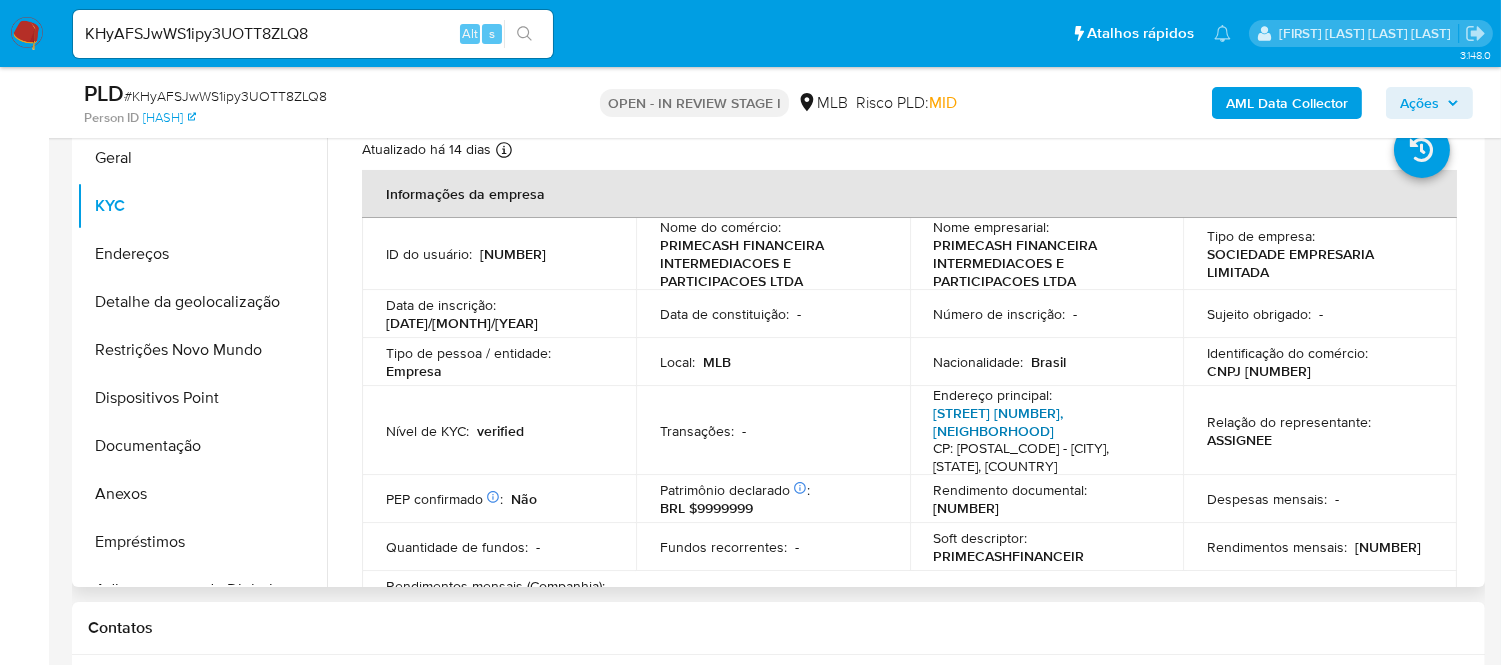 click on "Rua Pedro Medrano 21, Vila Nova Cachoeirinha" at bounding box center (999, 422) 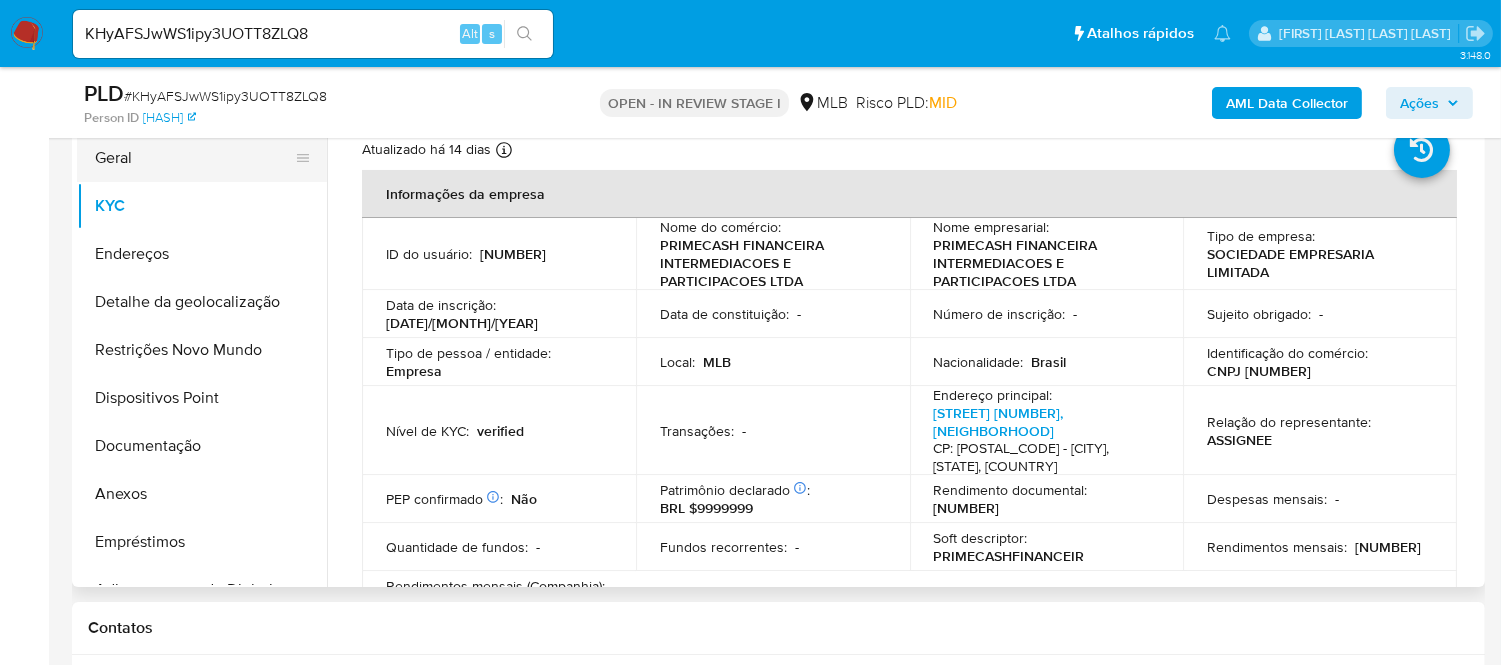 click on "Geral" at bounding box center (194, 158) 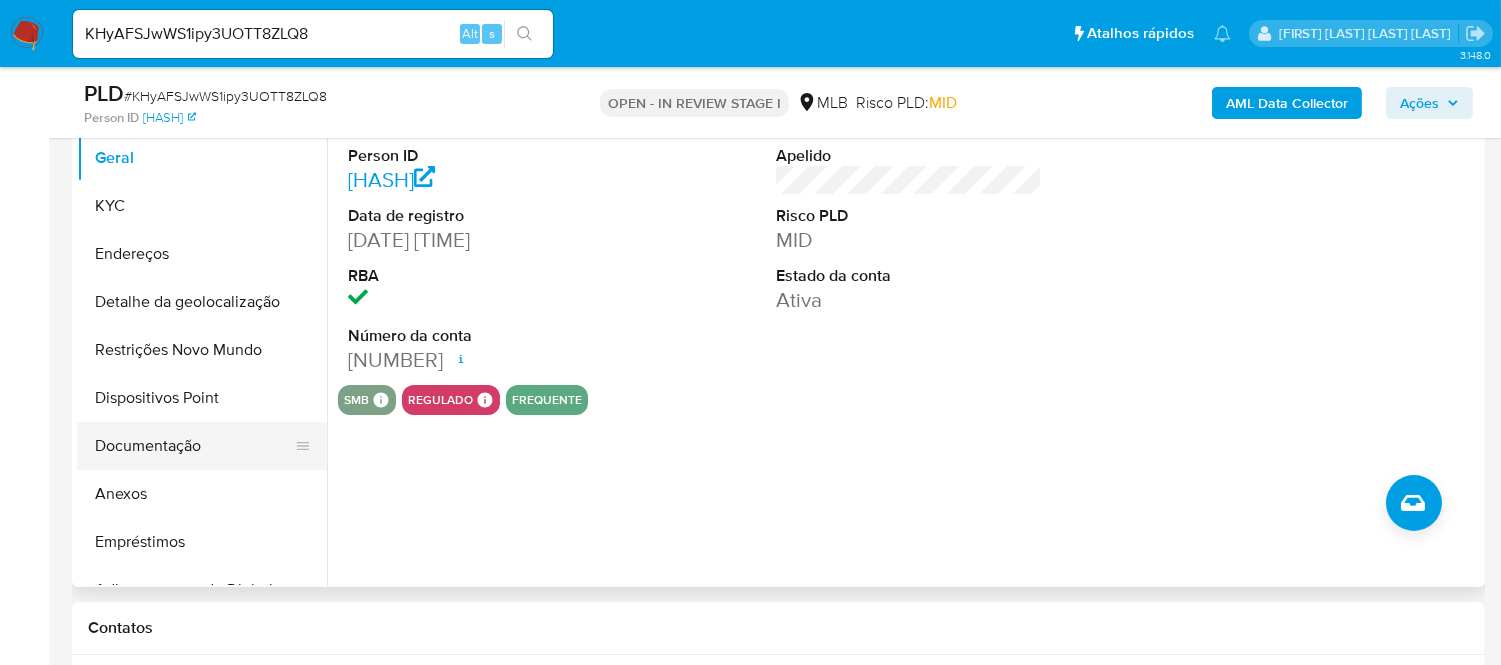 click on "Documentação" at bounding box center (194, 446) 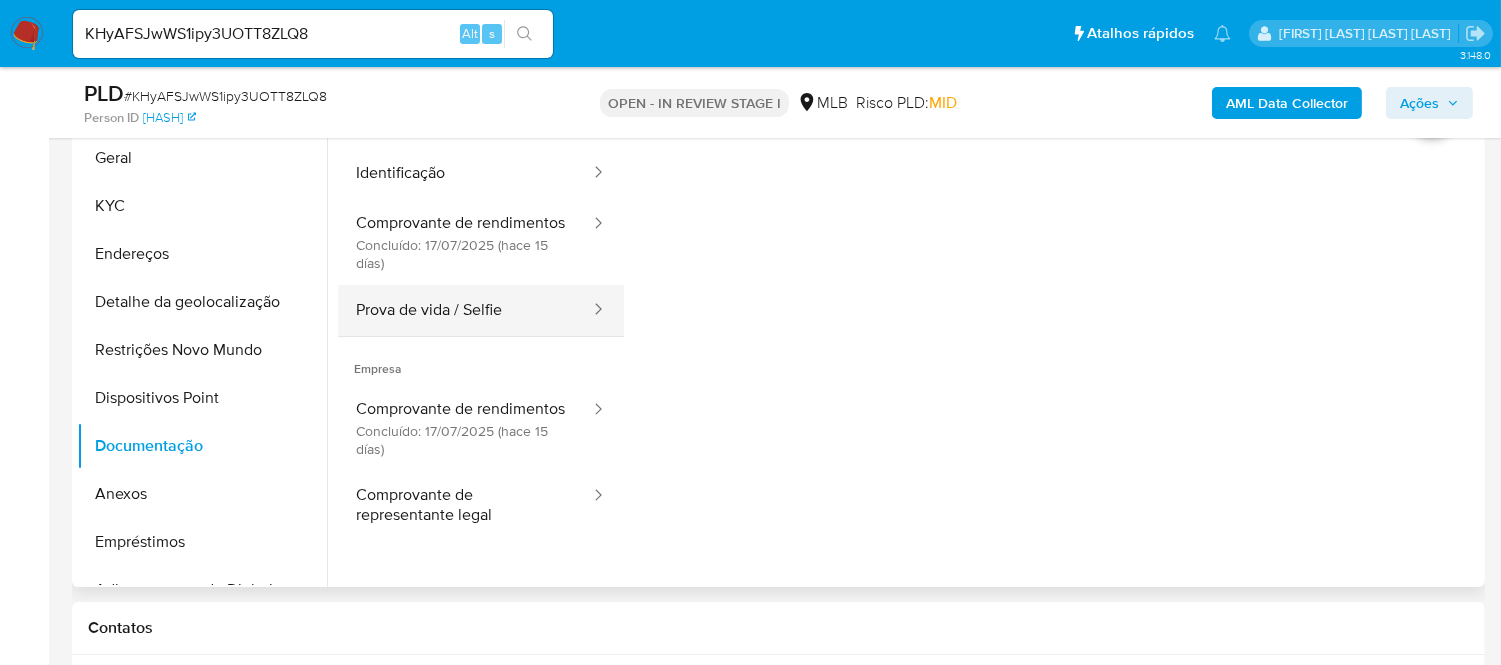 click on "Prova de vida / Selfie" at bounding box center [465, 310] 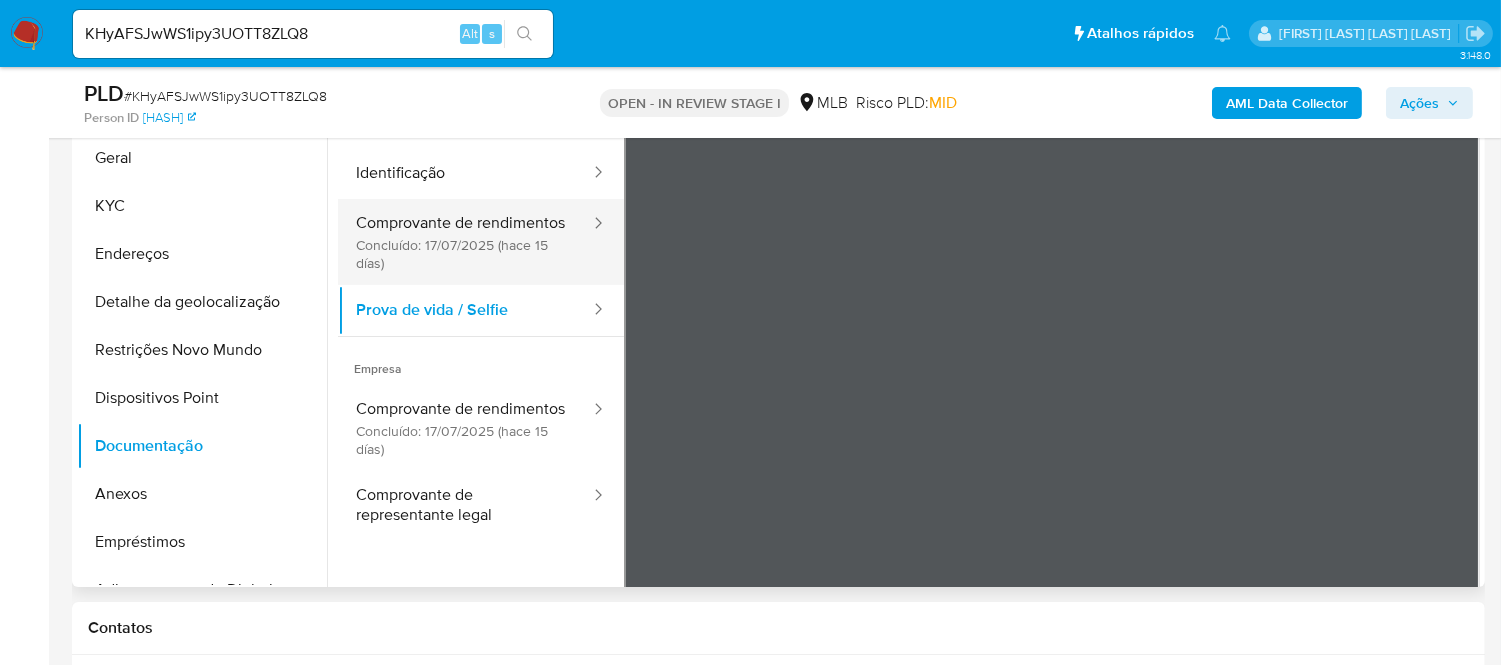 click on "Comprovante de rendimentos Concluído: 17/07/2025 (hace 15 días)" at bounding box center [465, 242] 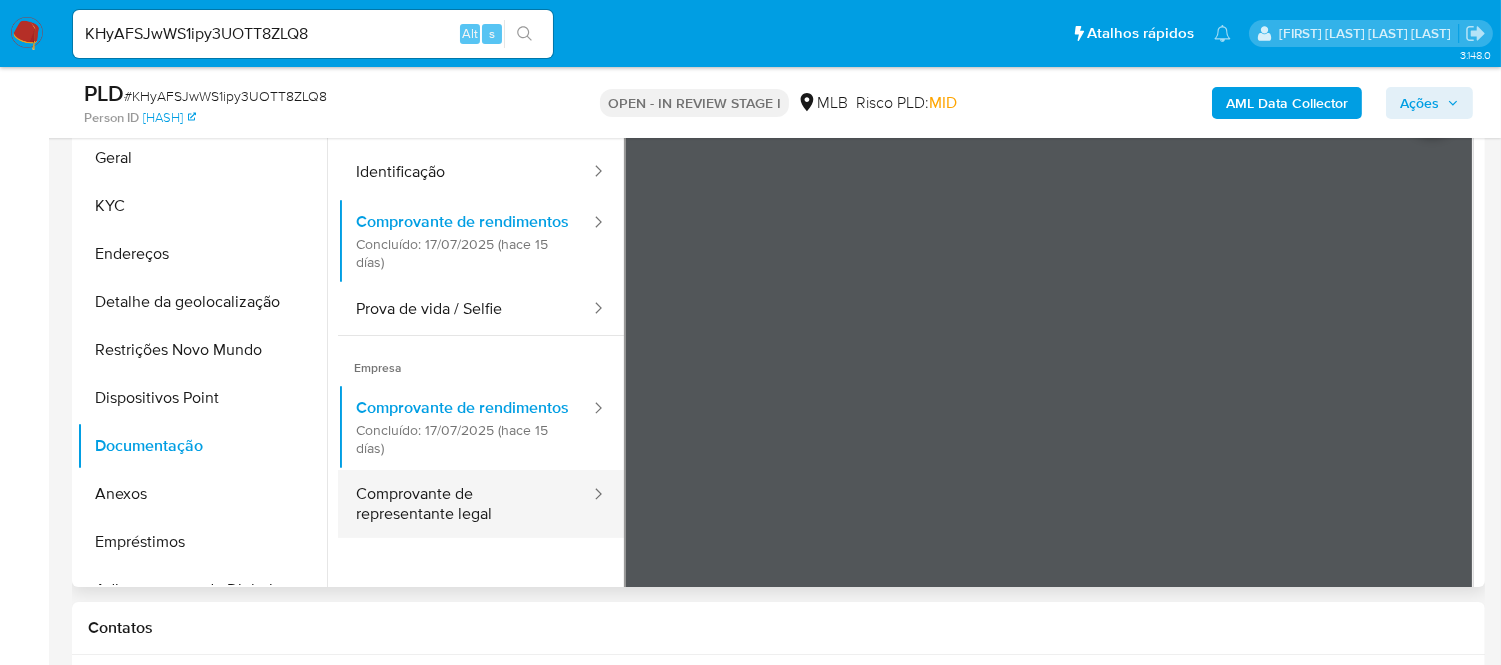 scroll, scrollTop: 0, scrollLeft: 0, axis: both 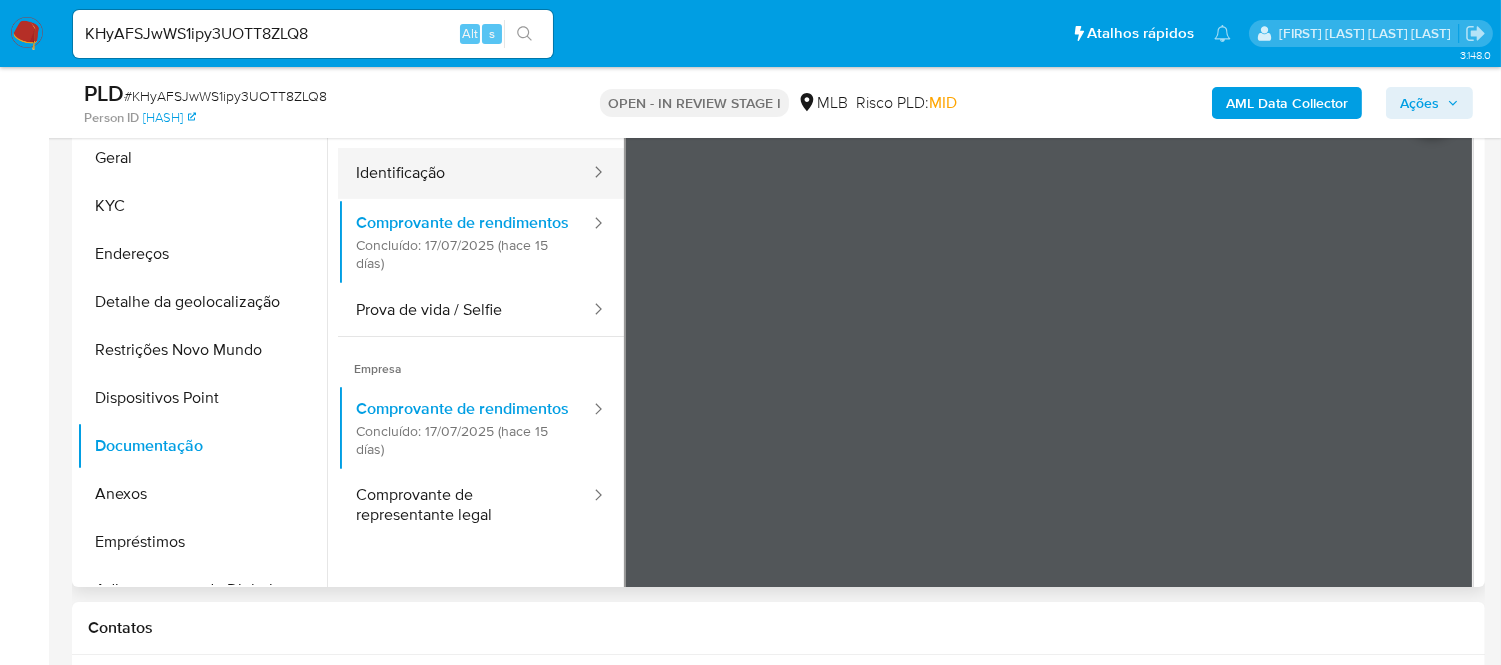 click on "Identificação" at bounding box center [465, 173] 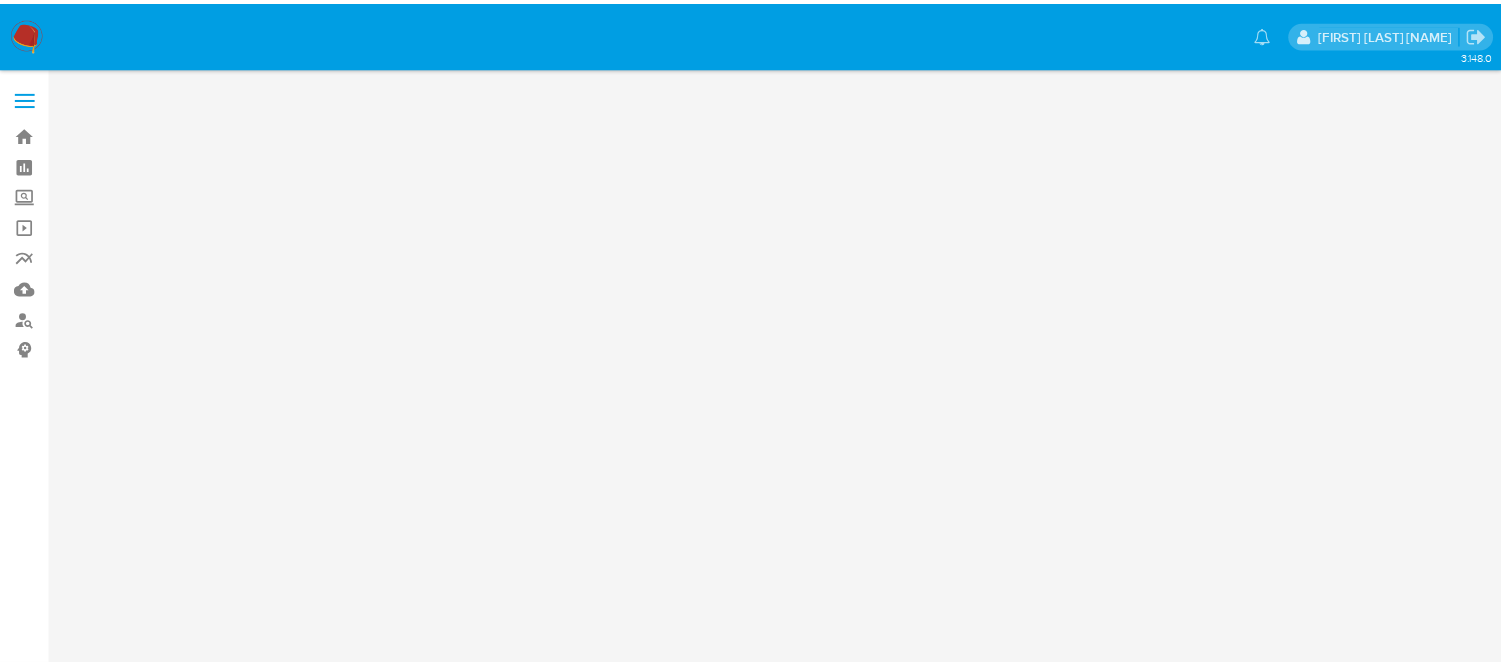 scroll, scrollTop: 0, scrollLeft: 0, axis: both 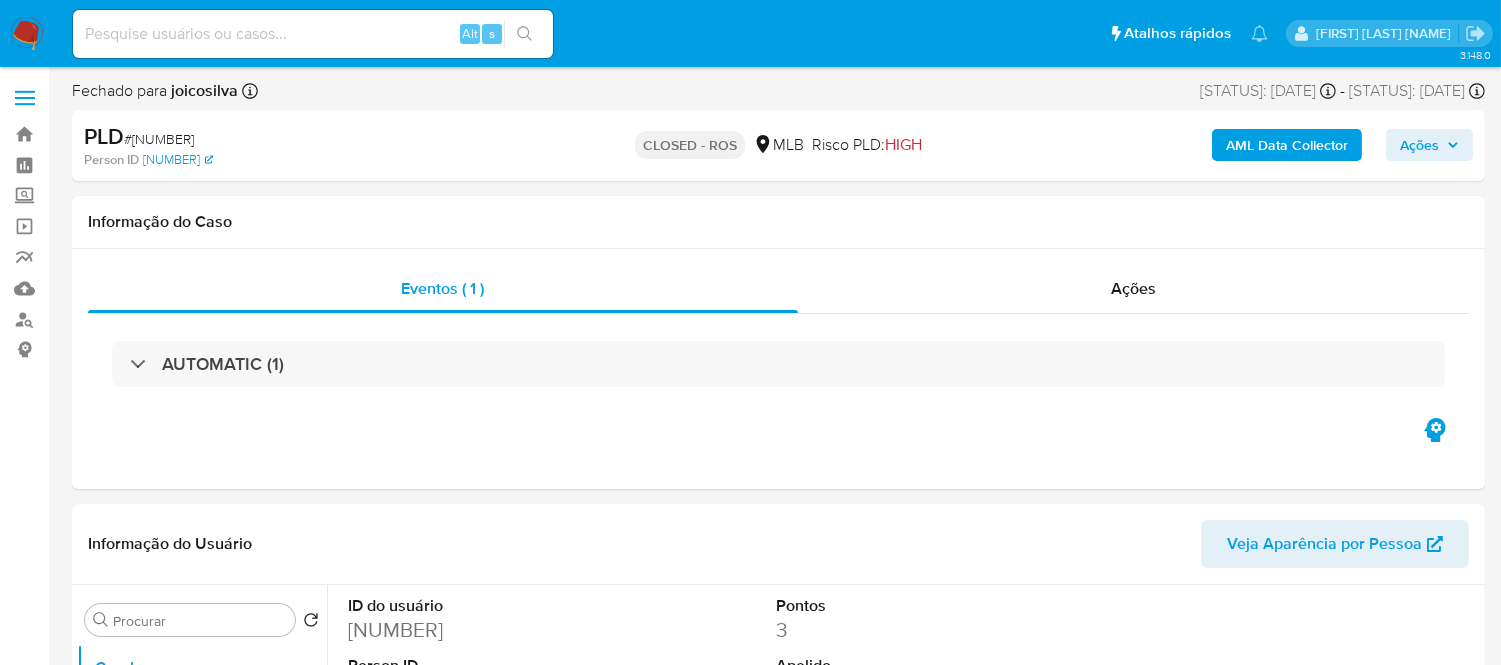 select on "10" 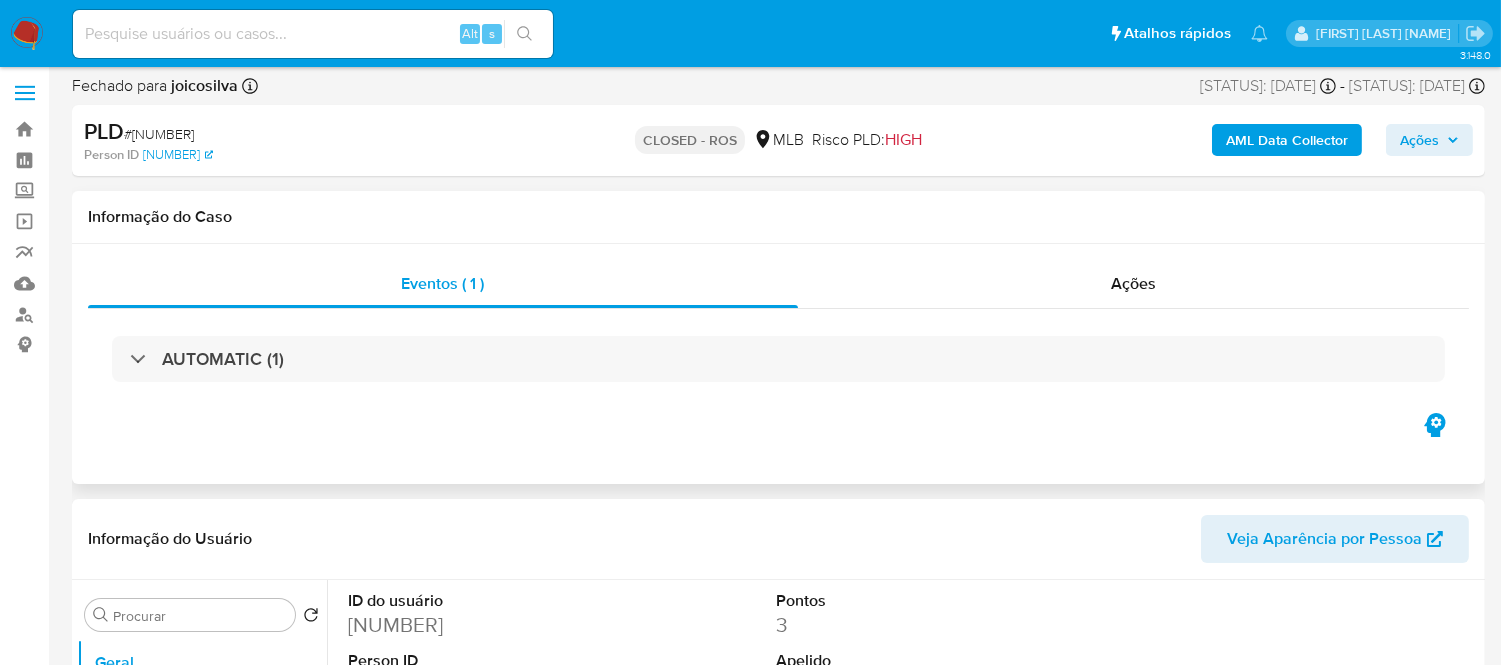 scroll, scrollTop: 0, scrollLeft: 0, axis: both 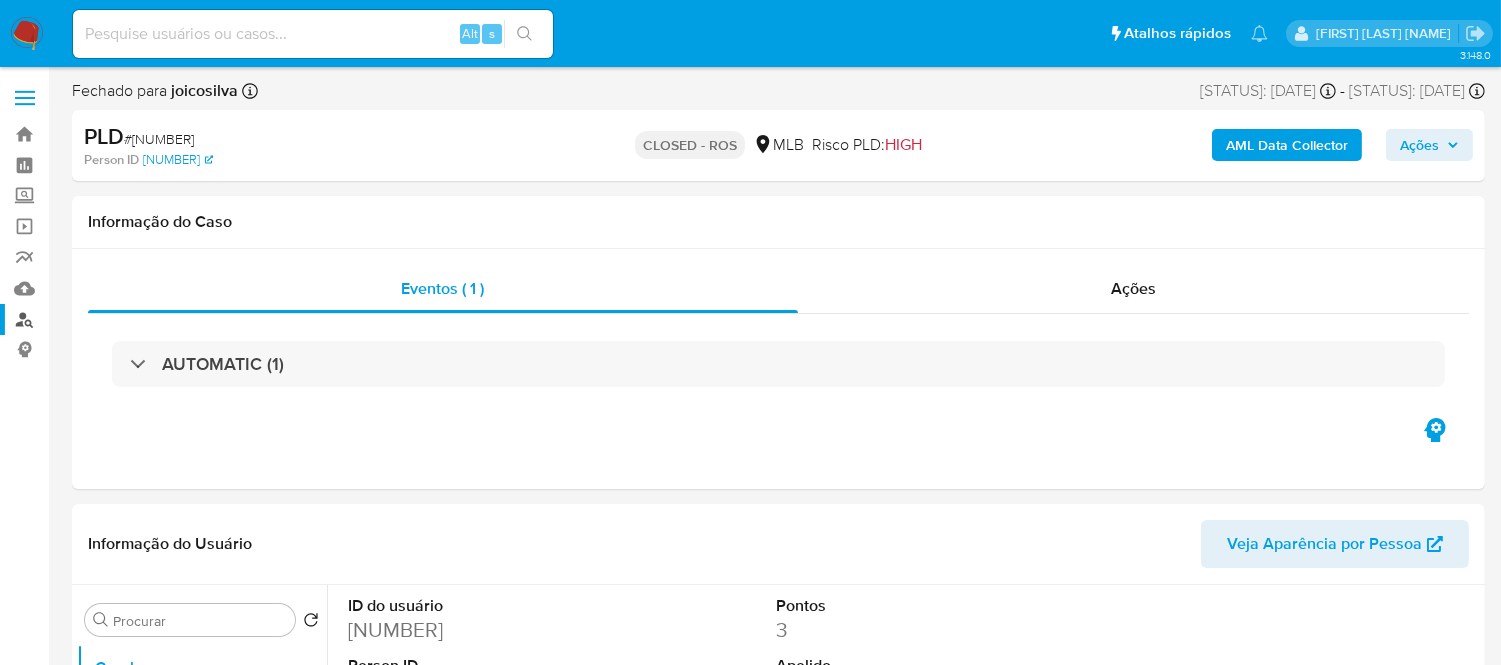 click on "Localizador de pessoas" at bounding box center (119, 319) 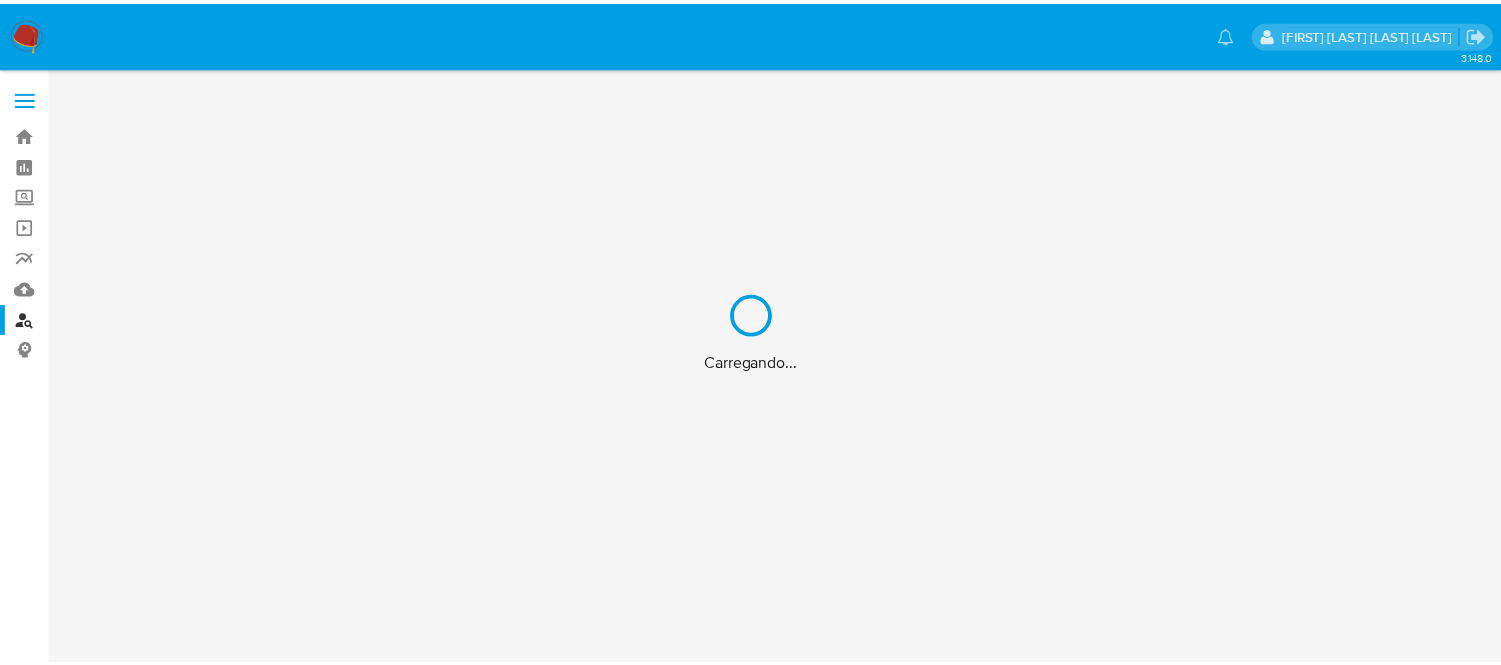 scroll, scrollTop: 0, scrollLeft: 0, axis: both 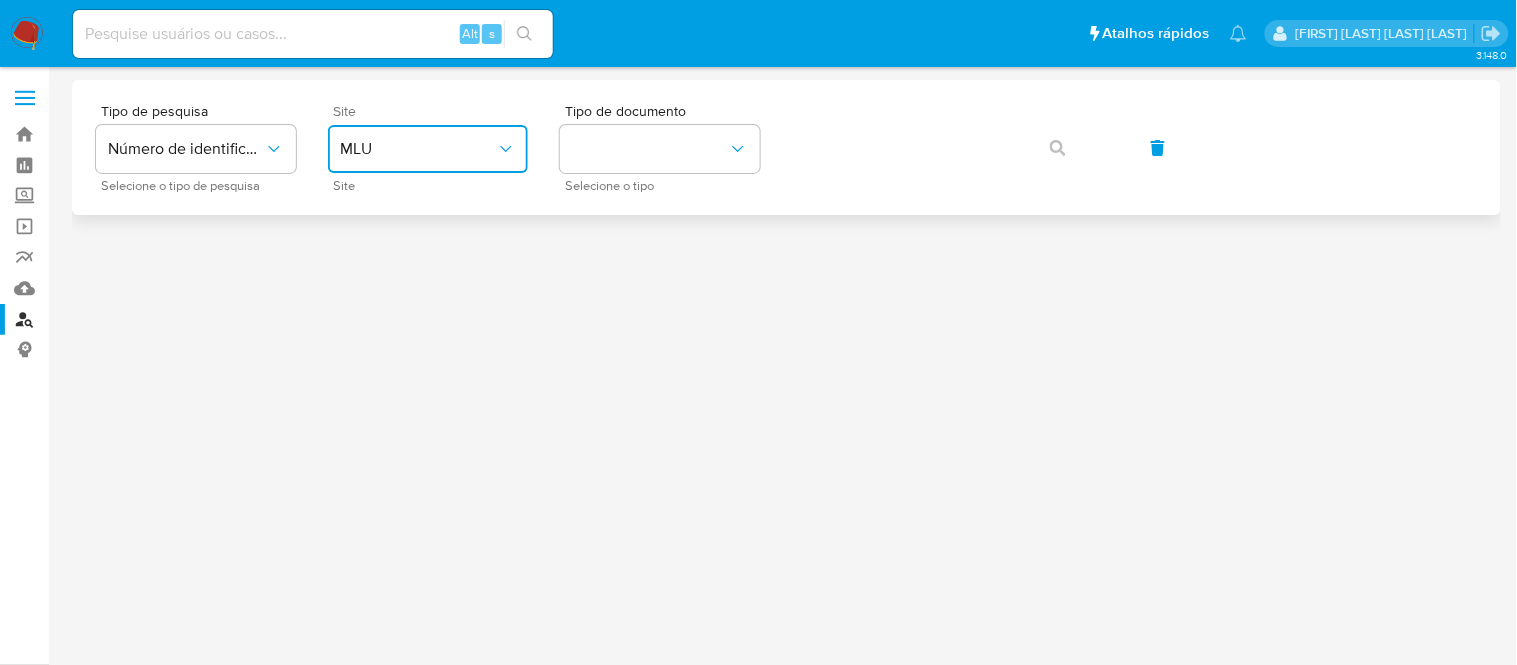 click 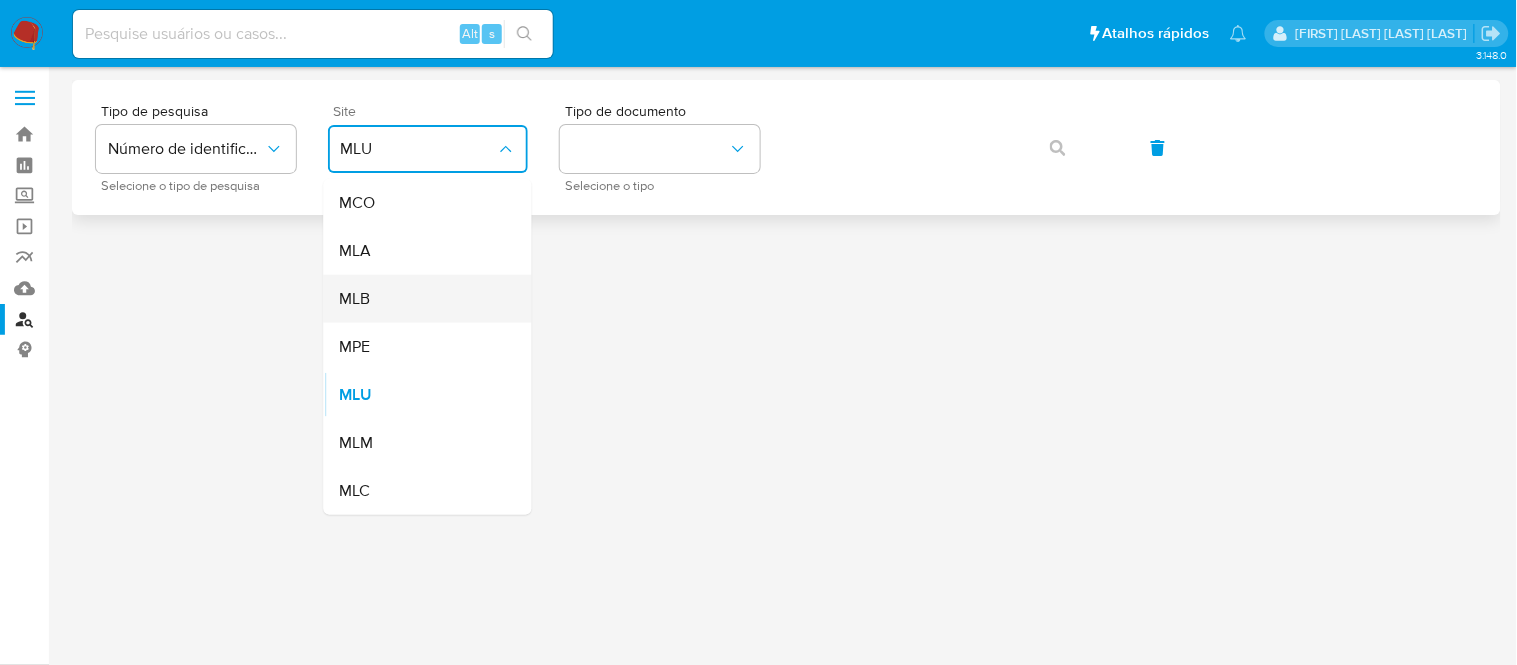 click on "MLB" at bounding box center (422, 299) 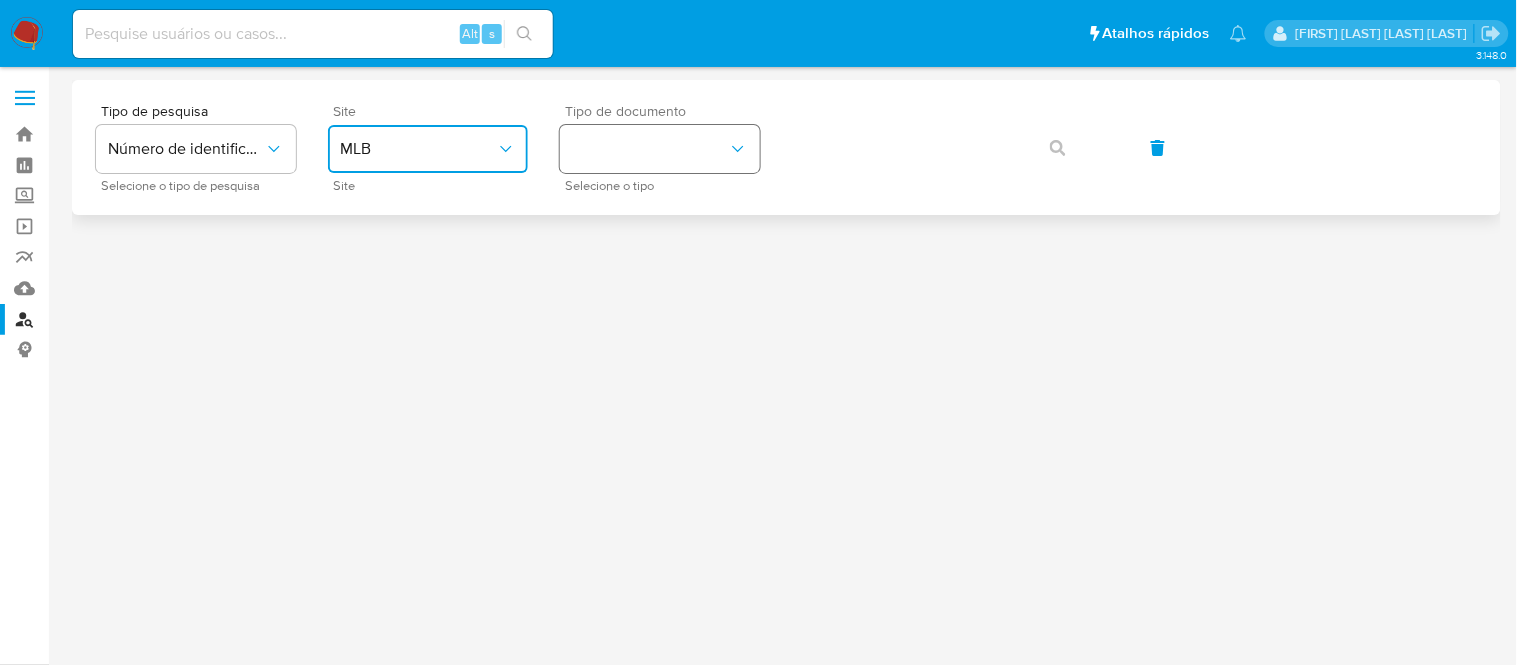 drag, startPoint x: 603, startPoint y: 150, endPoint x: 602, endPoint y: 140, distance: 10.049875 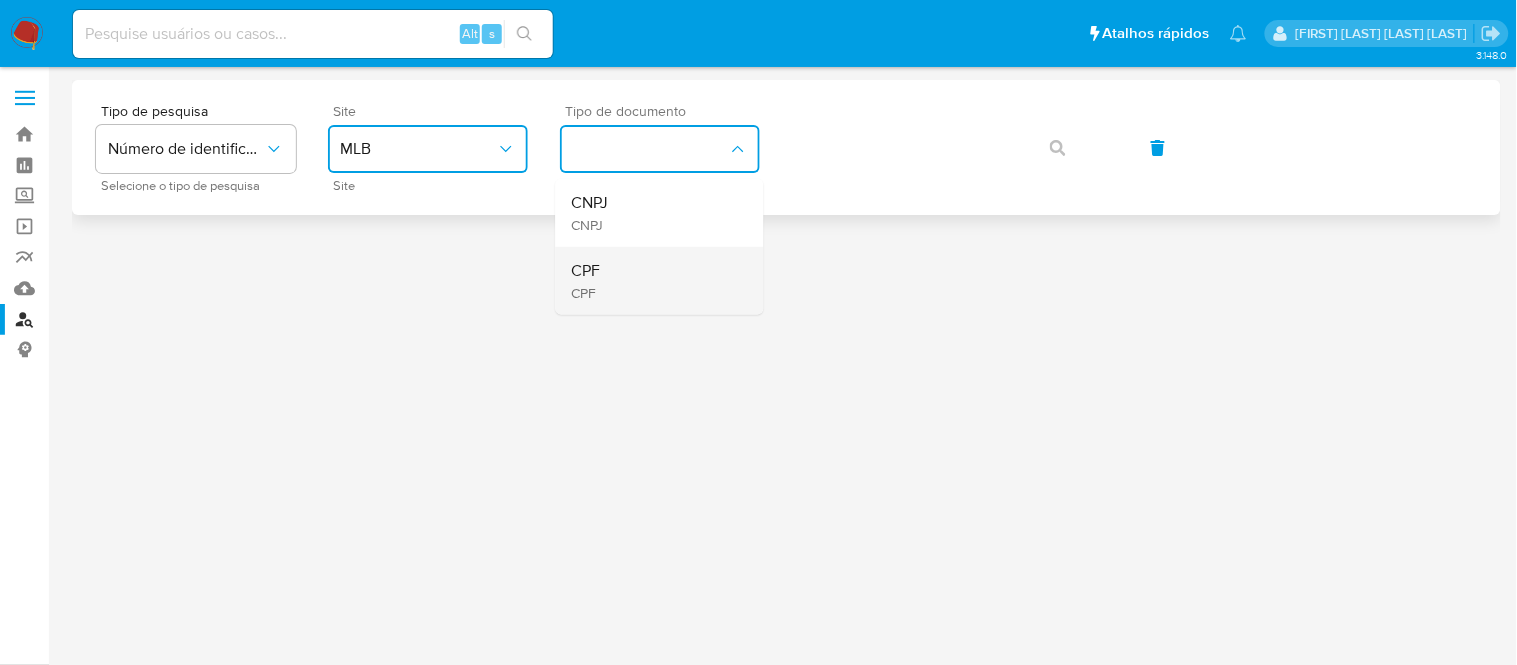 click on "CPF CPF" at bounding box center (654, 281) 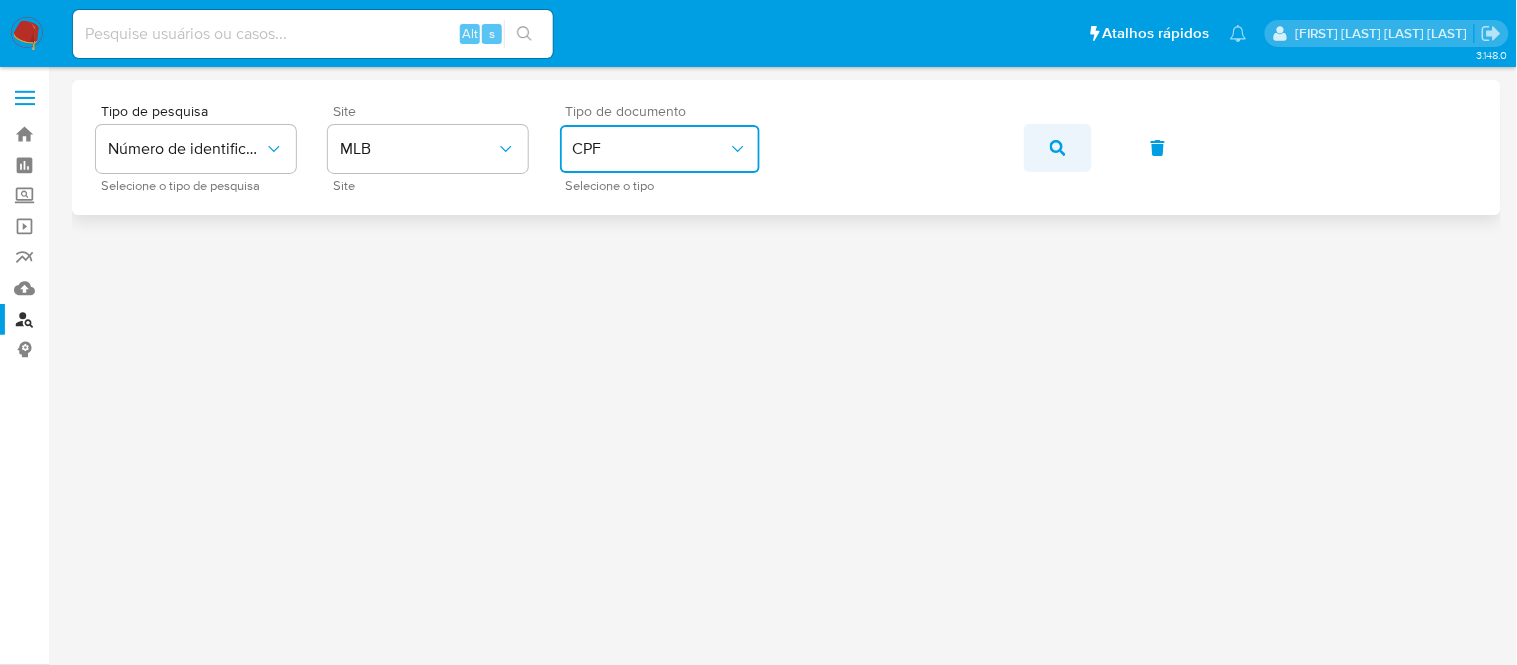 click 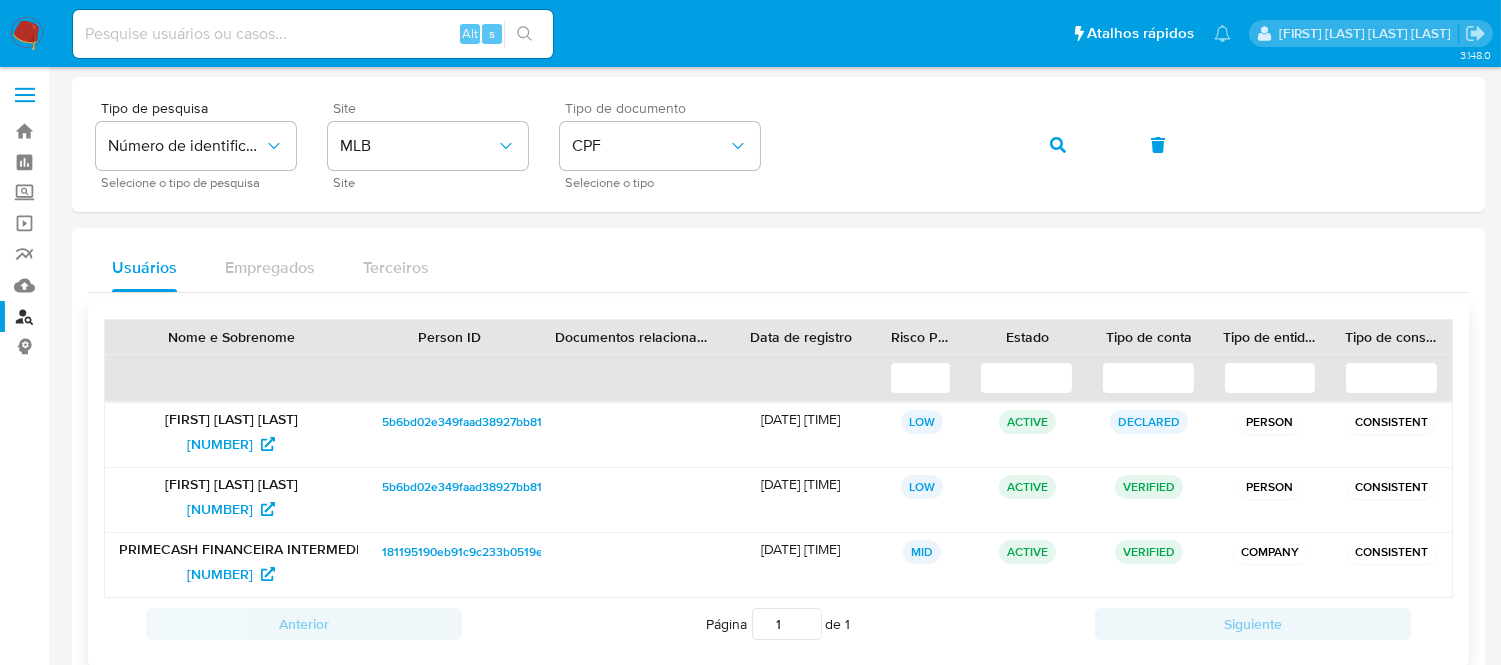 scroll, scrollTop: 50, scrollLeft: 0, axis: vertical 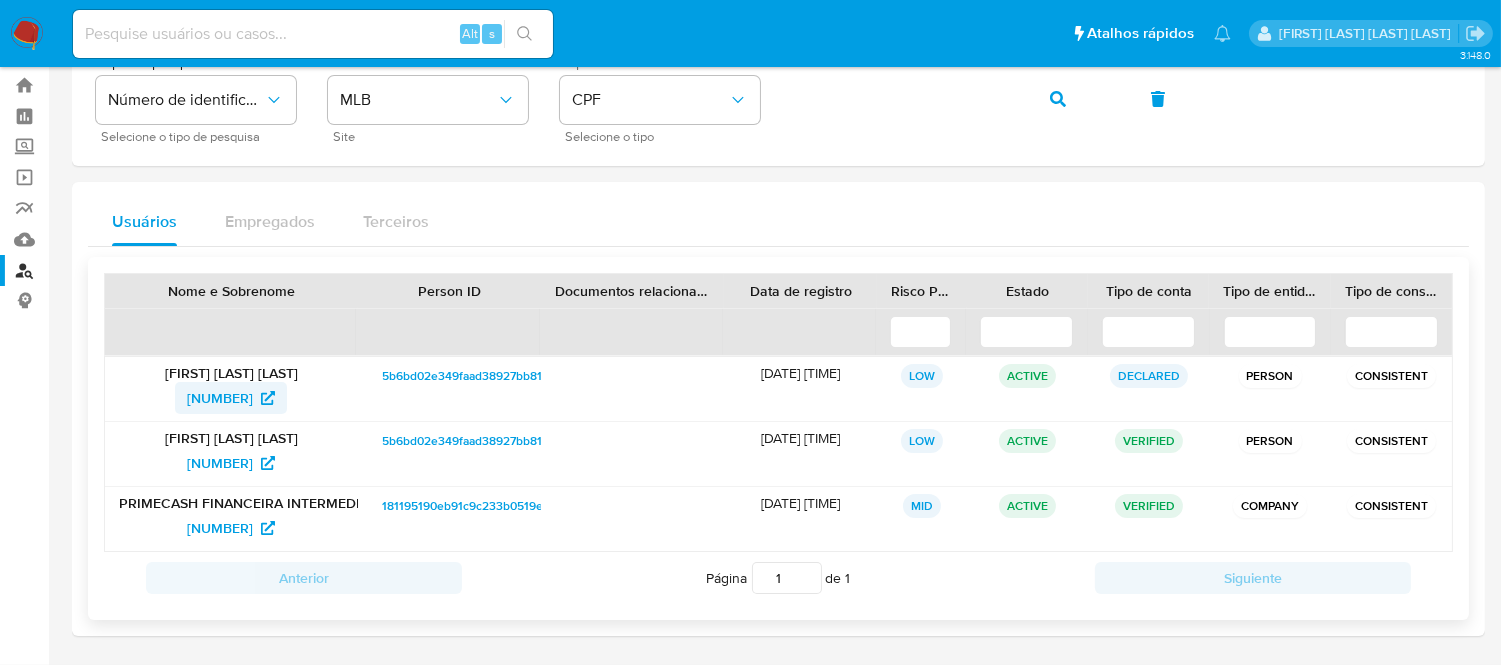 click on "748046395" at bounding box center [220, 398] 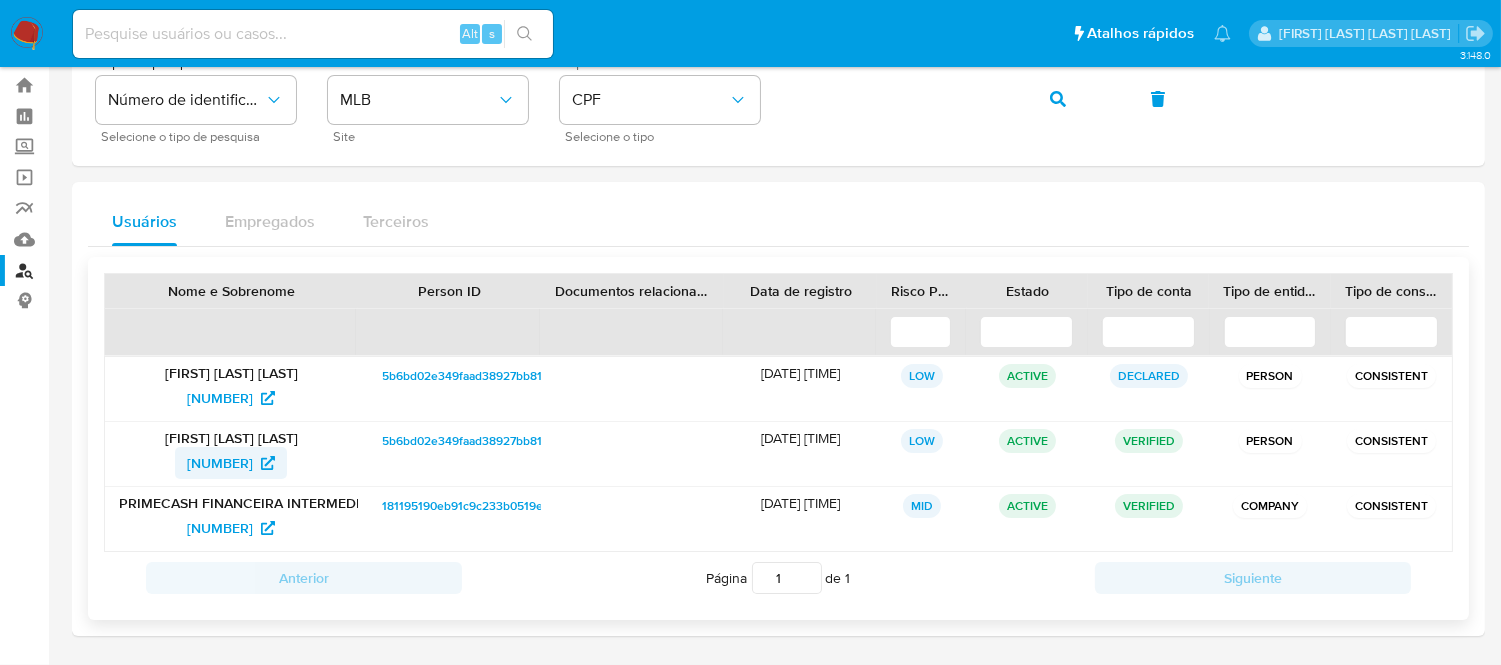 click on "605169355" at bounding box center [220, 463] 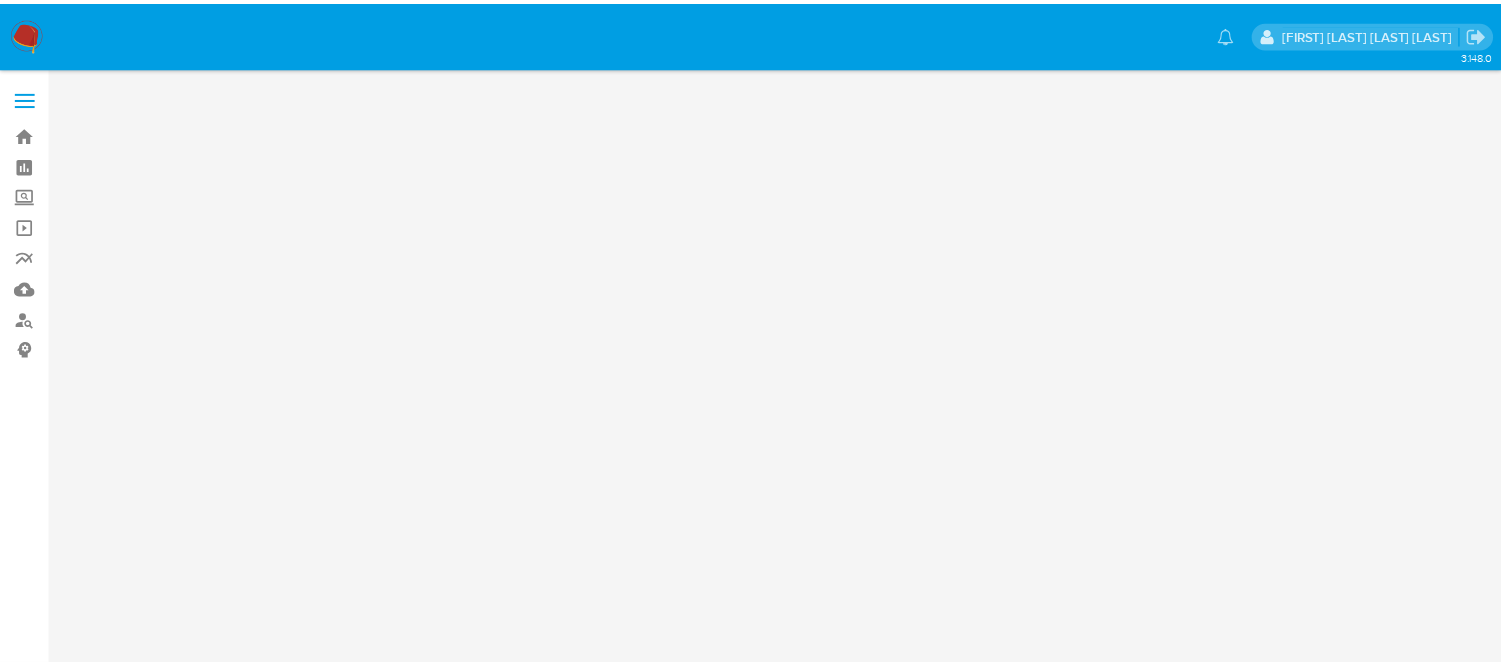 scroll, scrollTop: 0, scrollLeft: 0, axis: both 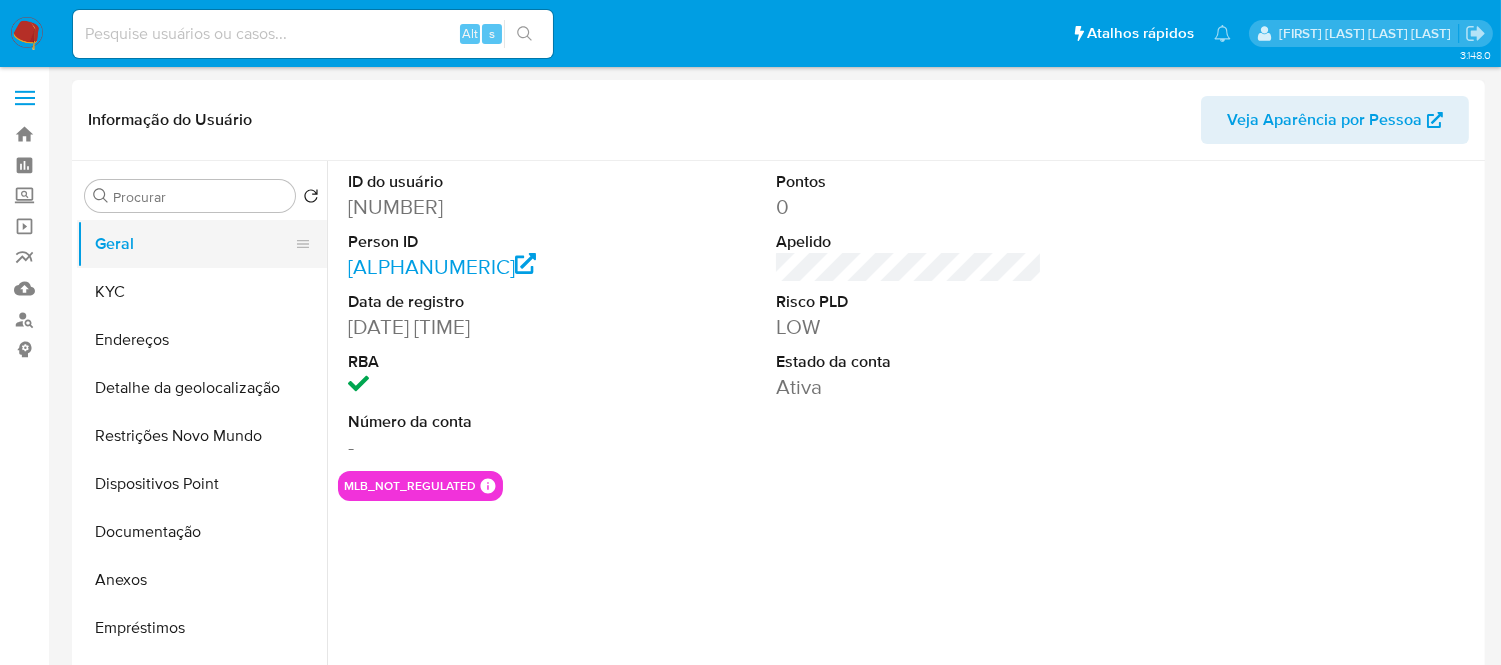 select on "10" 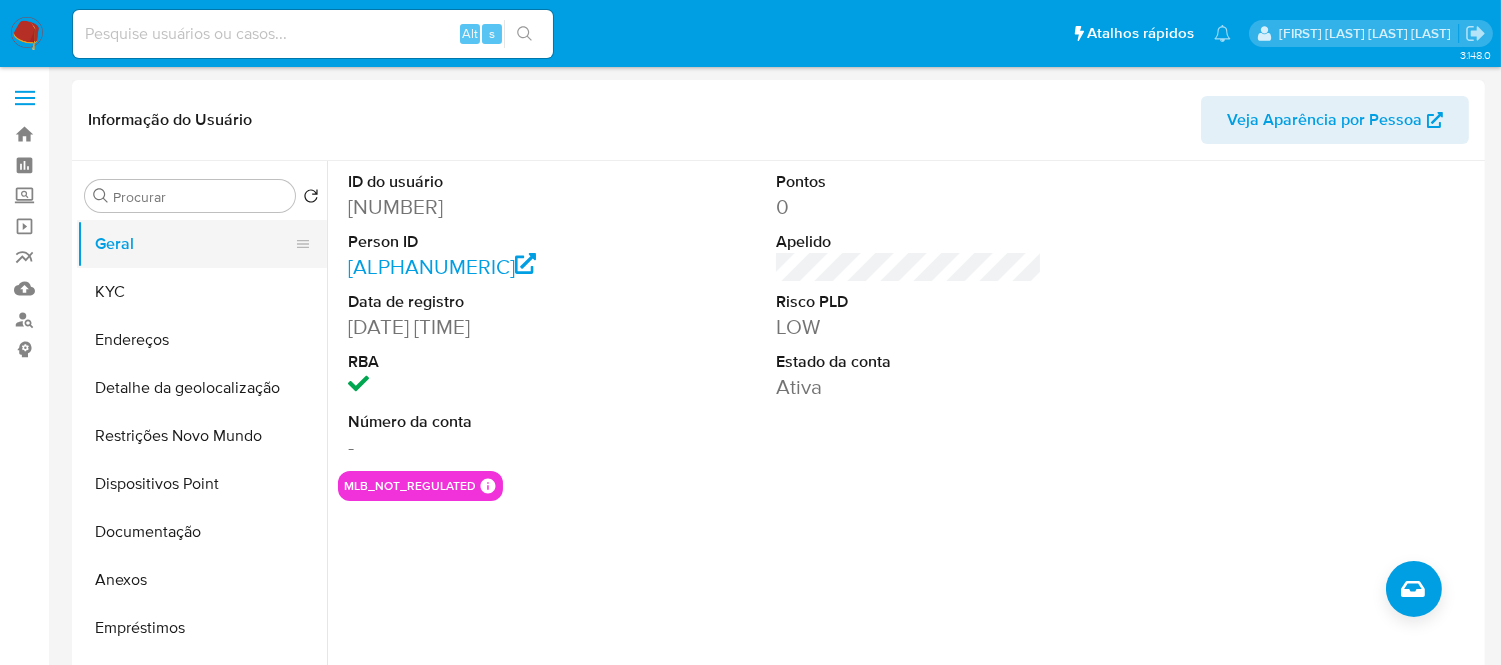 click on "Geral" at bounding box center [194, 244] 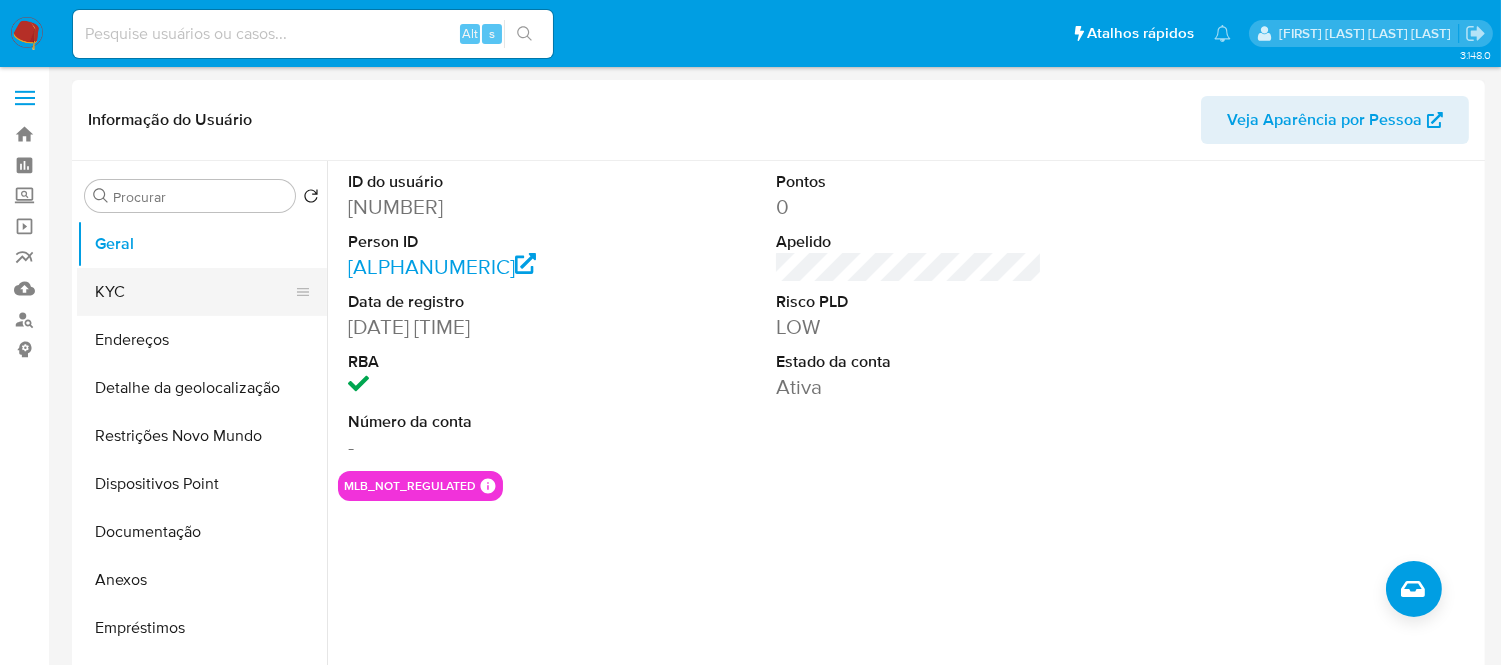 click on "KYC" at bounding box center (194, 292) 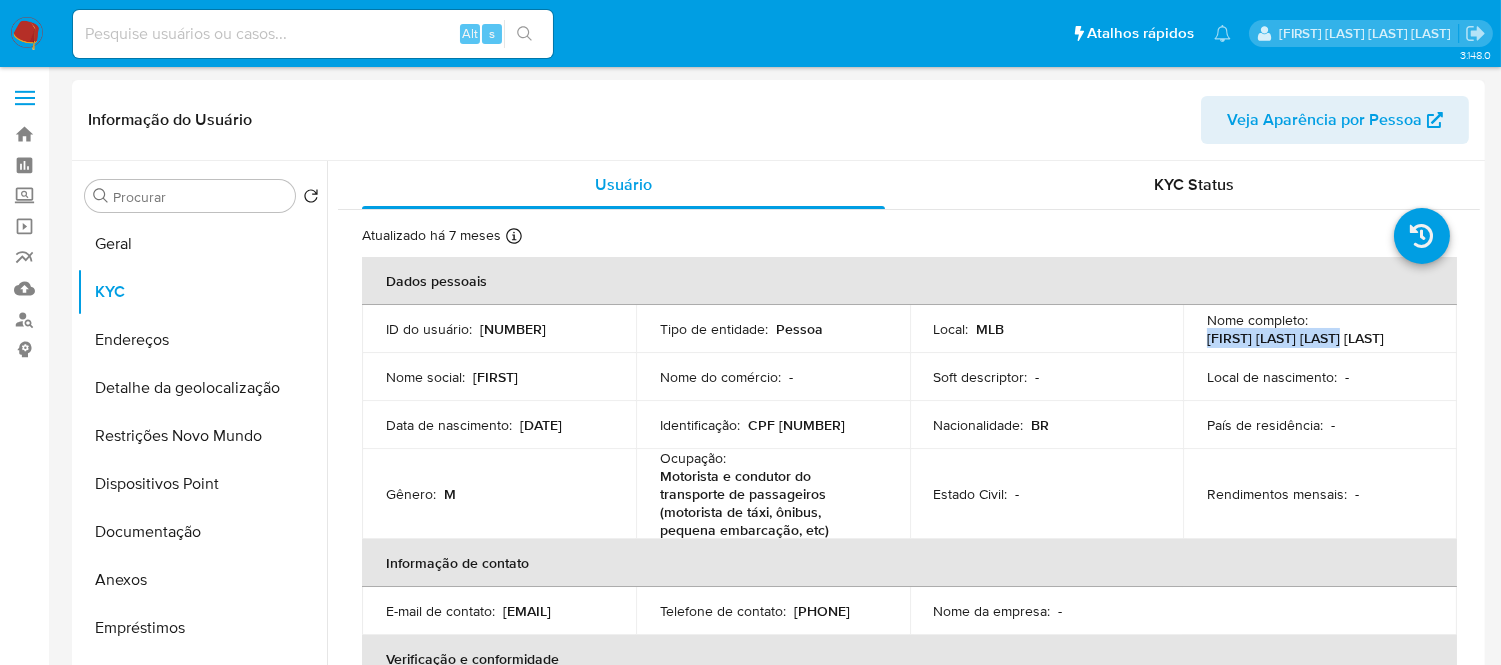 drag, startPoint x: 1201, startPoint y: 340, endPoint x: 1350, endPoint y: 337, distance: 149.0302 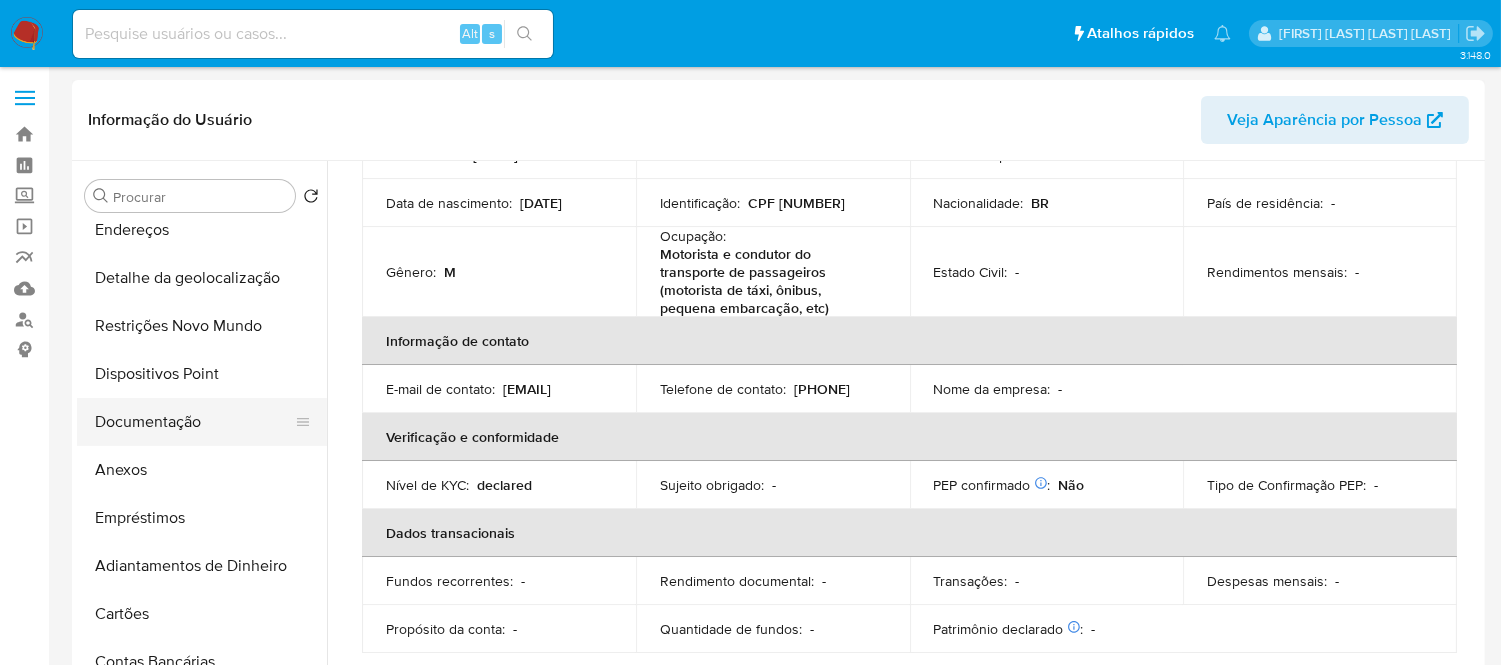 scroll, scrollTop: 111, scrollLeft: 0, axis: vertical 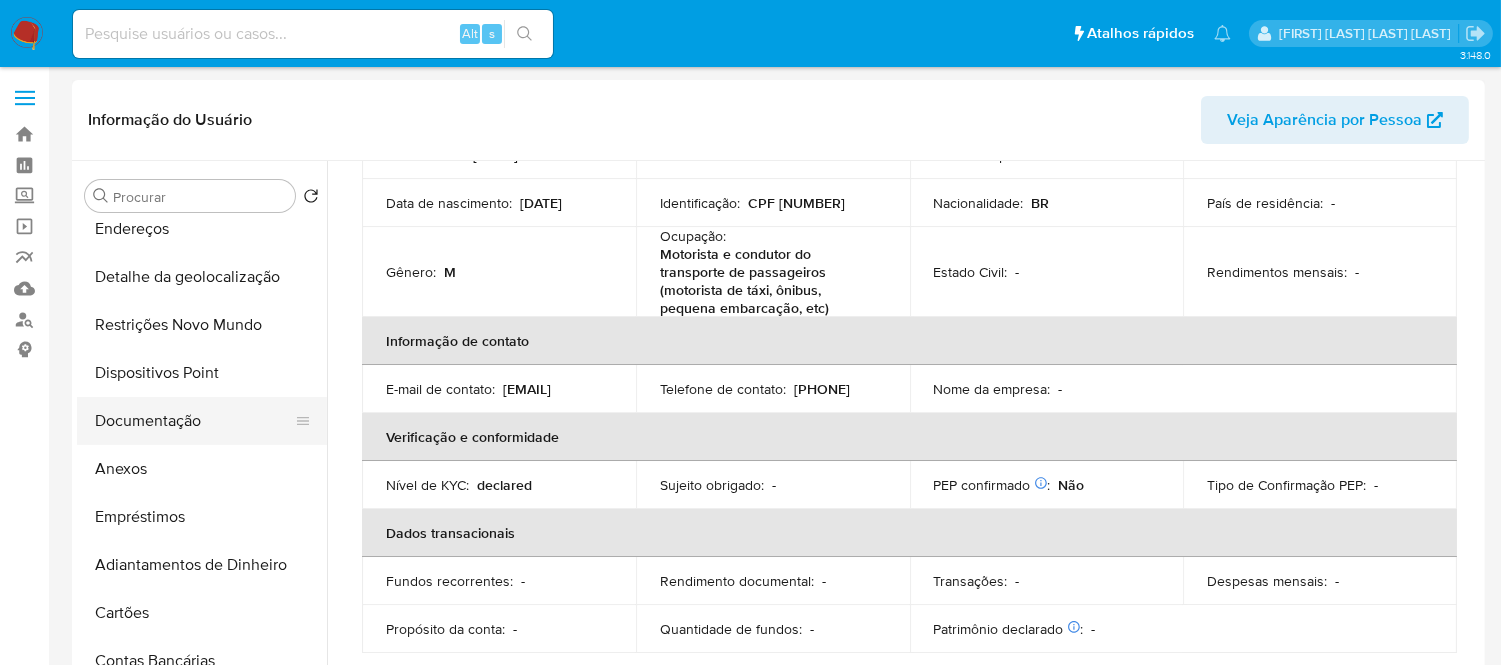 click on "Documentação" at bounding box center (194, 421) 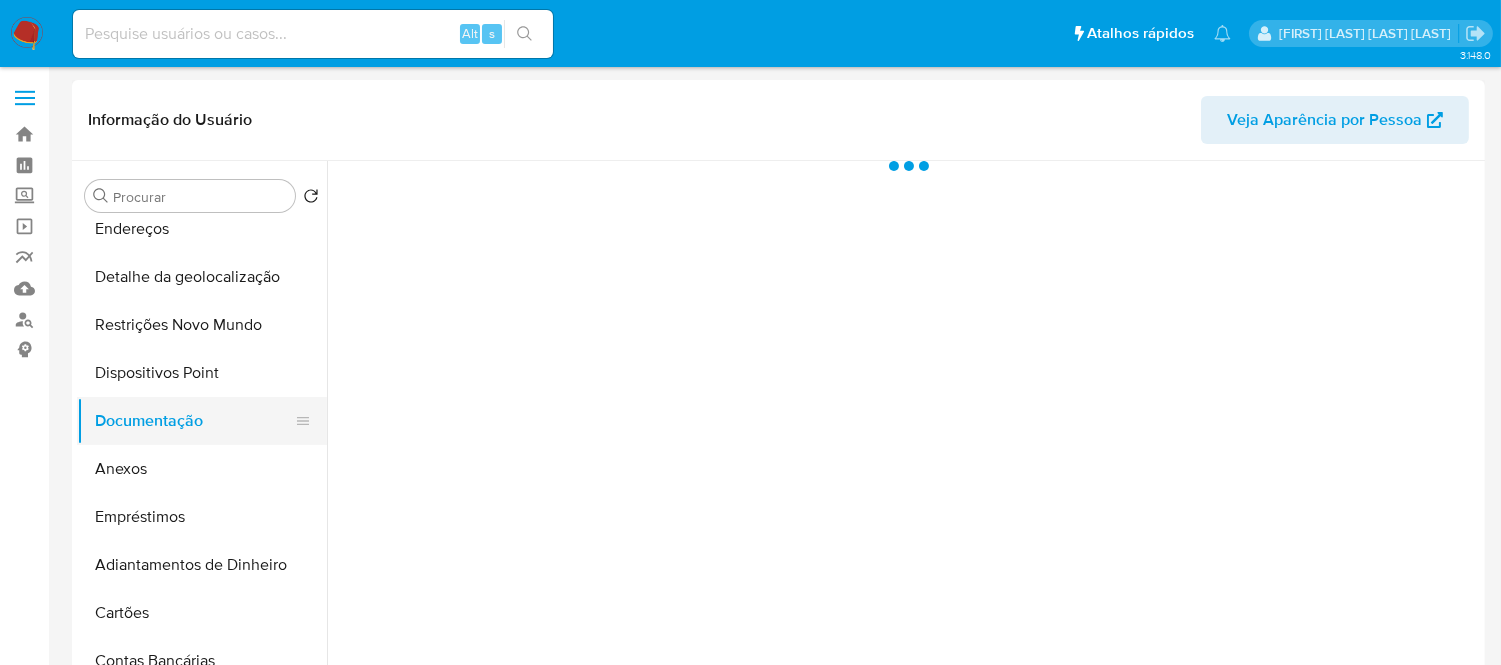scroll, scrollTop: 0, scrollLeft: 0, axis: both 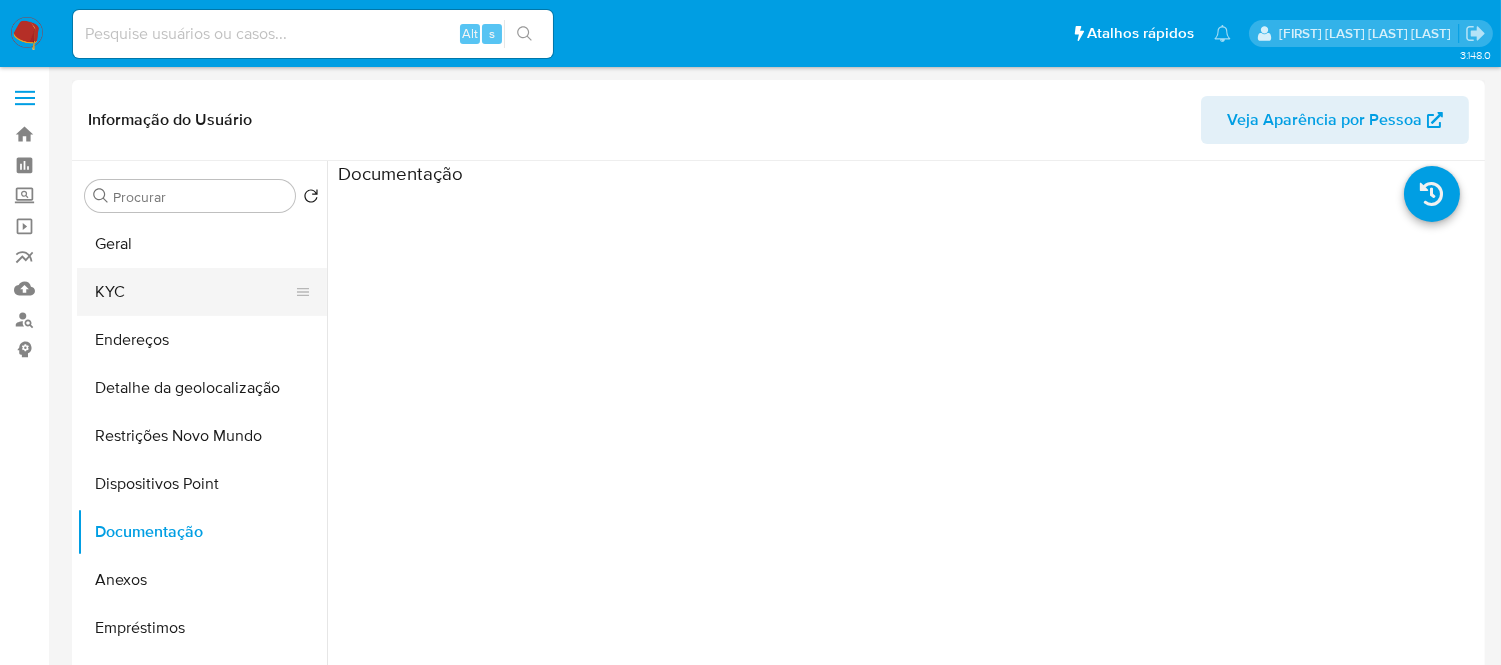 click on "KYC" at bounding box center [194, 292] 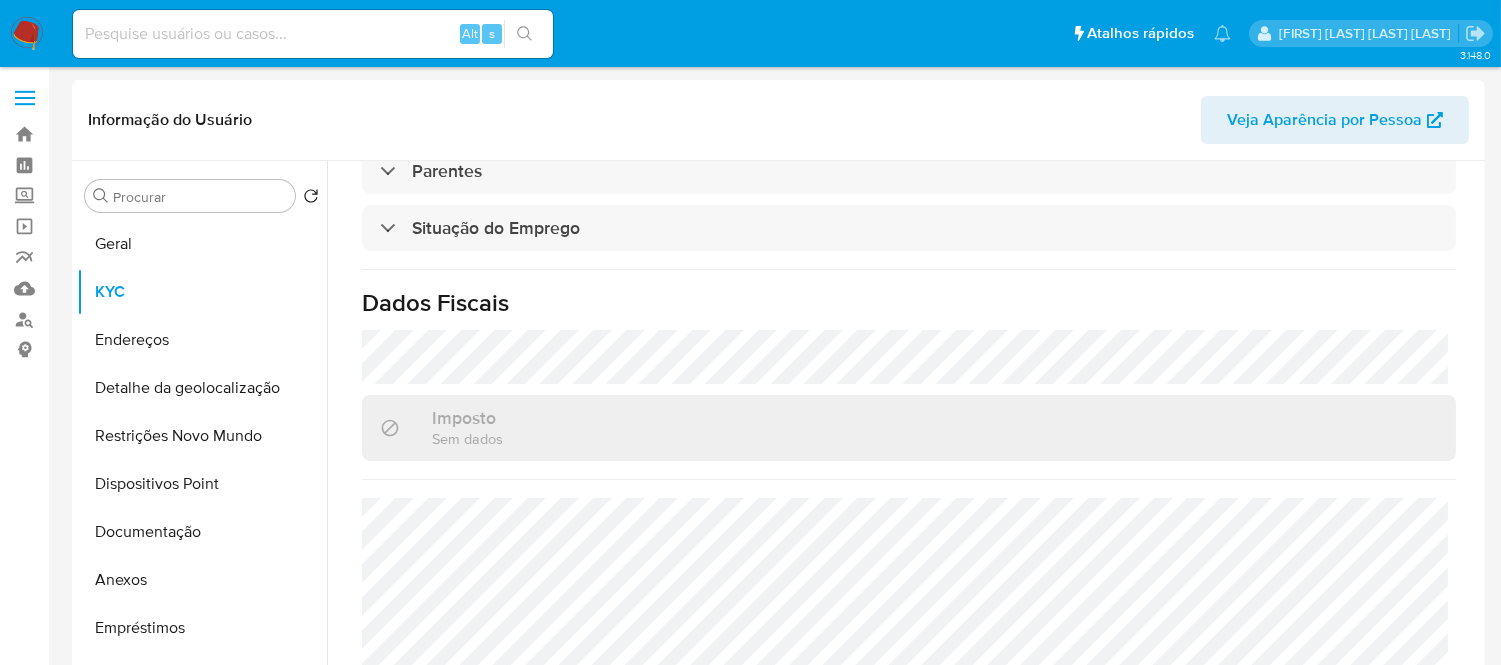 scroll, scrollTop: 930, scrollLeft: 0, axis: vertical 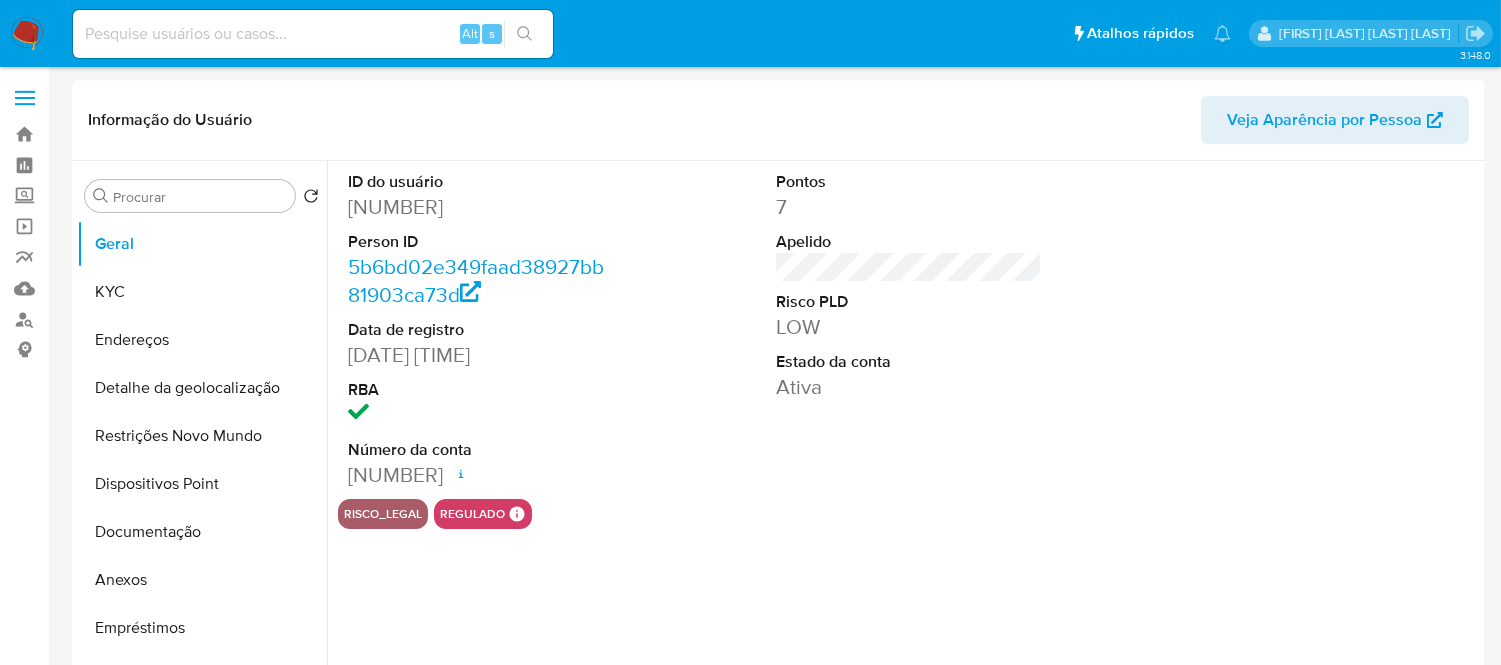 select on "10" 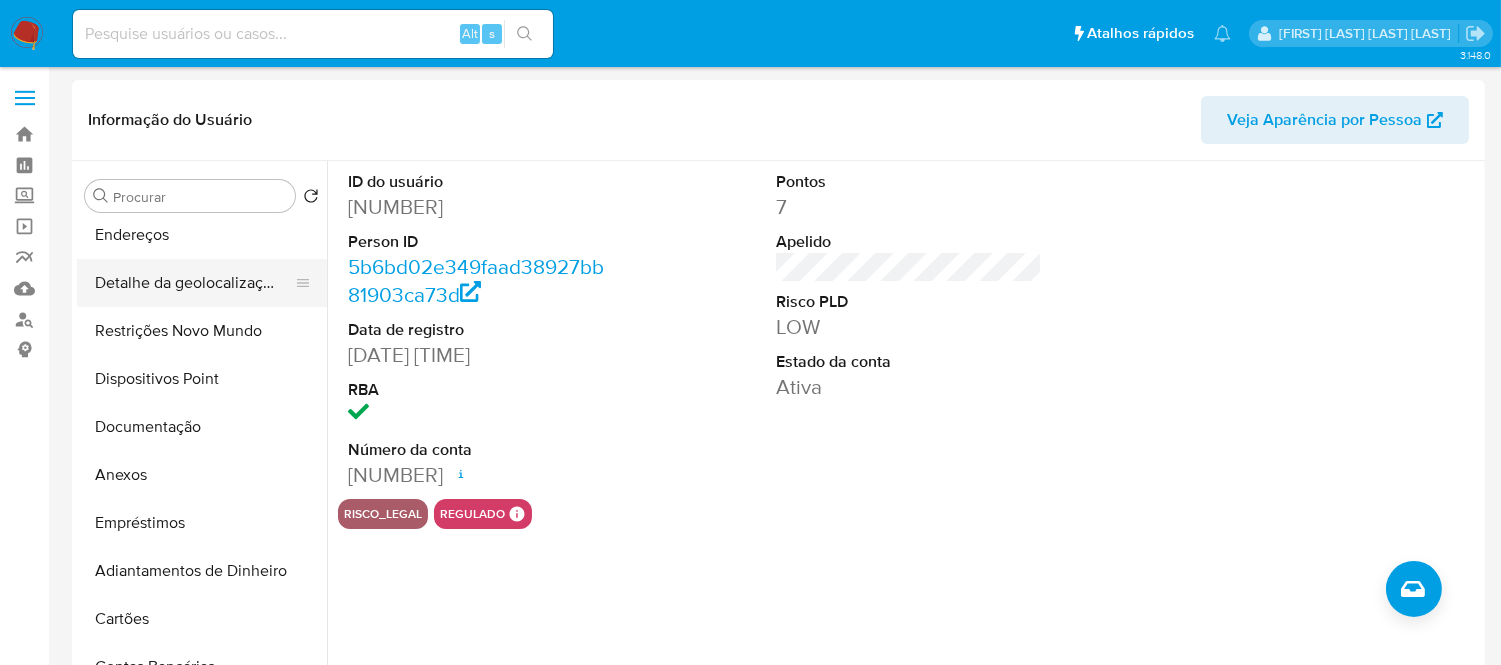 scroll, scrollTop: 111, scrollLeft: 0, axis: vertical 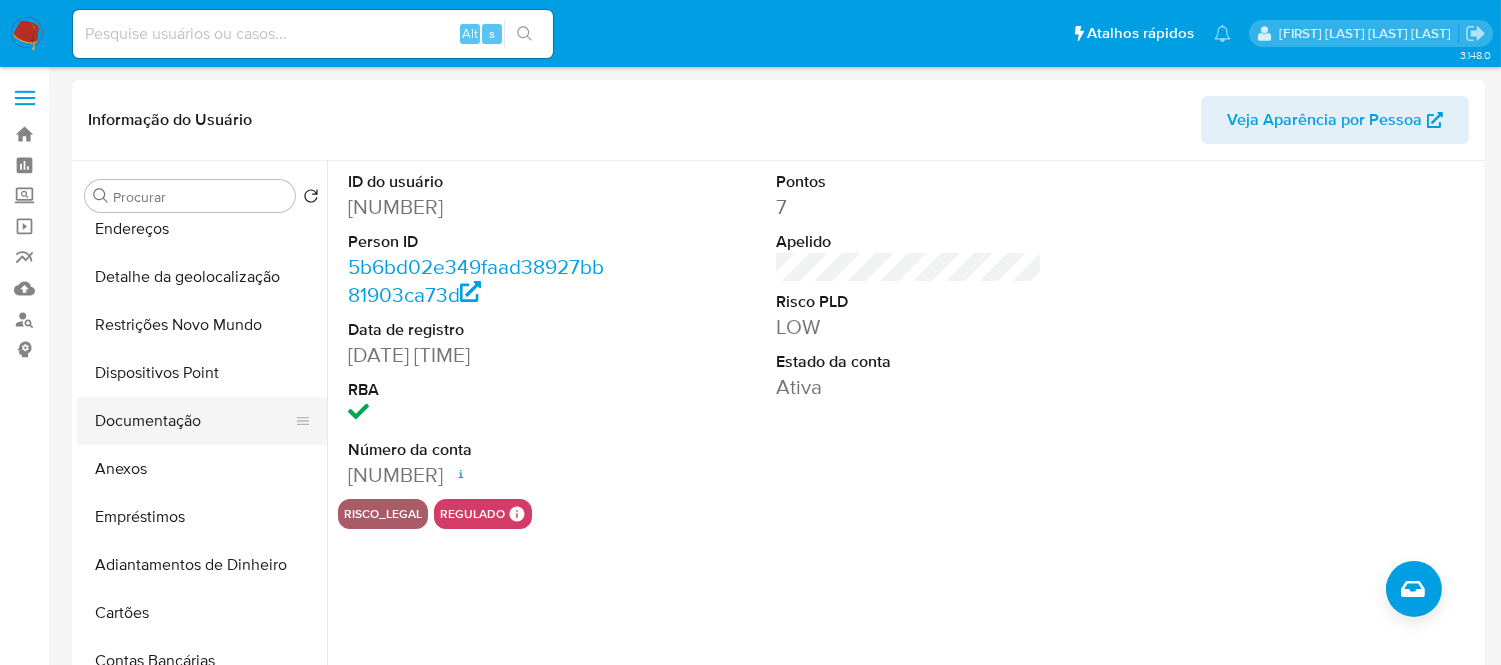 click on "Documentação" at bounding box center (194, 421) 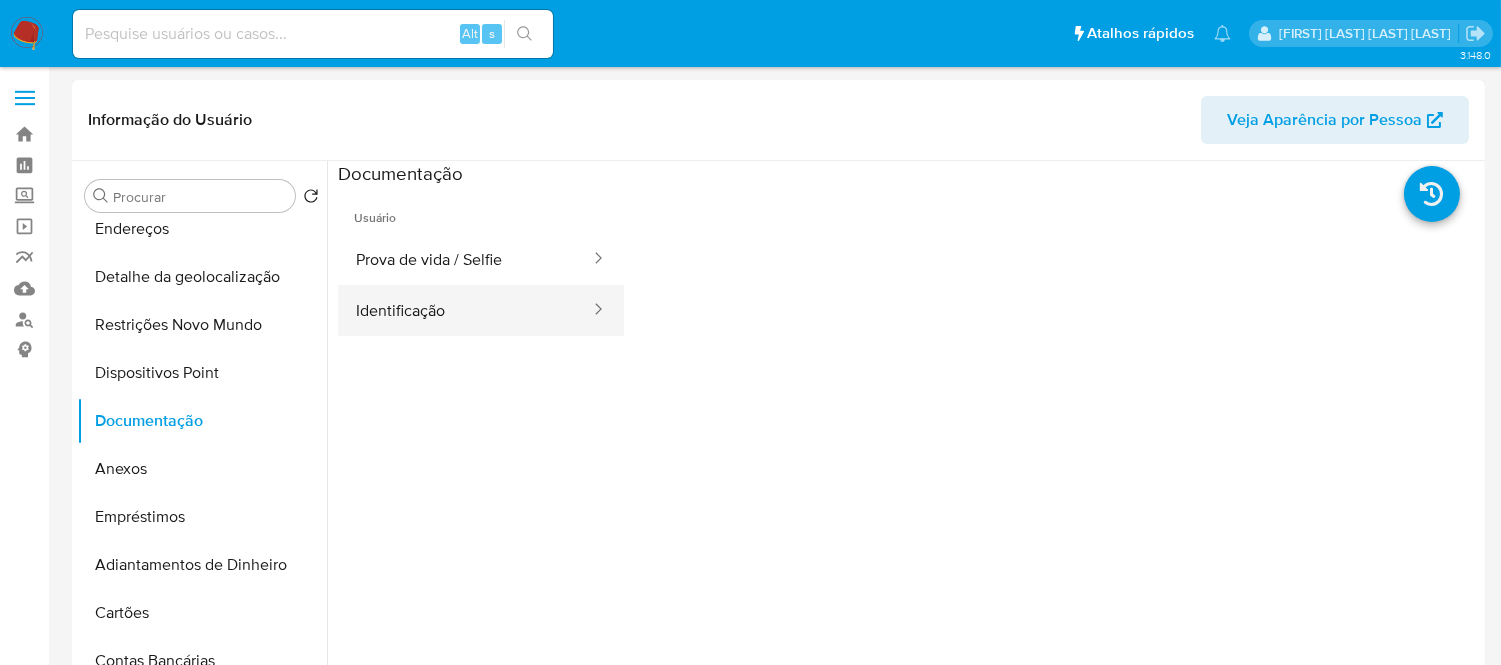 click on "Identificação" at bounding box center [465, 310] 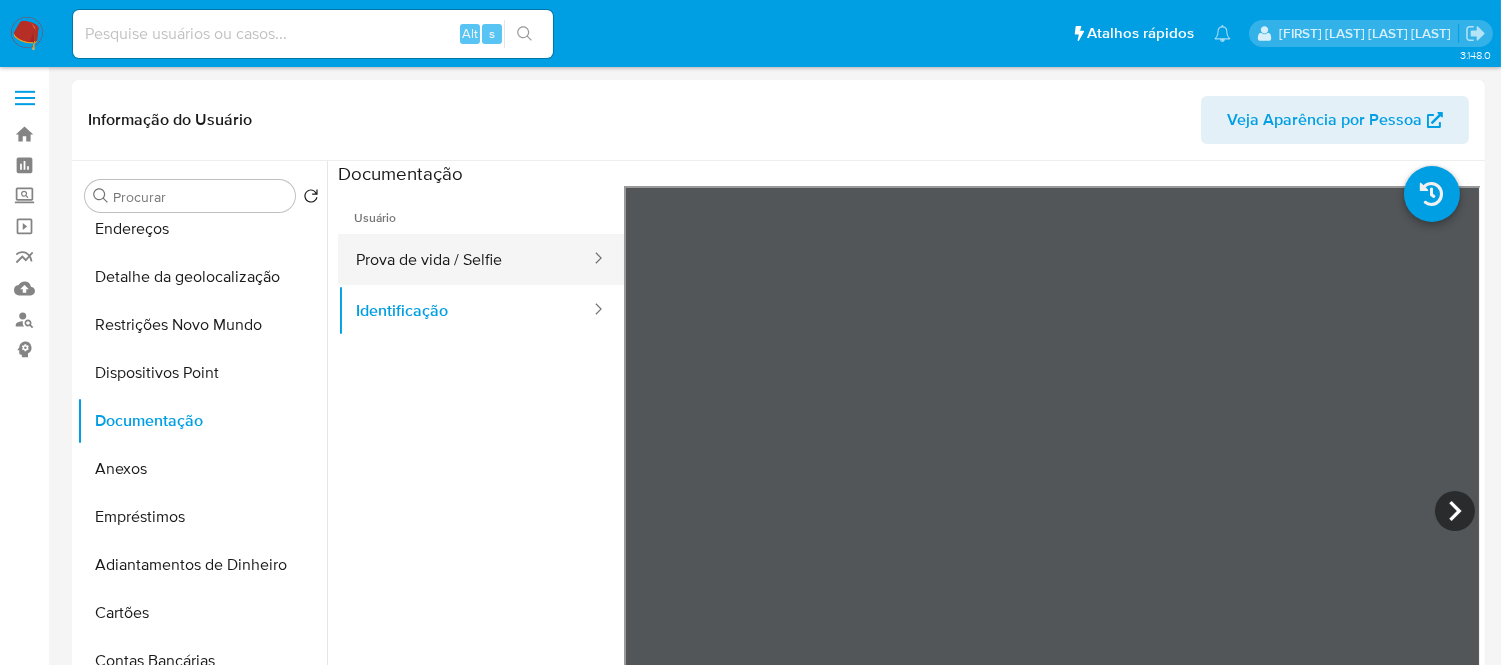 click on "Prova de vida / Selfie" at bounding box center [465, 259] 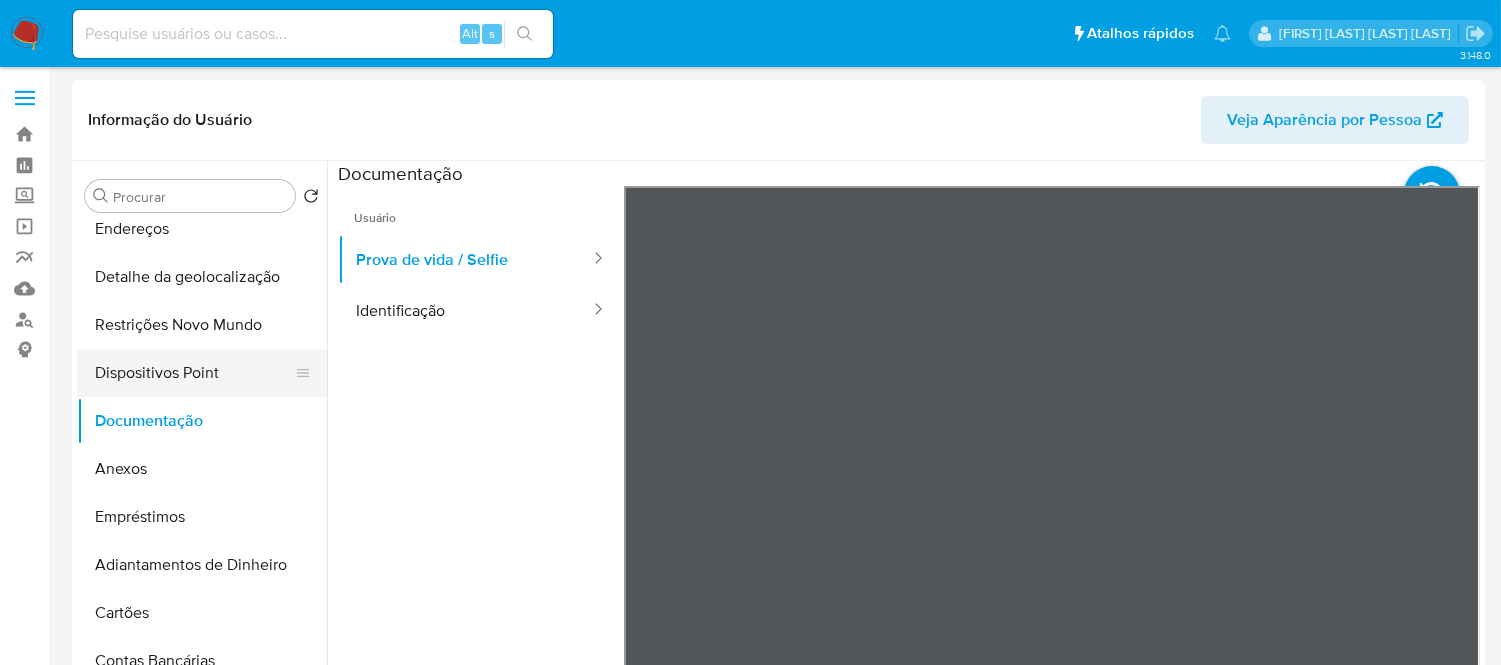 scroll, scrollTop: 0, scrollLeft: 0, axis: both 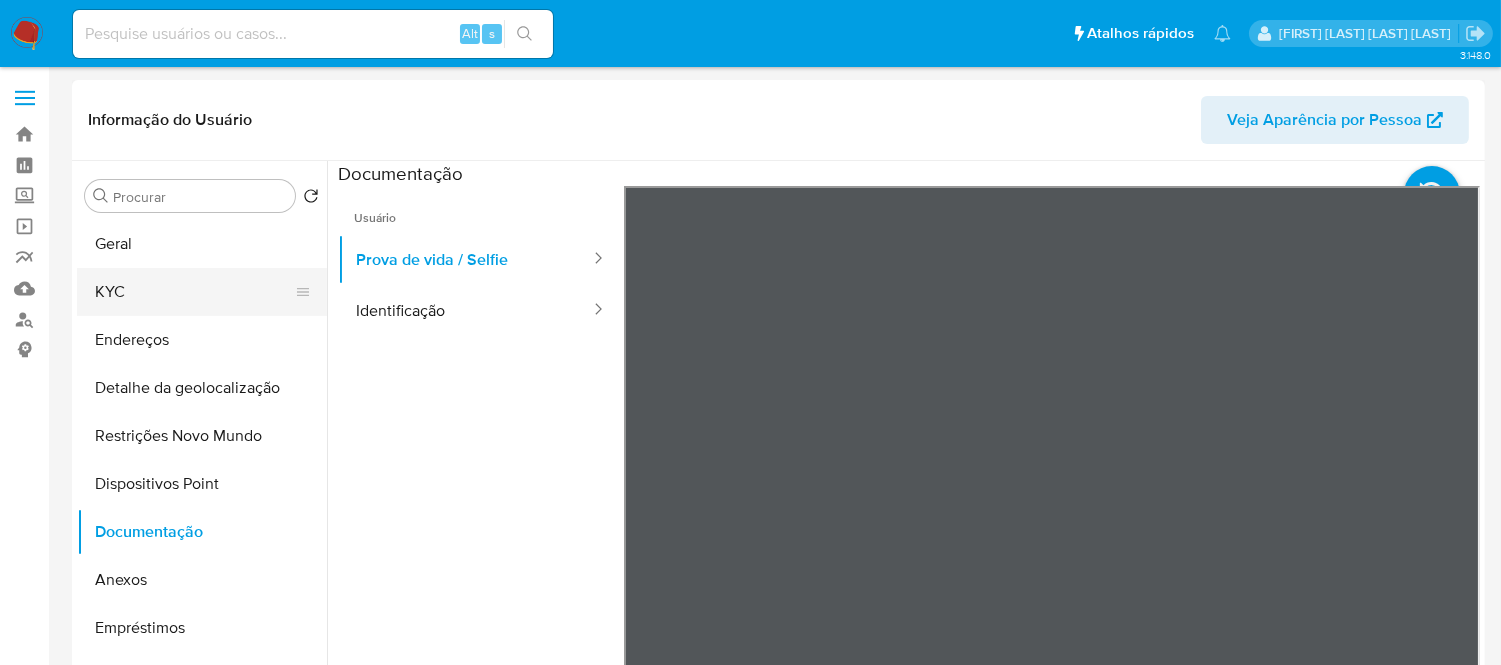 click on "KYC" at bounding box center [194, 292] 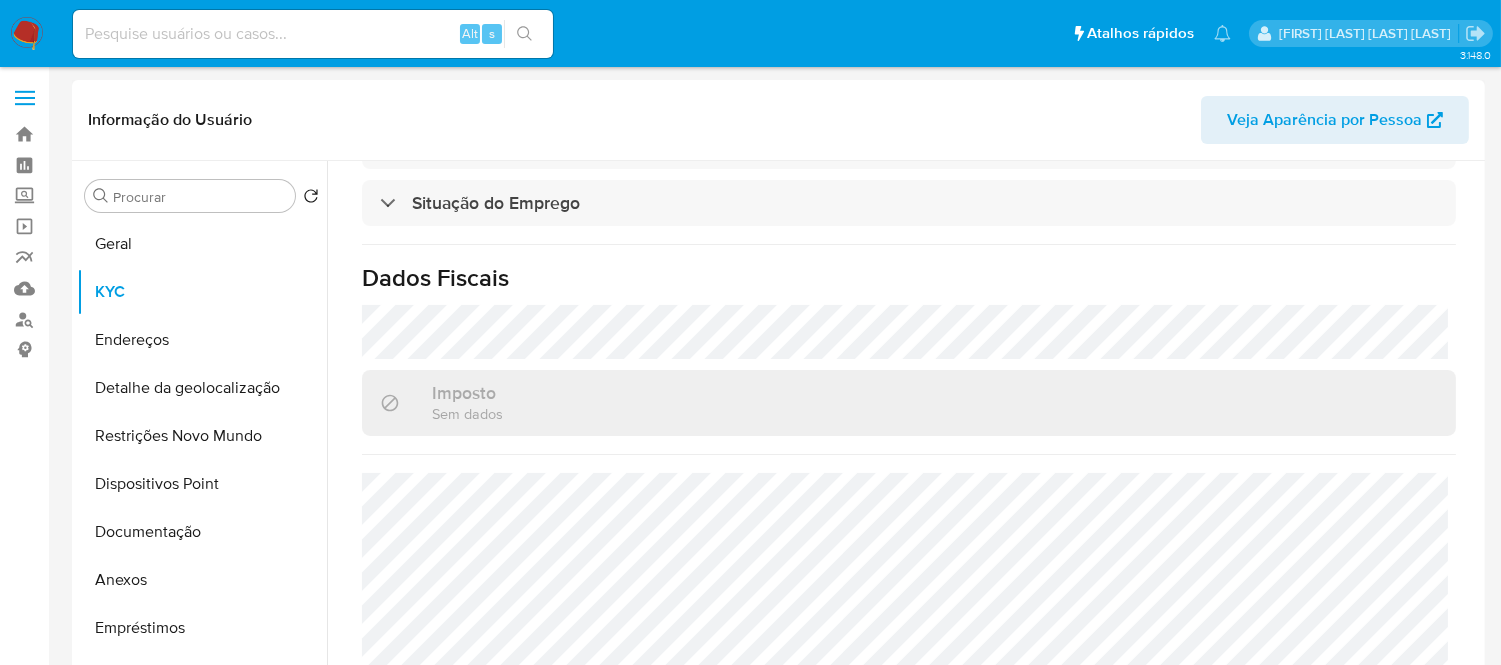 scroll, scrollTop: 930, scrollLeft: 0, axis: vertical 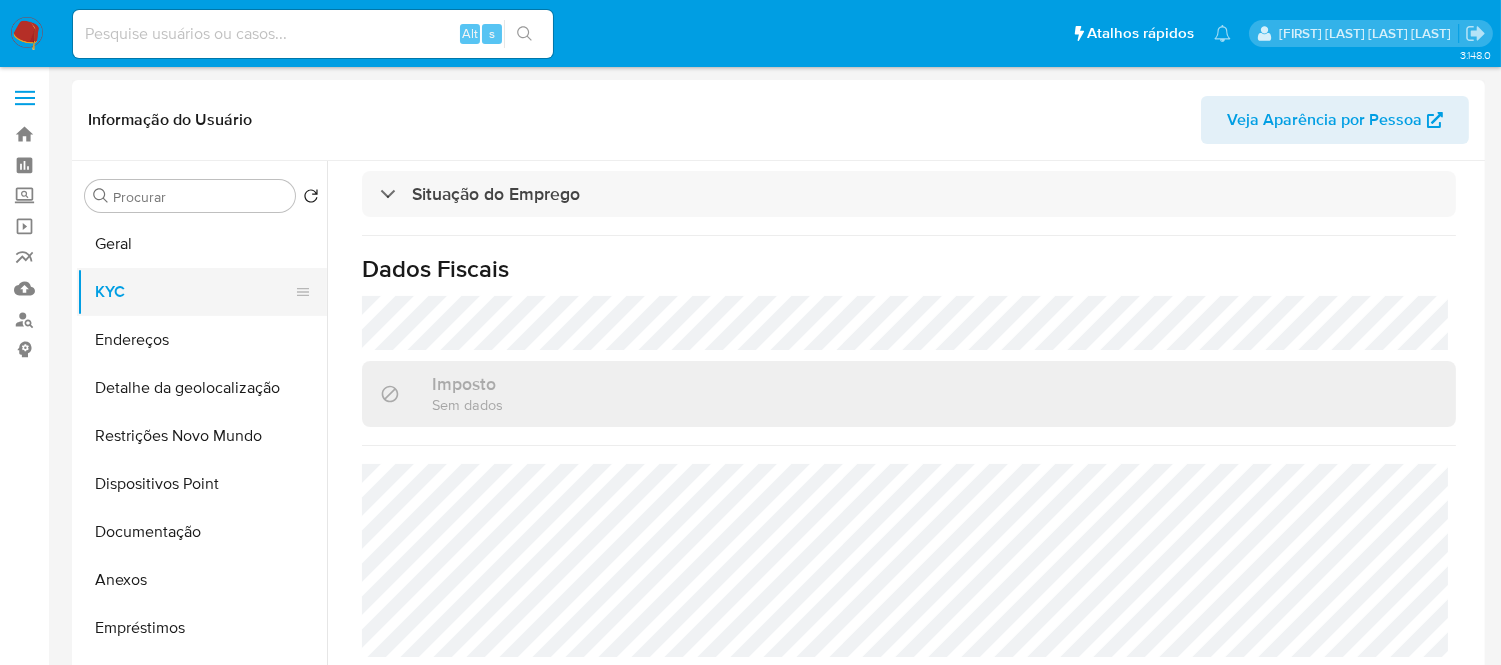 click on "KYC" at bounding box center (194, 292) 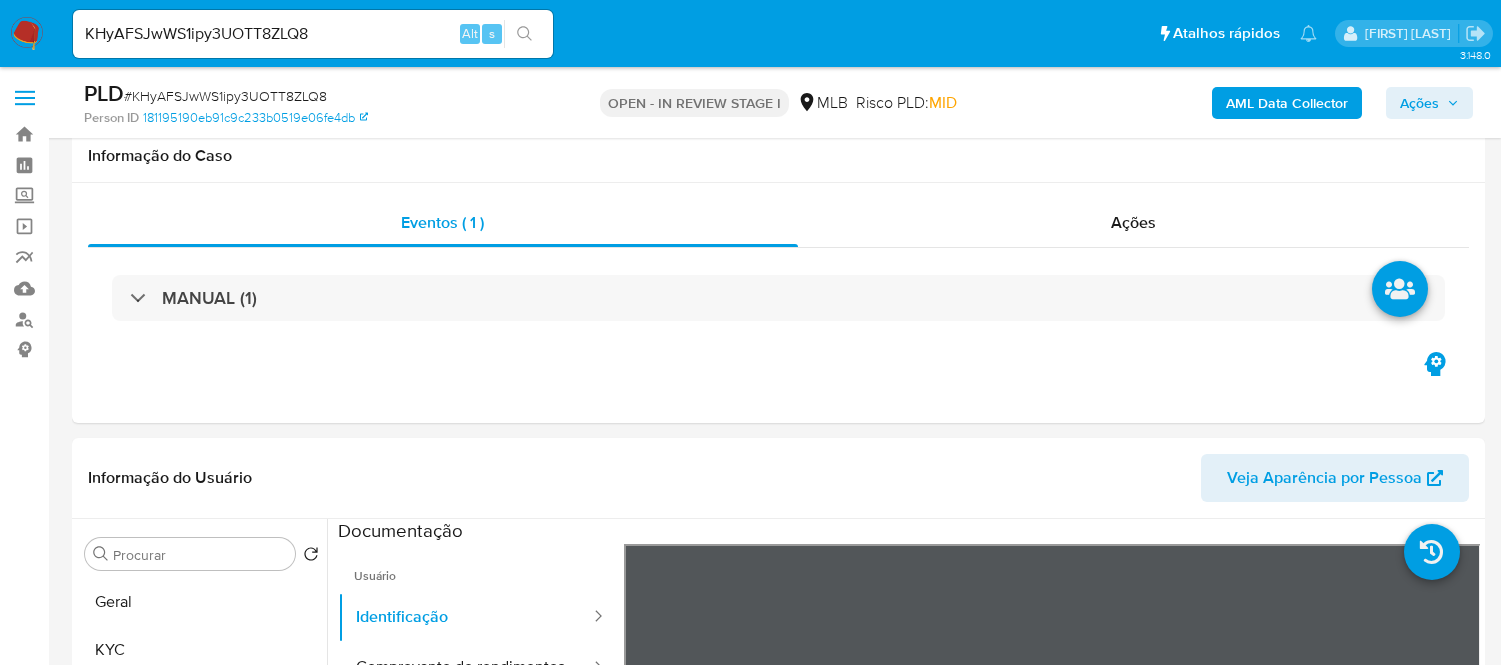 select on "10" 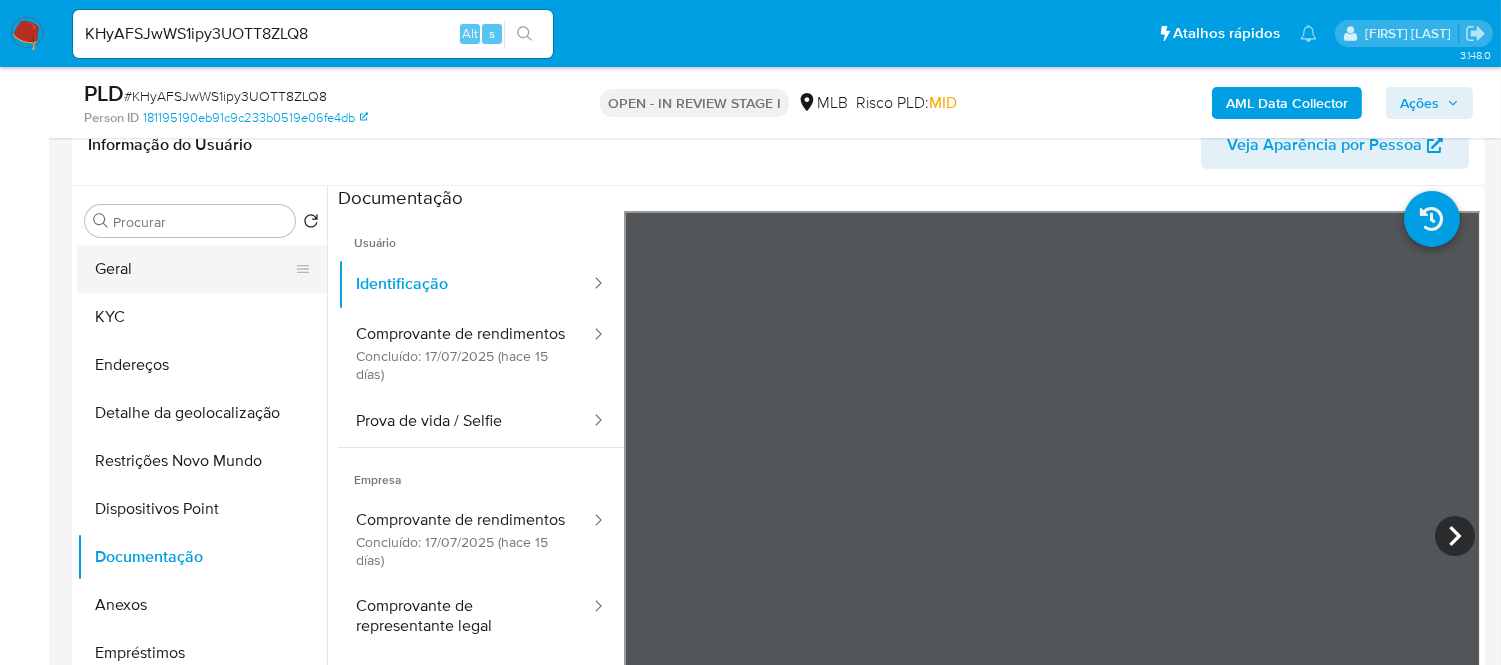 scroll, scrollTop: 333, scrollLeft: 0, axis: vertical 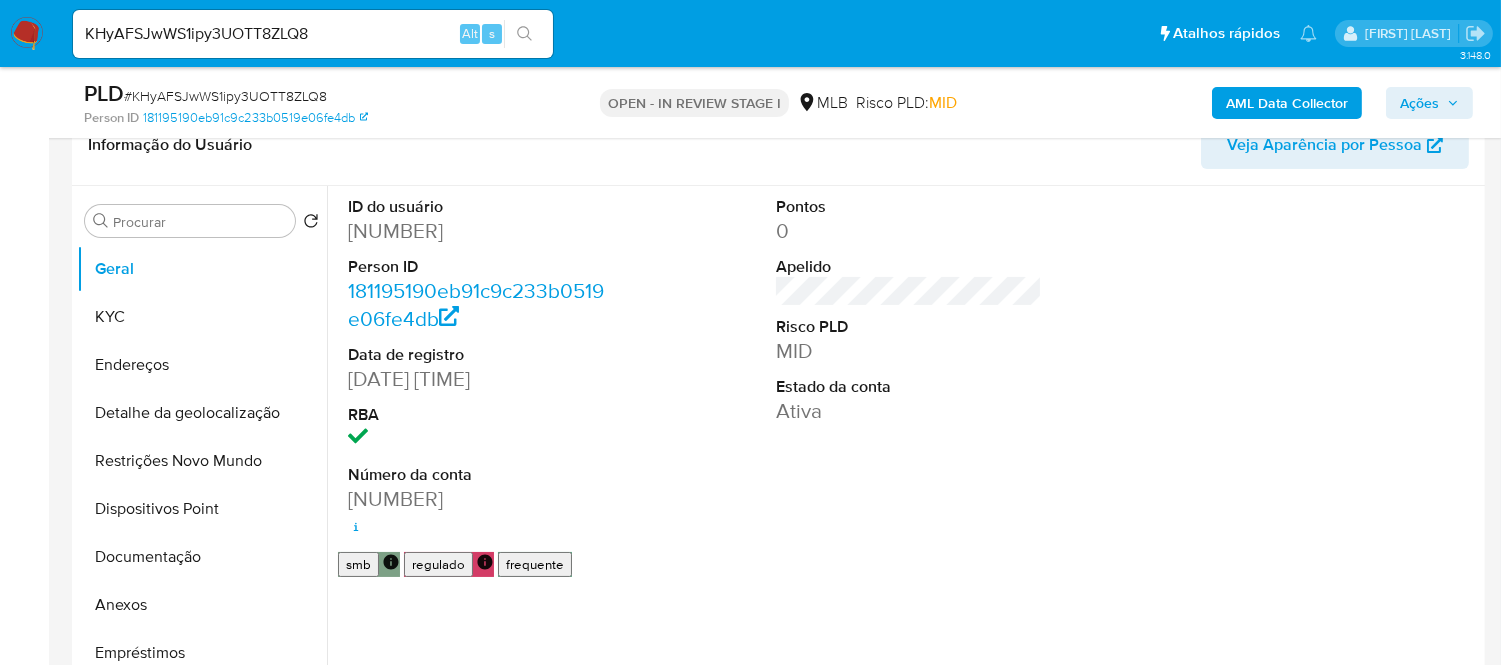 type 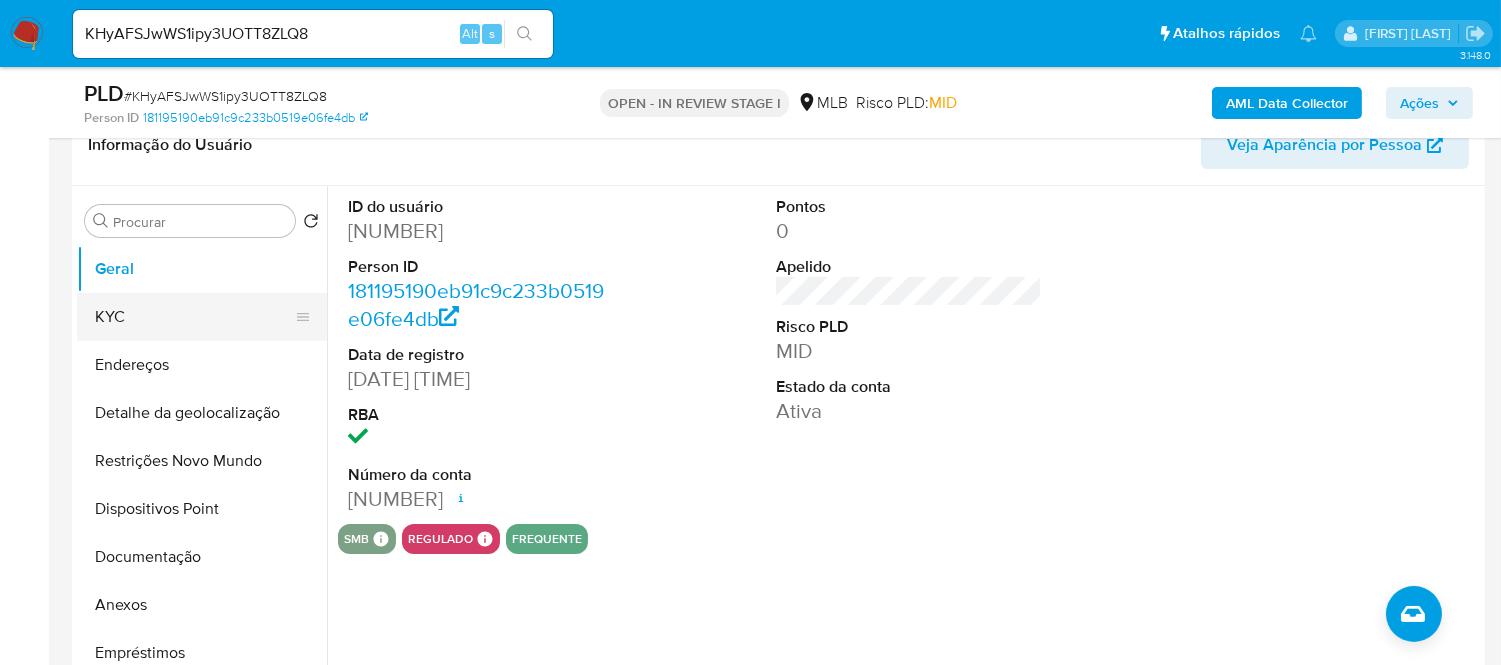 click on "KYC" at bounding box center (194, 317) 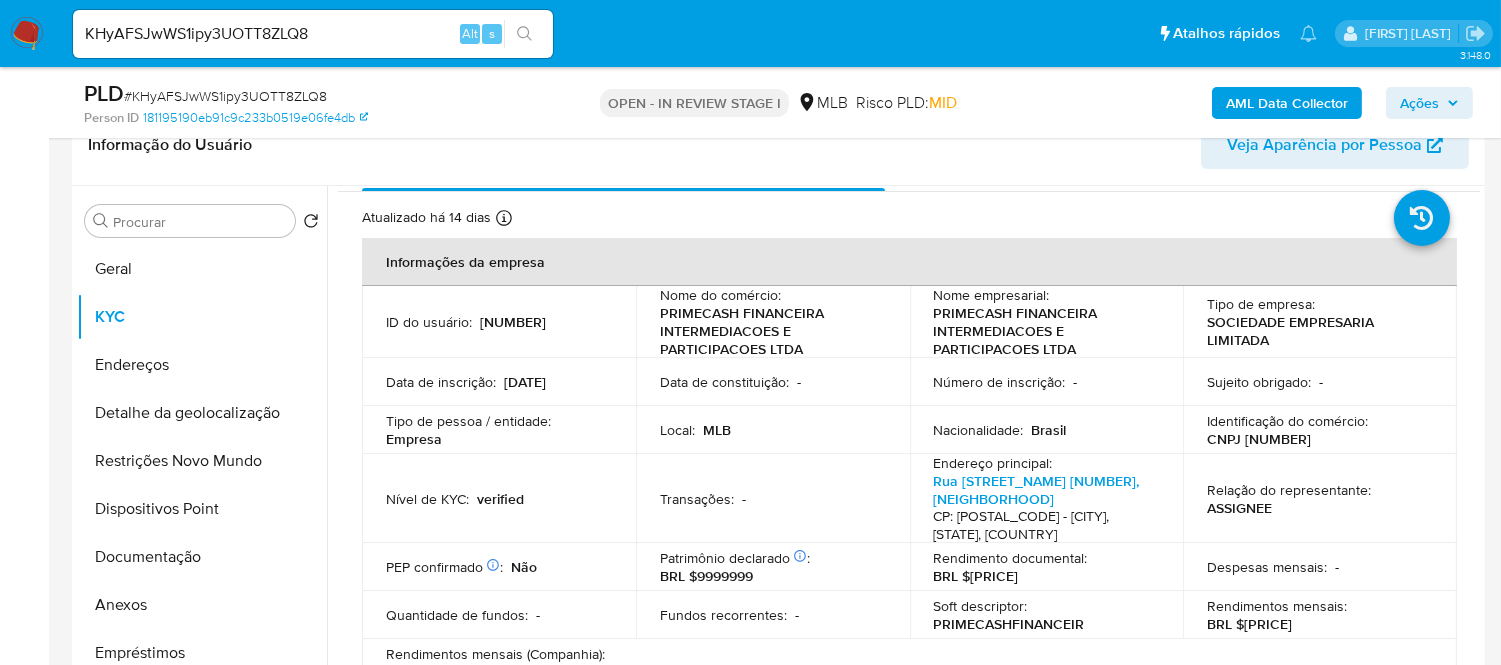 scroll, scrollTop: 46, scrollLeft: 0, axis: vertical 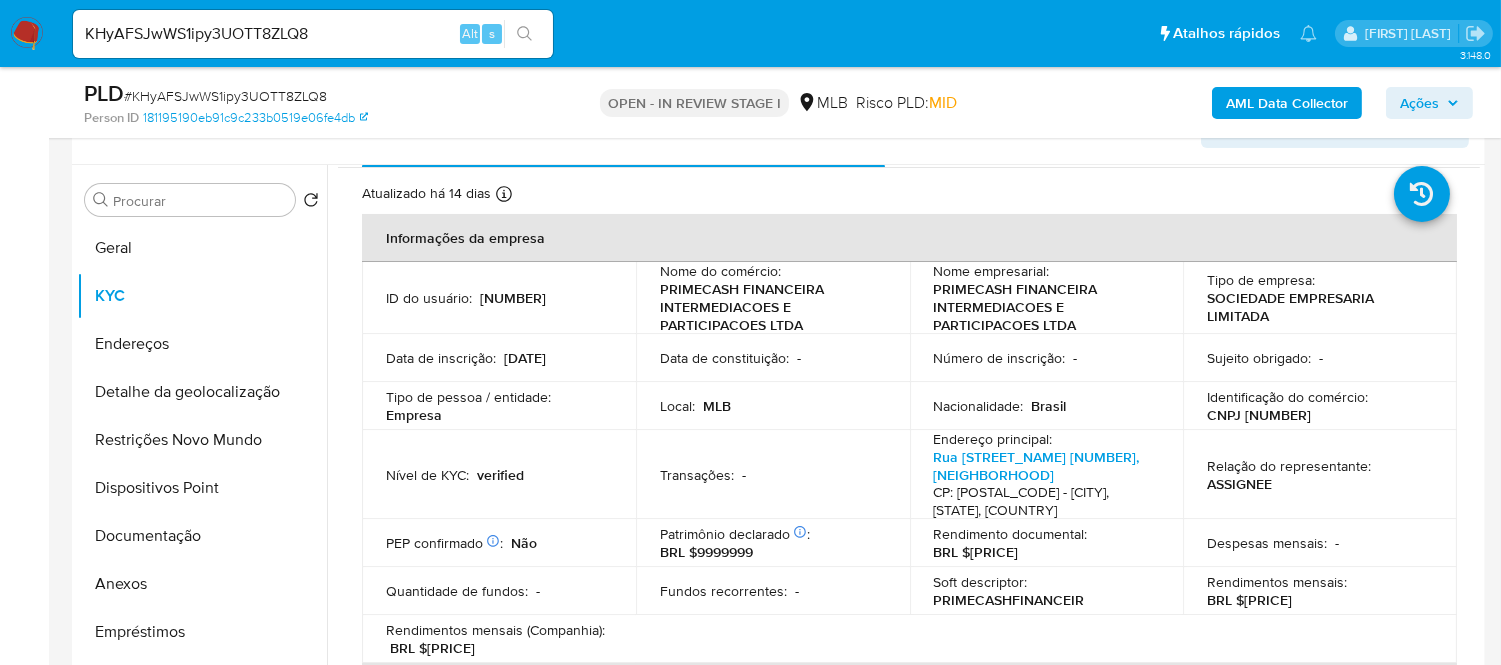 type 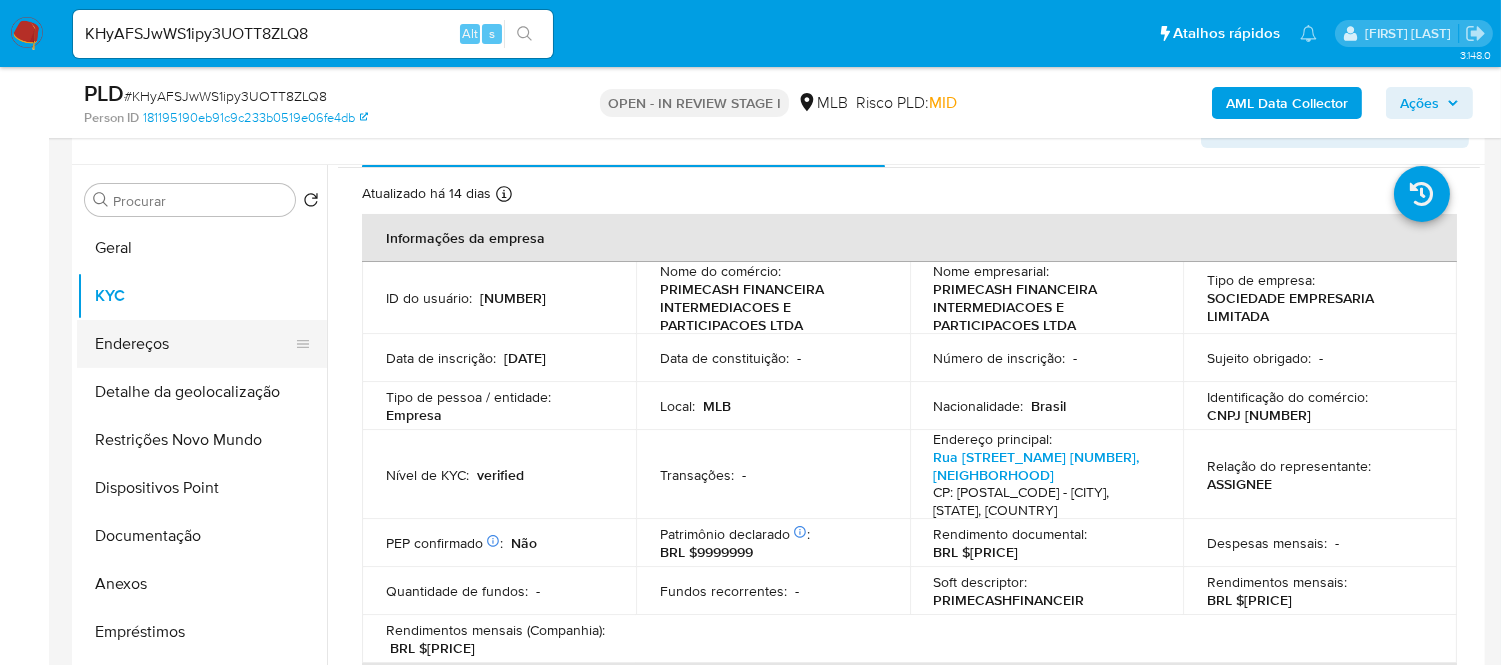 drag, startPoint x: 211, startPoint y: 352, endPoint x: 131, endPoint y: 346, distance: 80.224686 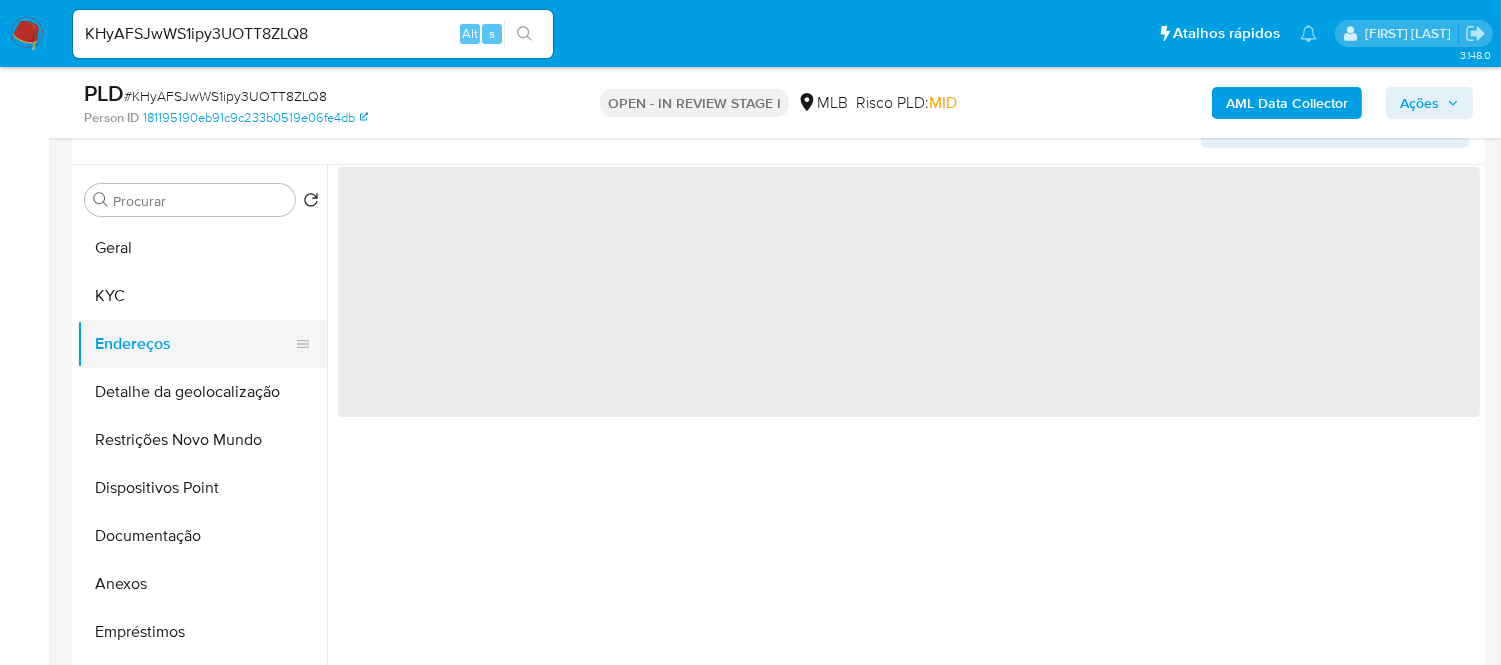 scroll, scrollTop: 0, scrollLeft: 0, axis: both 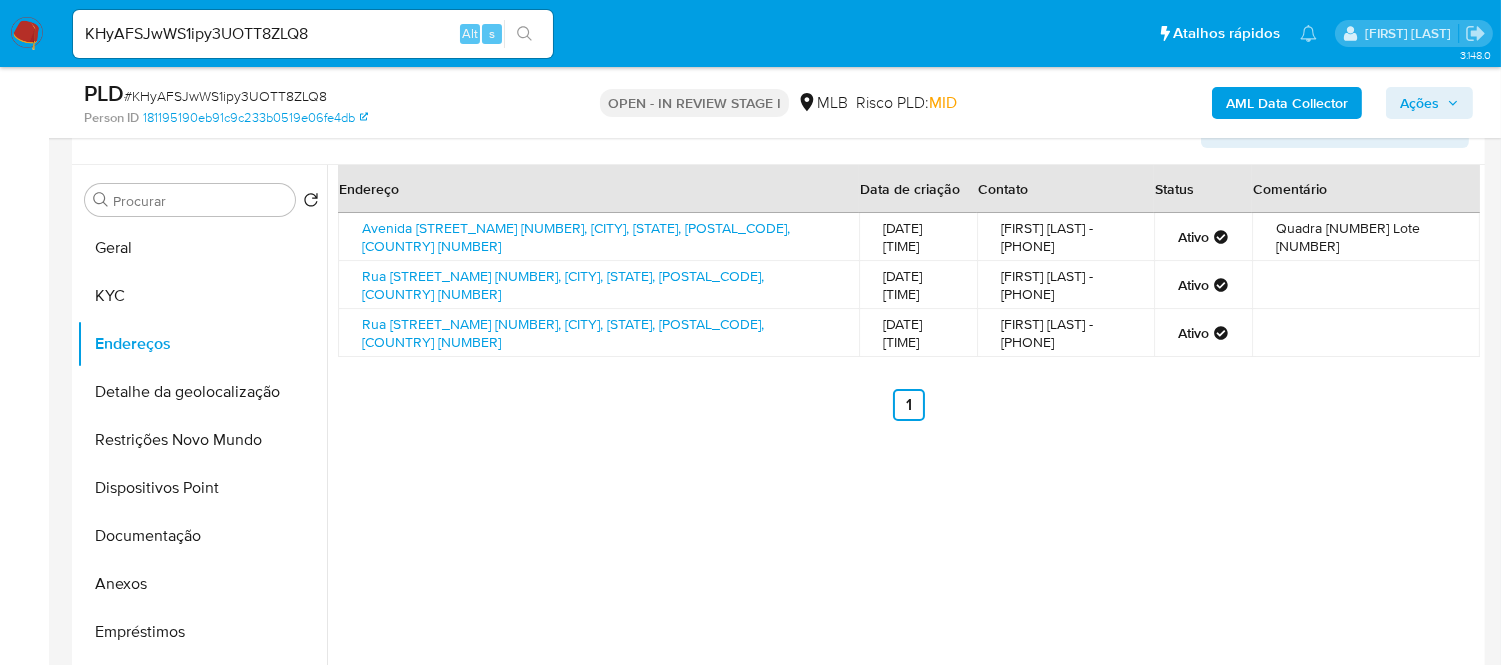 type 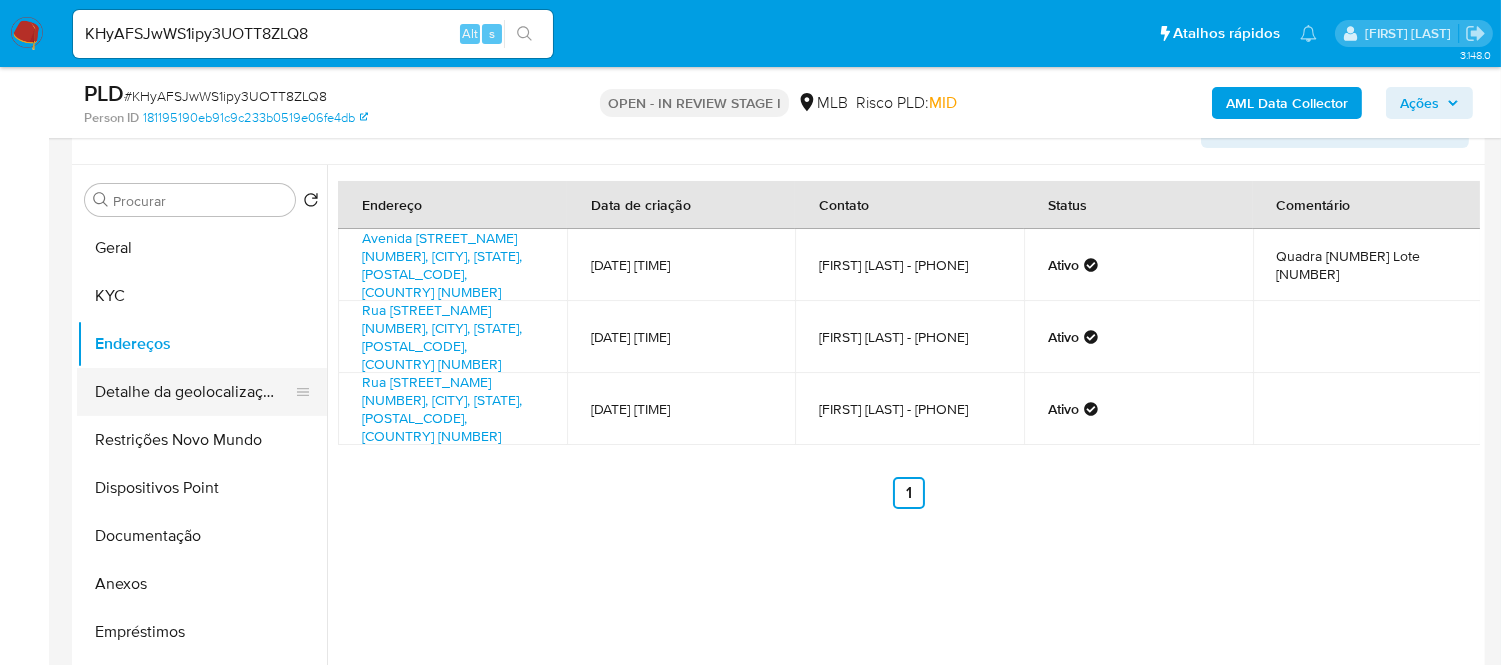 click on "Detalhe da geolocalização" at bounding box center [194, 392] 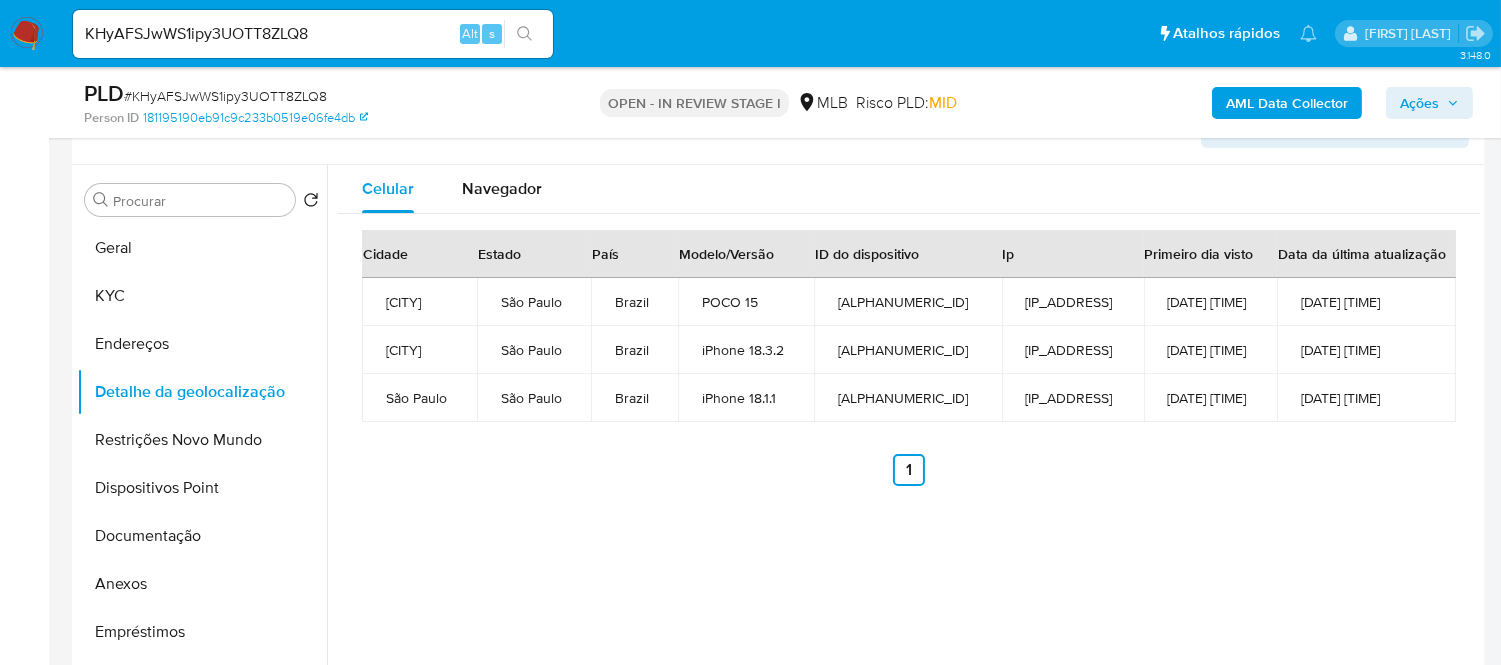 type 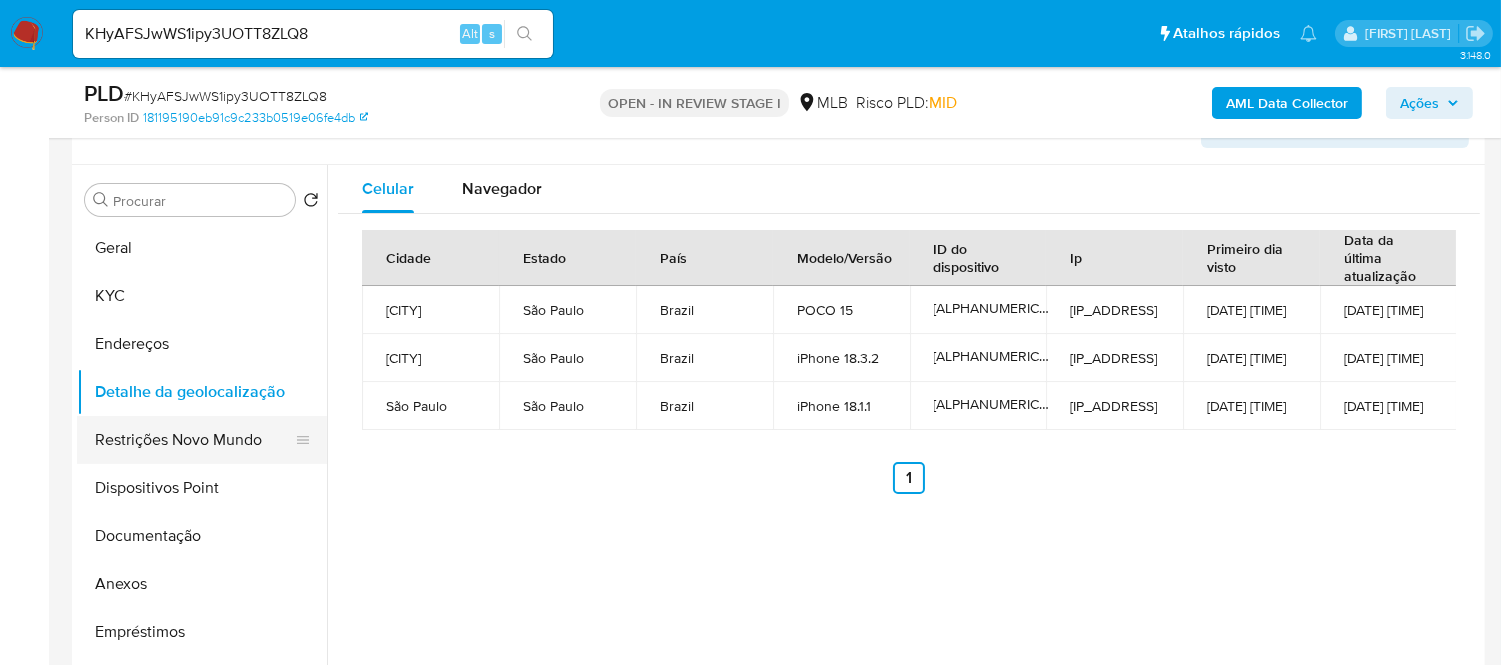 click on "Restrições Novo Mundo" at bounding box center (194, 440) 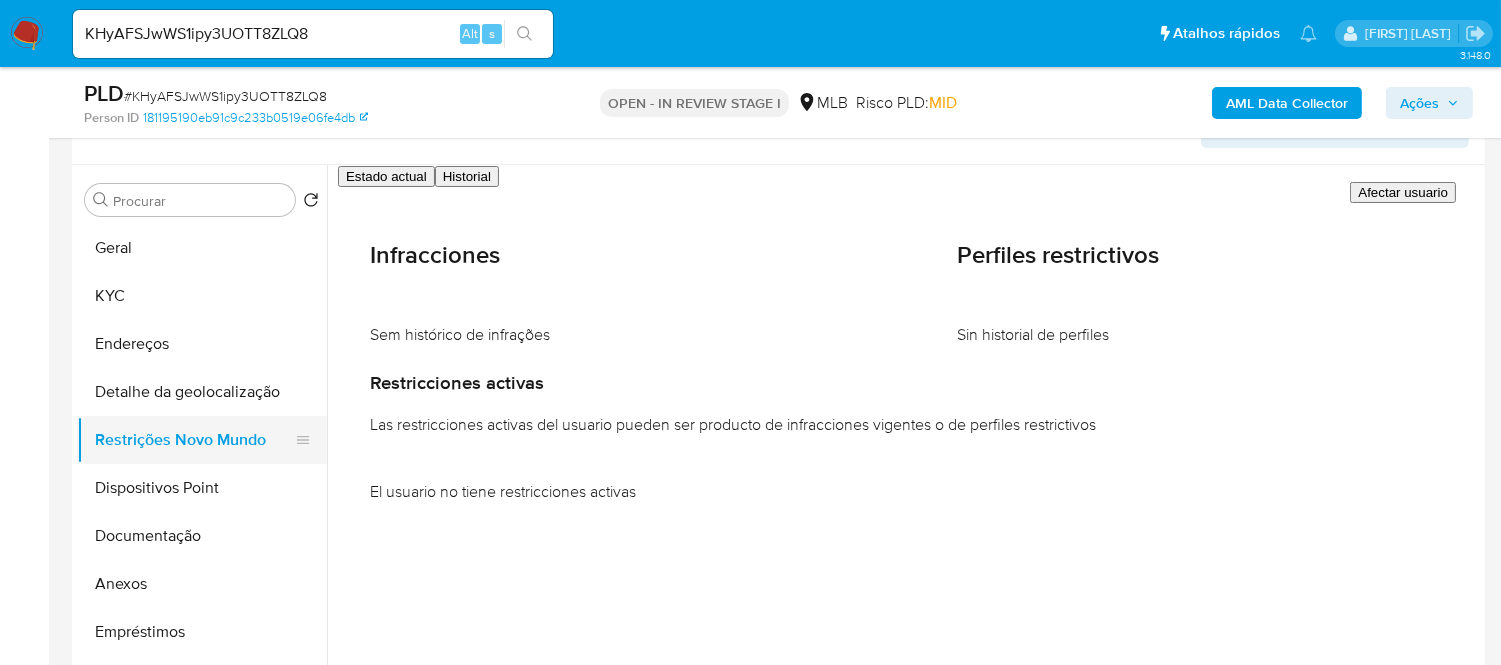 type 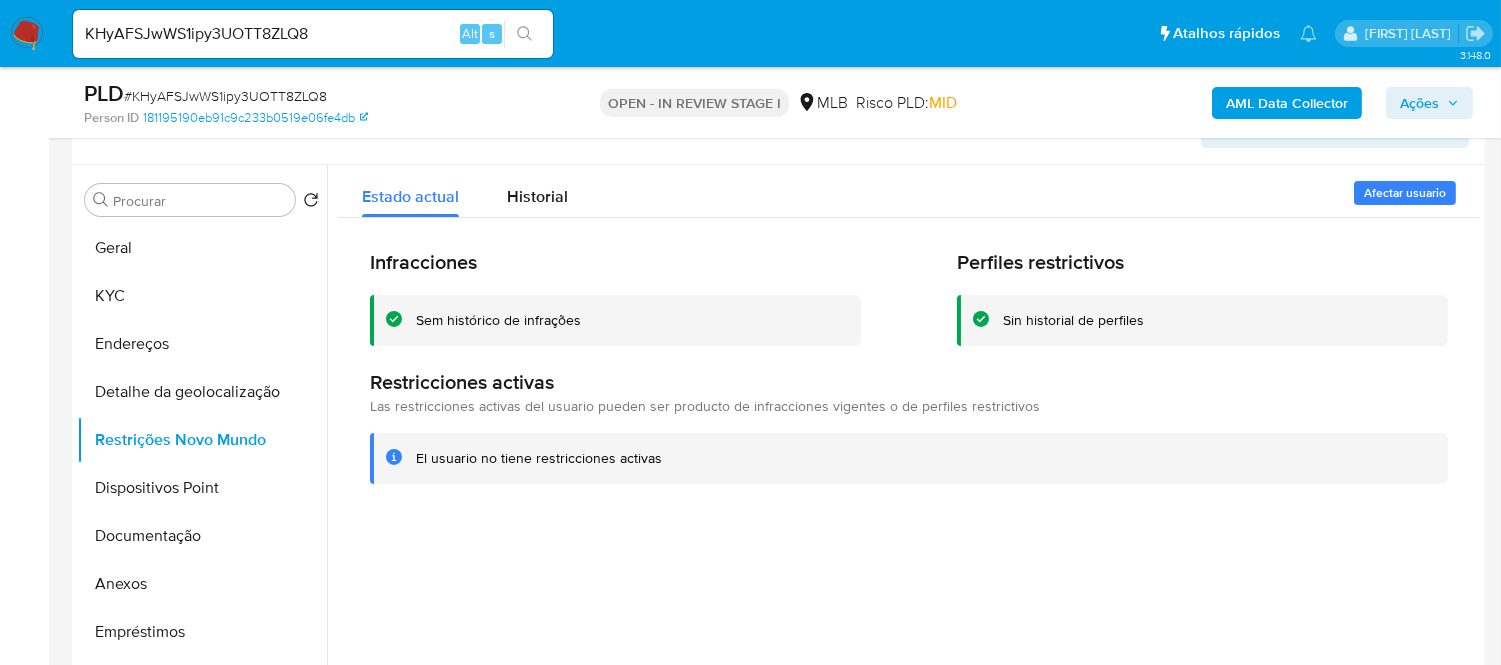drag, startPoint x: 177, startPoint y: 486, endPoint x: 478, endPoint y: 484, distance: 301.00665 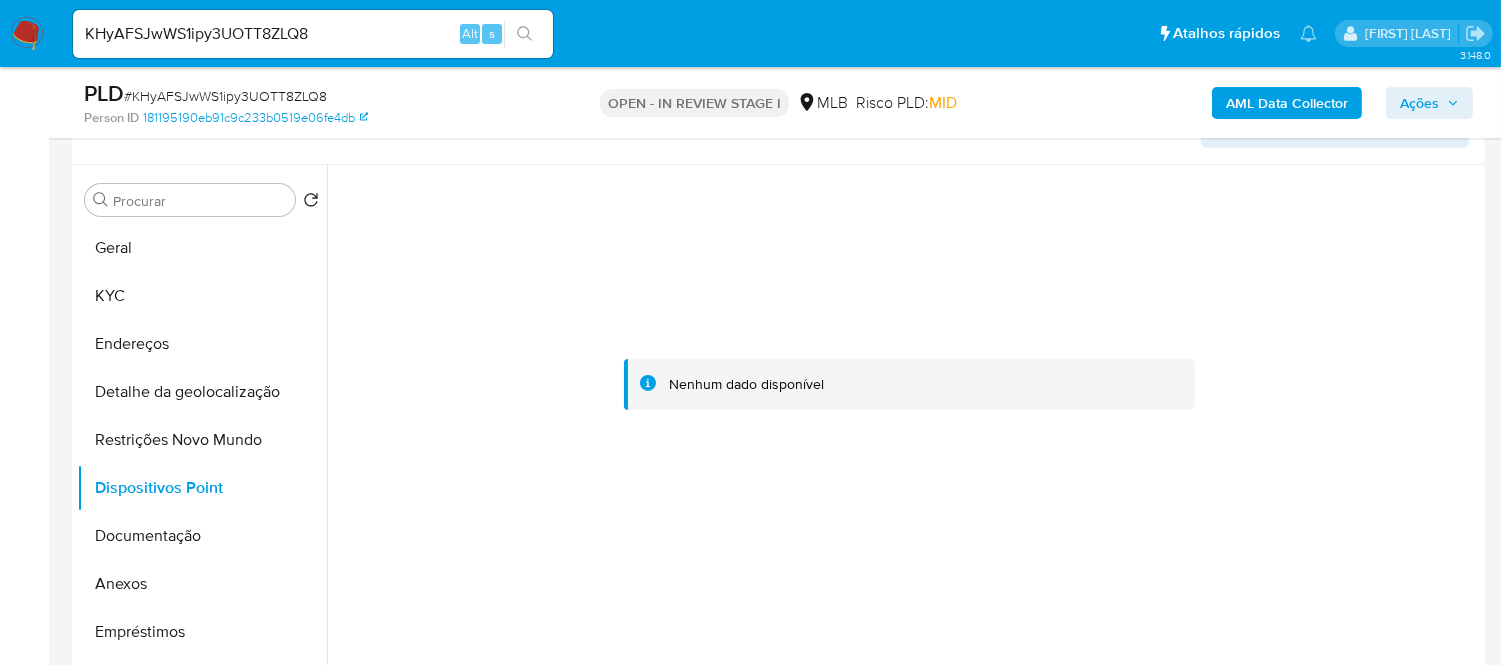 type 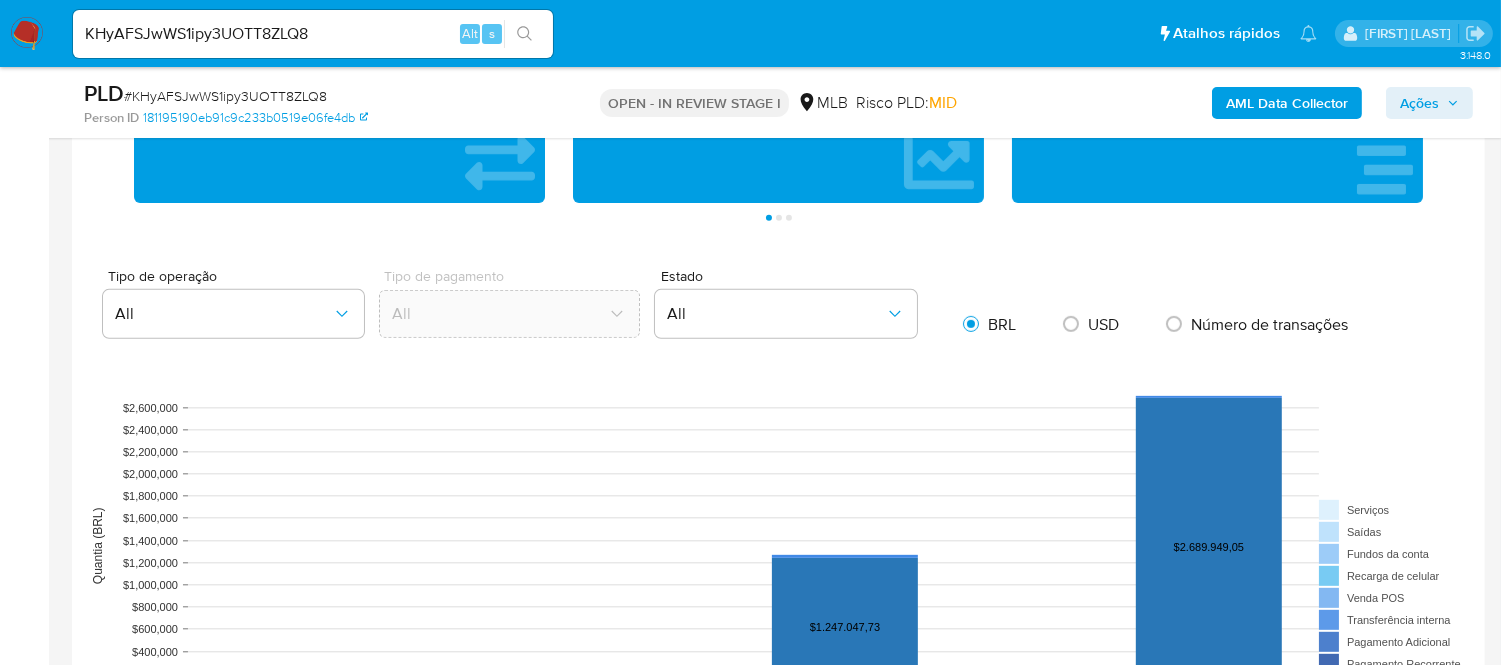 scroll, scrollTop: 1354, scrollLeft: 0, axis: vertical 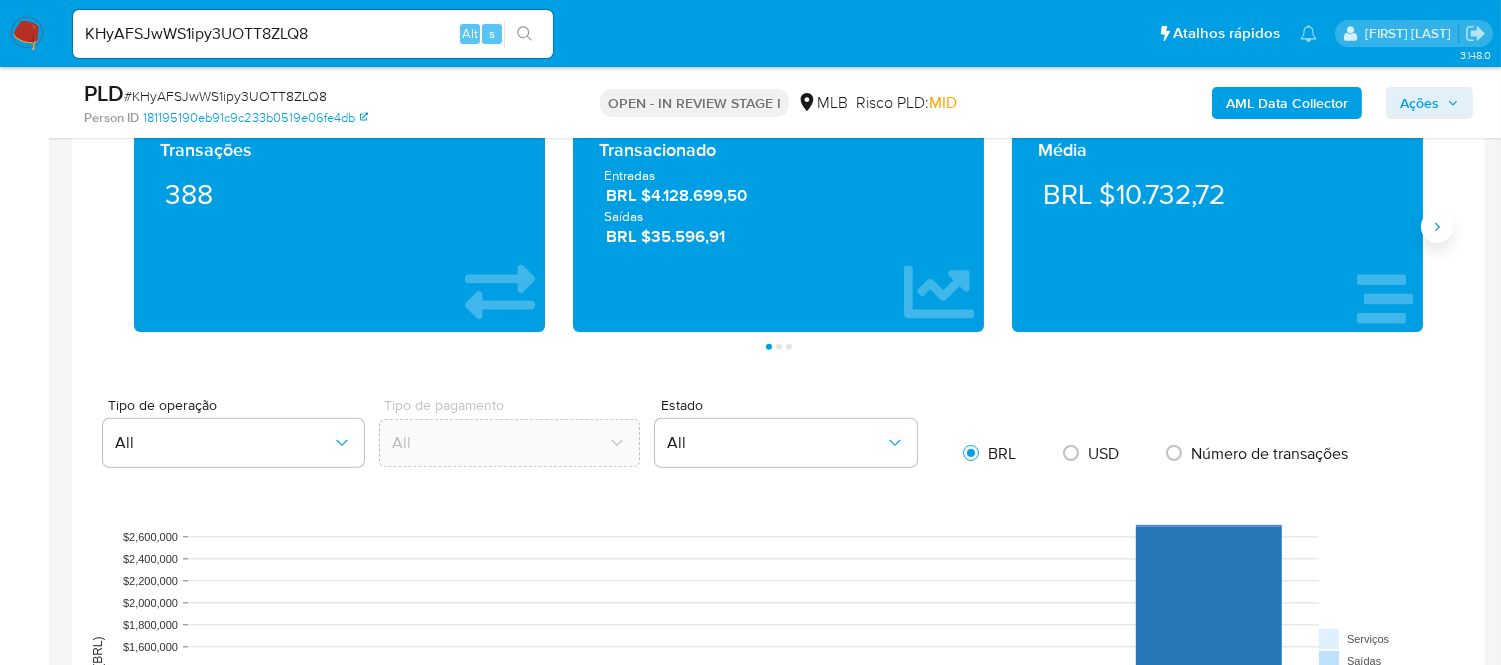 click at bounding box center [1437, 227] 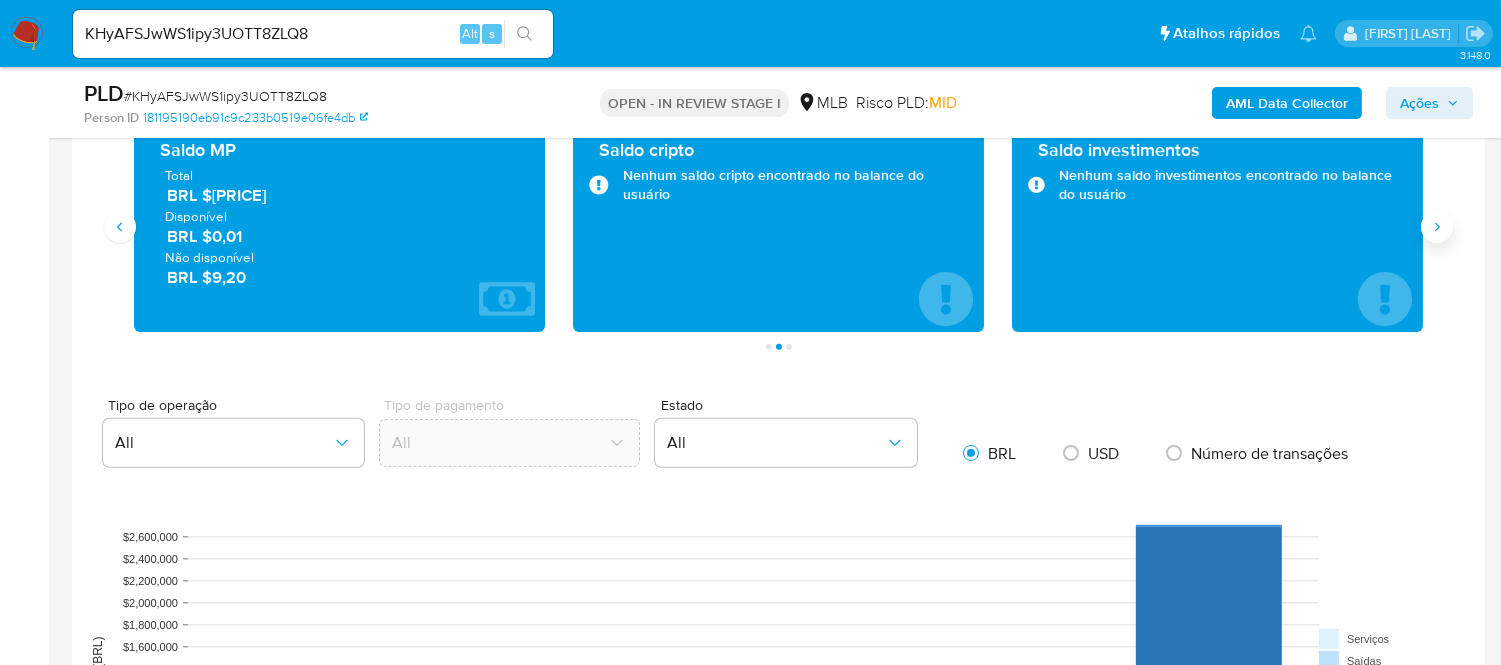 click at bounding box center (1437, 227) 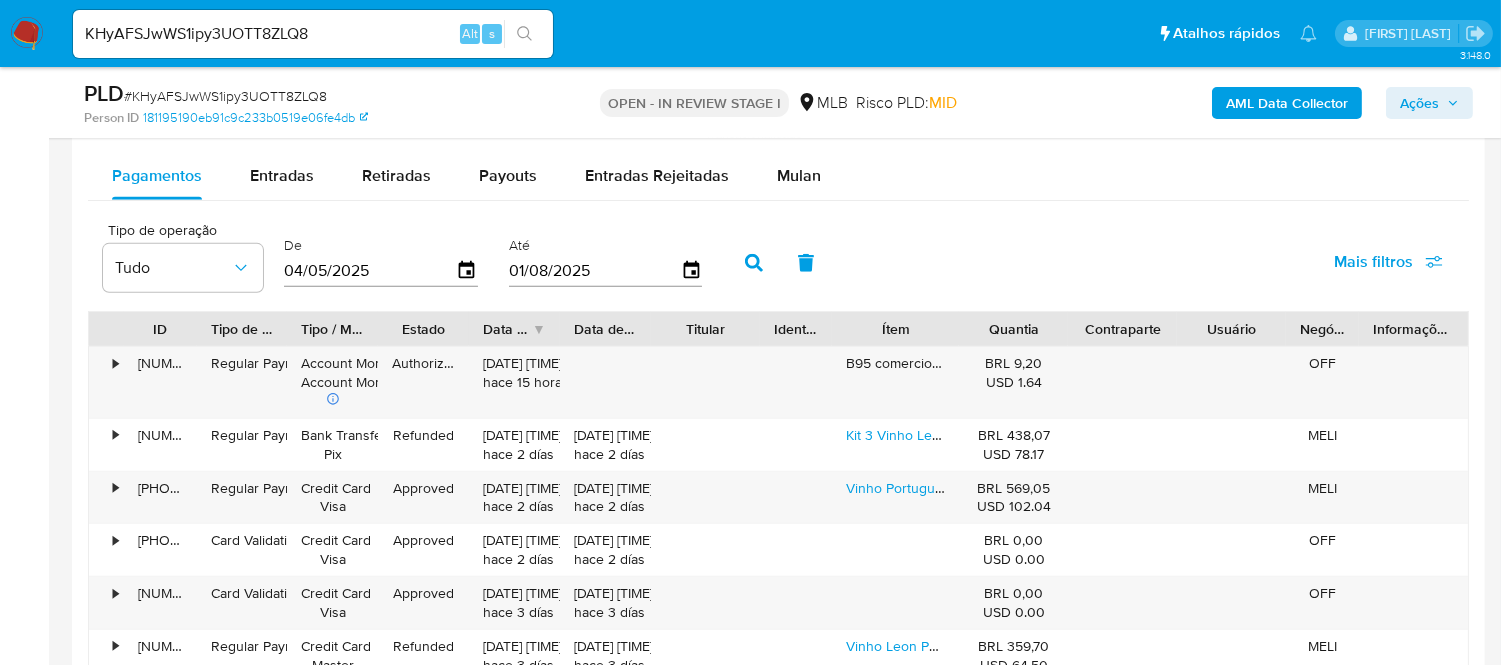 scroll, scrollTop: 2021, scrollLeft: 0, axis: vertical 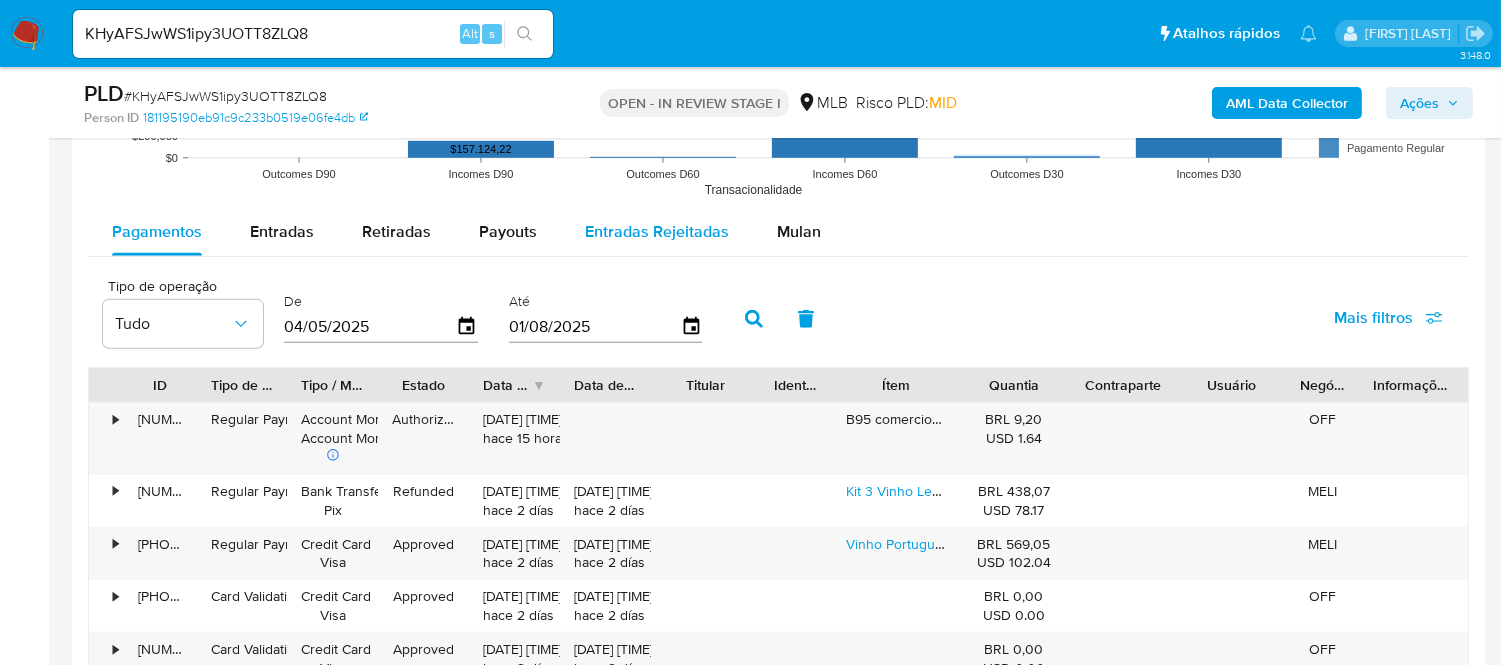 click on "Entradas Rejeitadas" at bounding box center (657, 231) 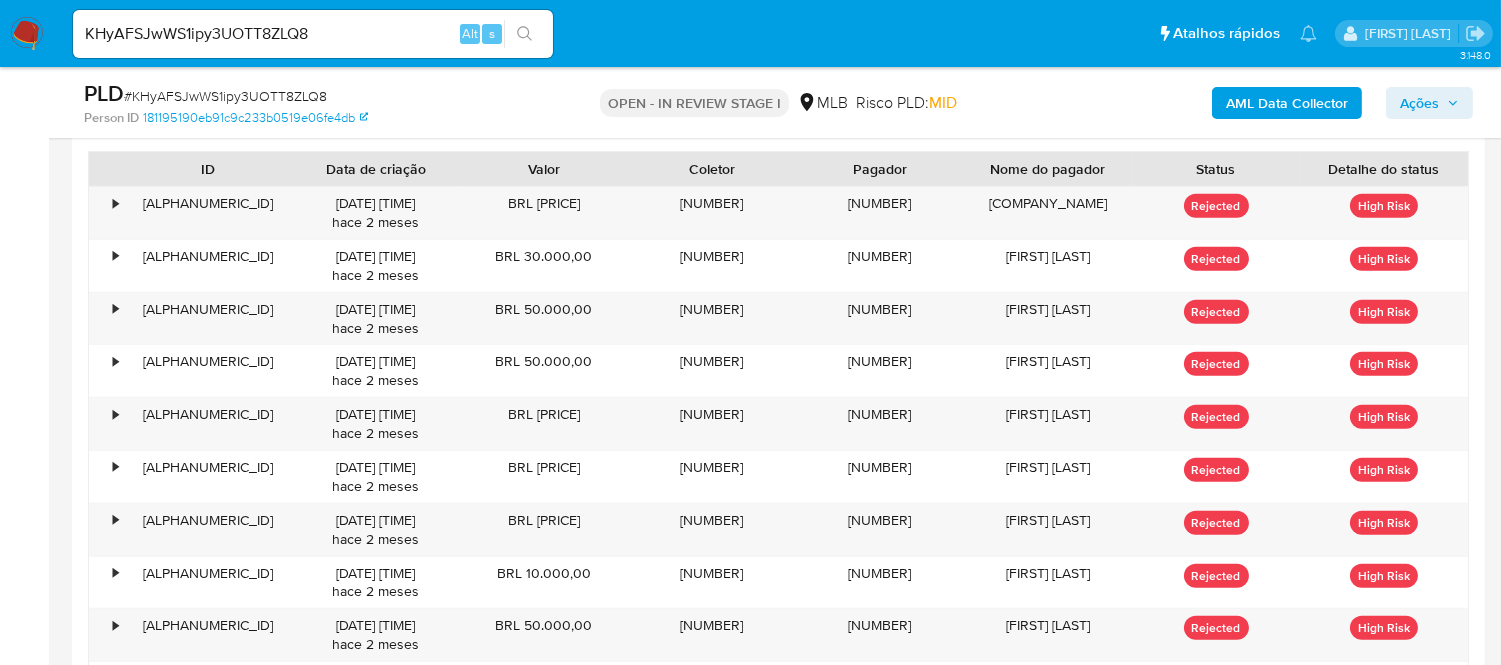 scroll, scrollTop: 2465, scrollLeft: 0, axis: vertical 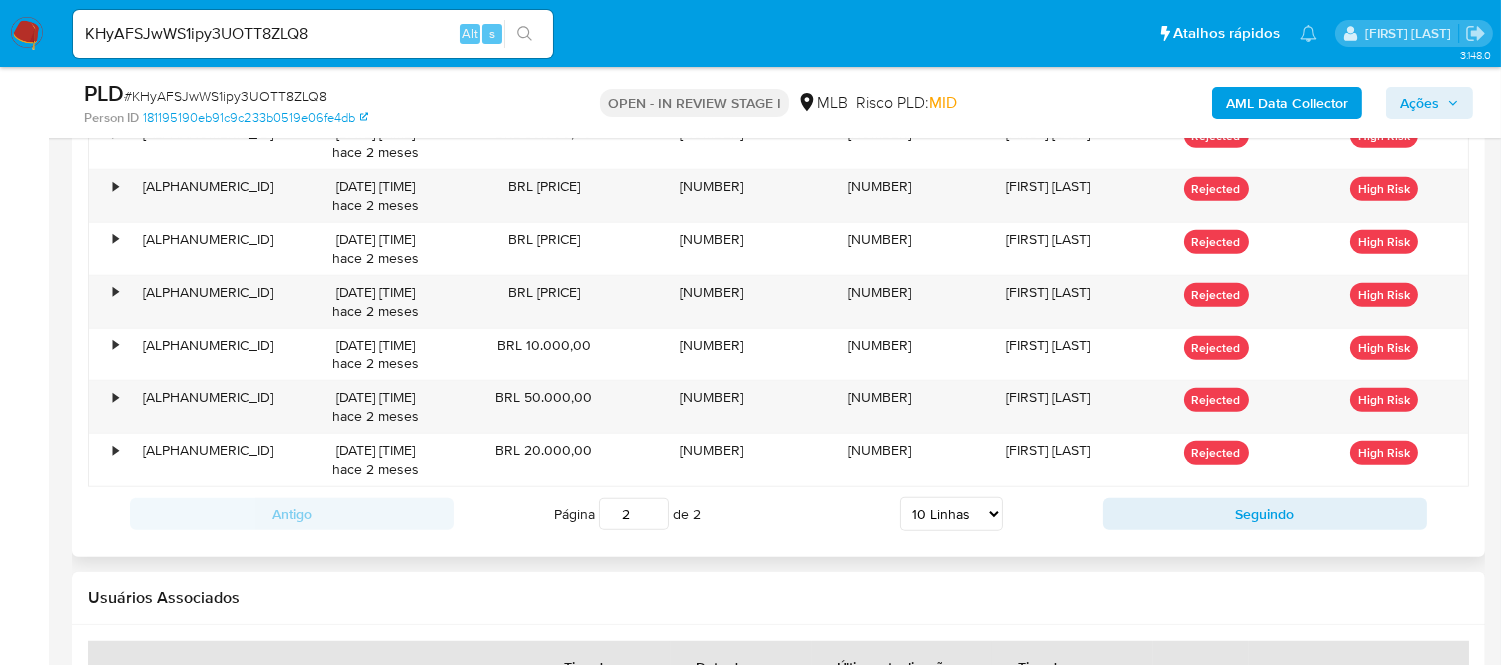 click on "2" at bounding box center [634, 514] 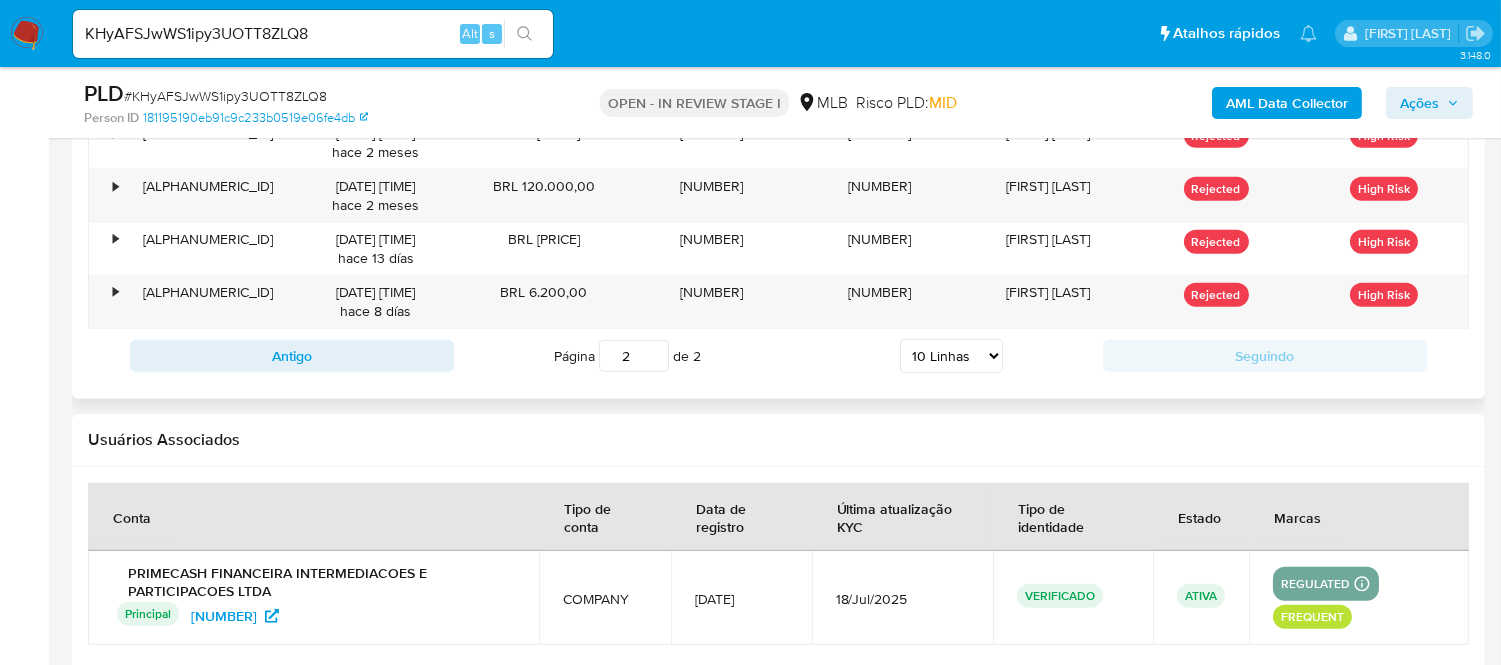 click on "2" at bounding box center (634, 356) 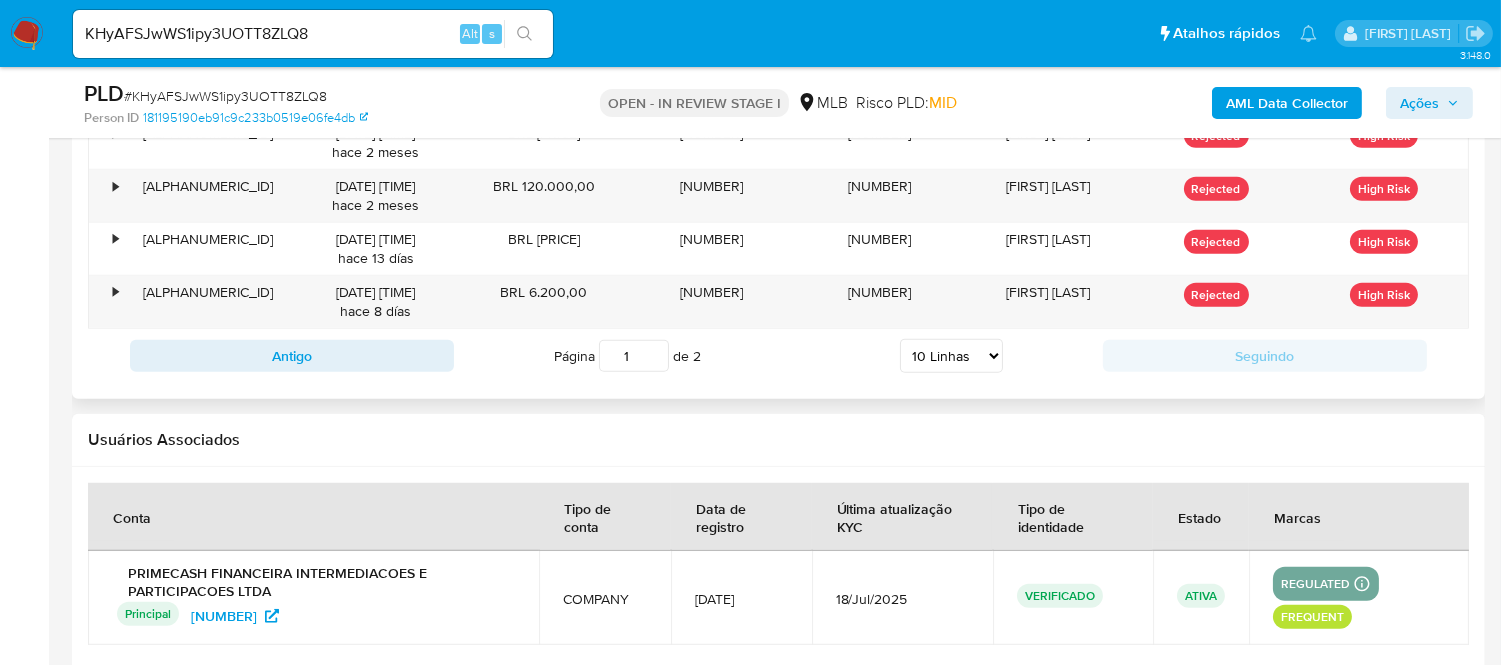 click on "1" at bounding box center [634, 356] 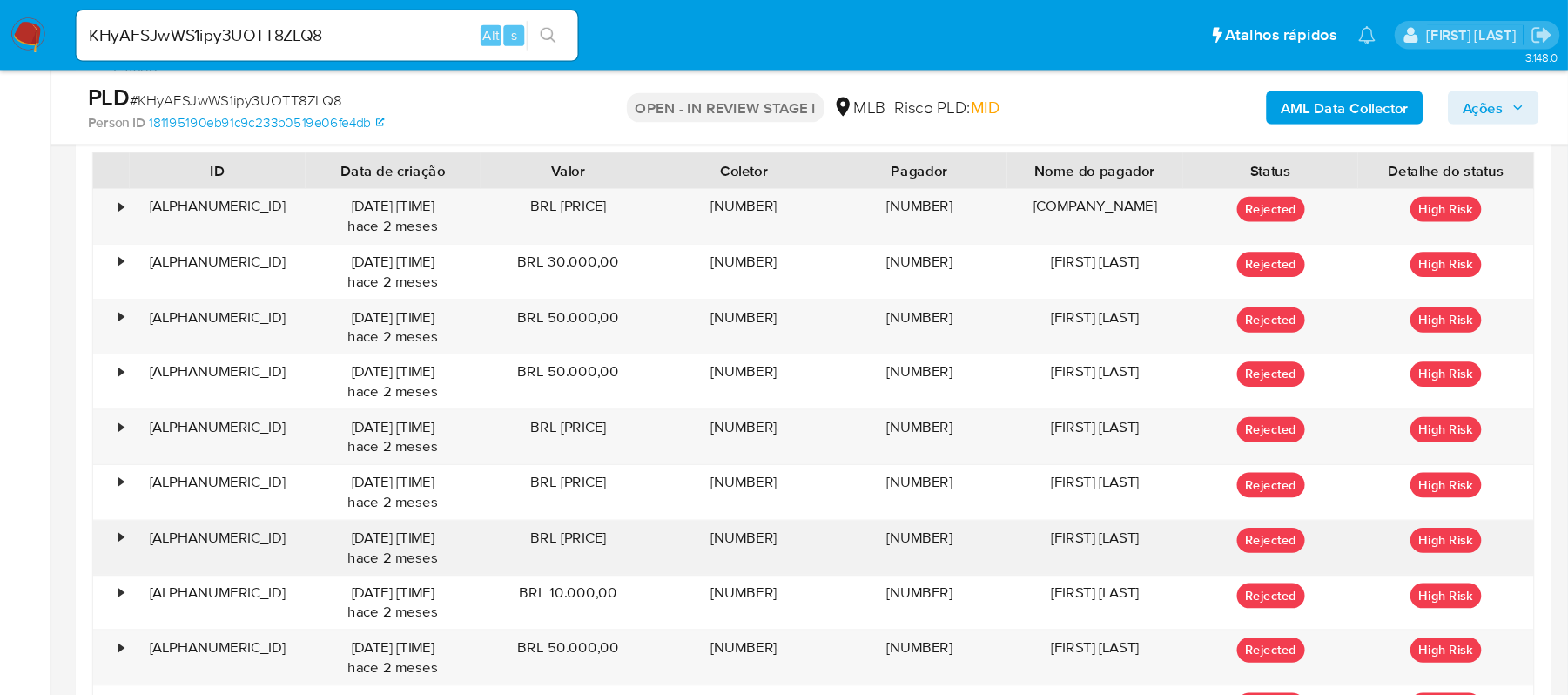 scroll, scrollTop: 1954, scrollLeft: 0, axis: vertical 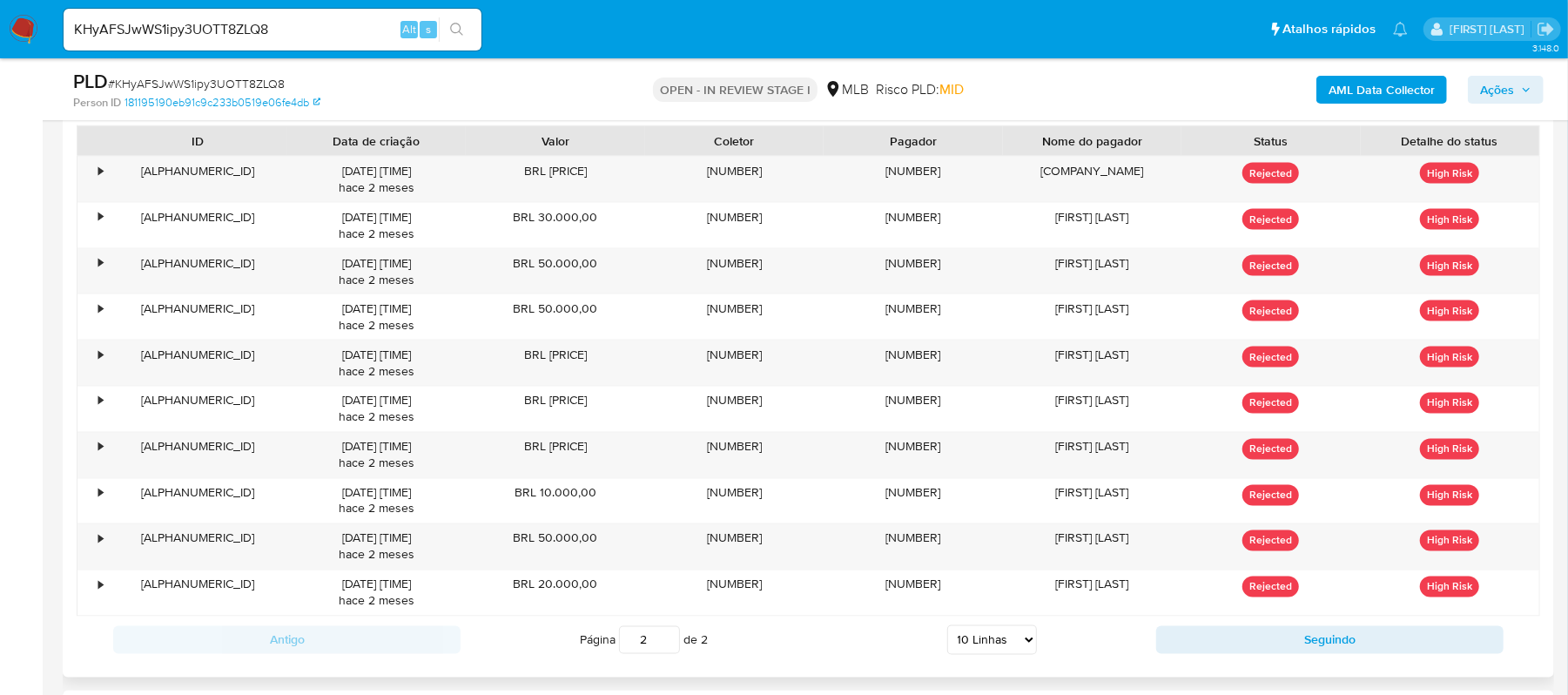 click on "2" at bounding box center (649, 640) 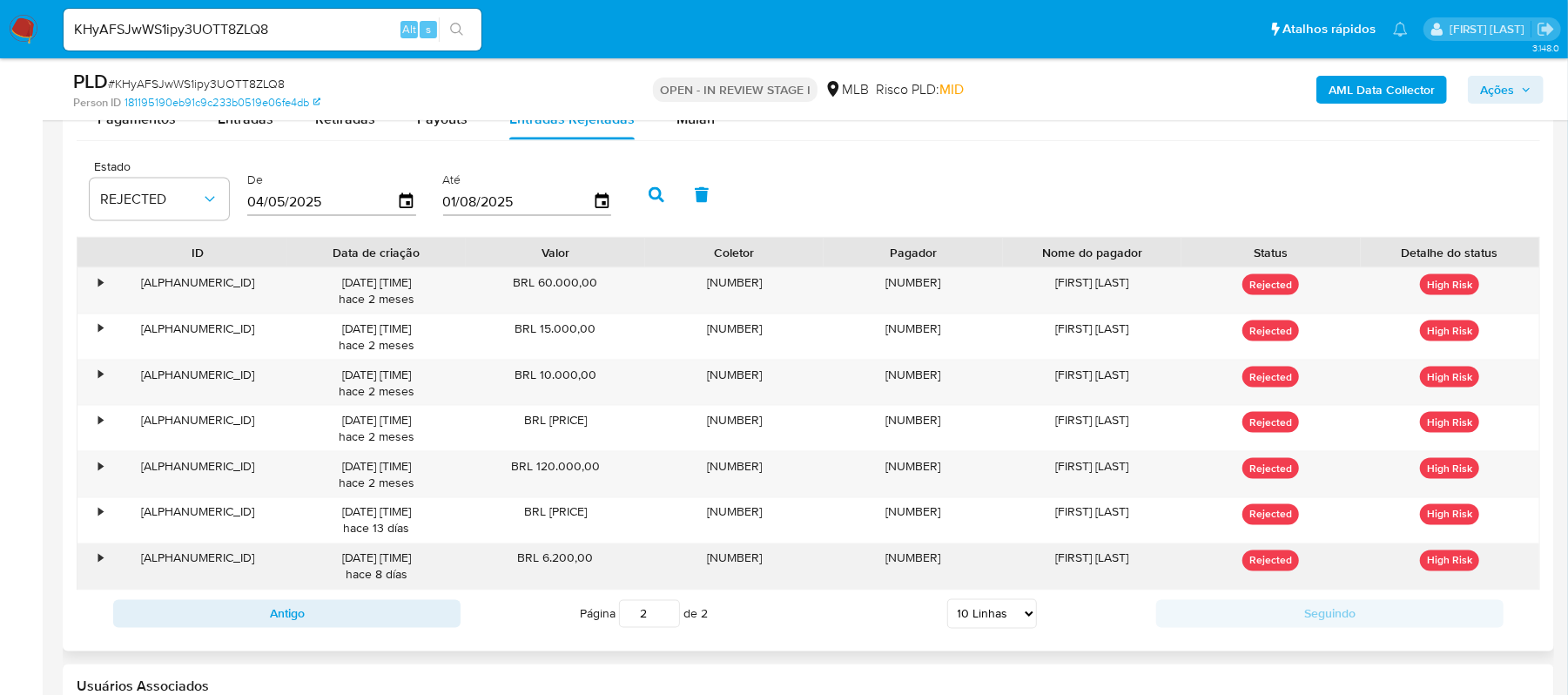 scroll, scrollTop: 1838, scrollLeft: 0, axis: vertical 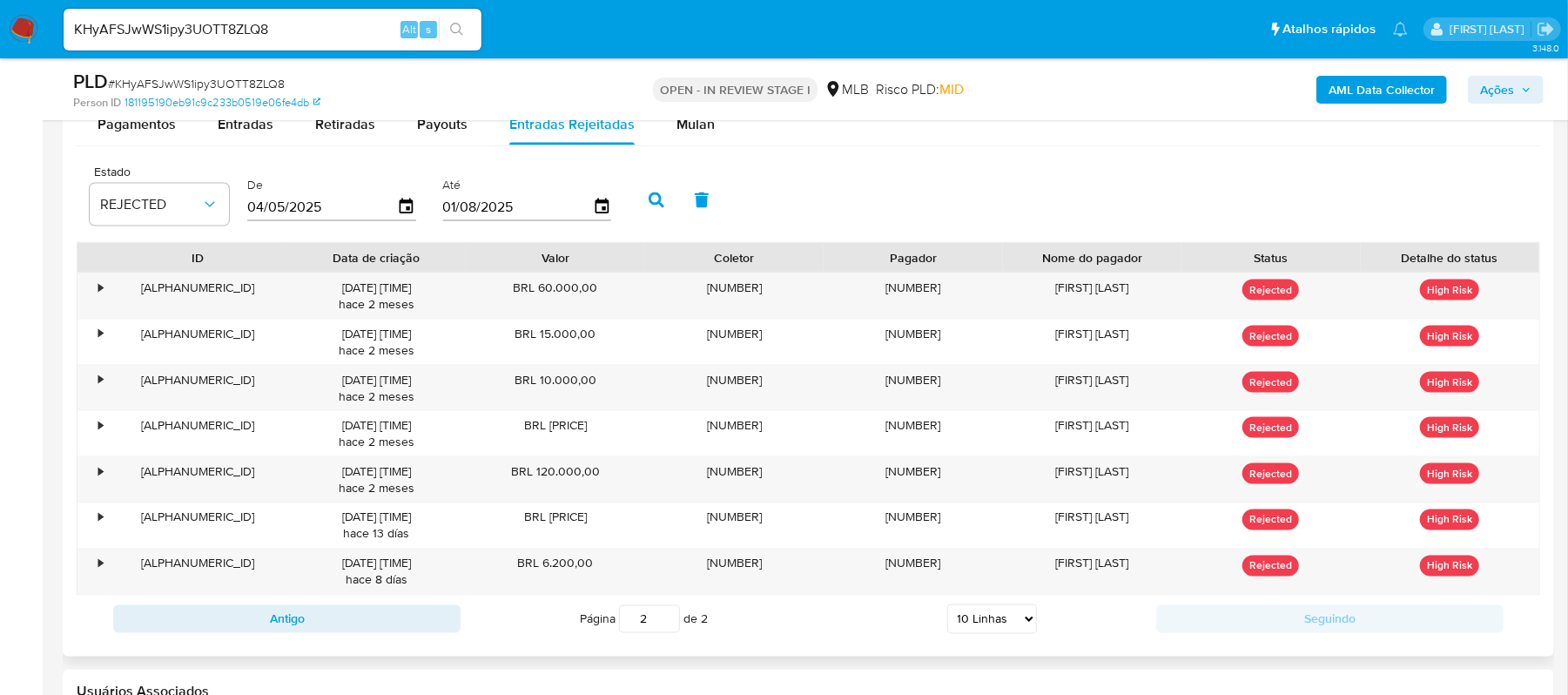 click on "2" at bounding box center [649, 619] 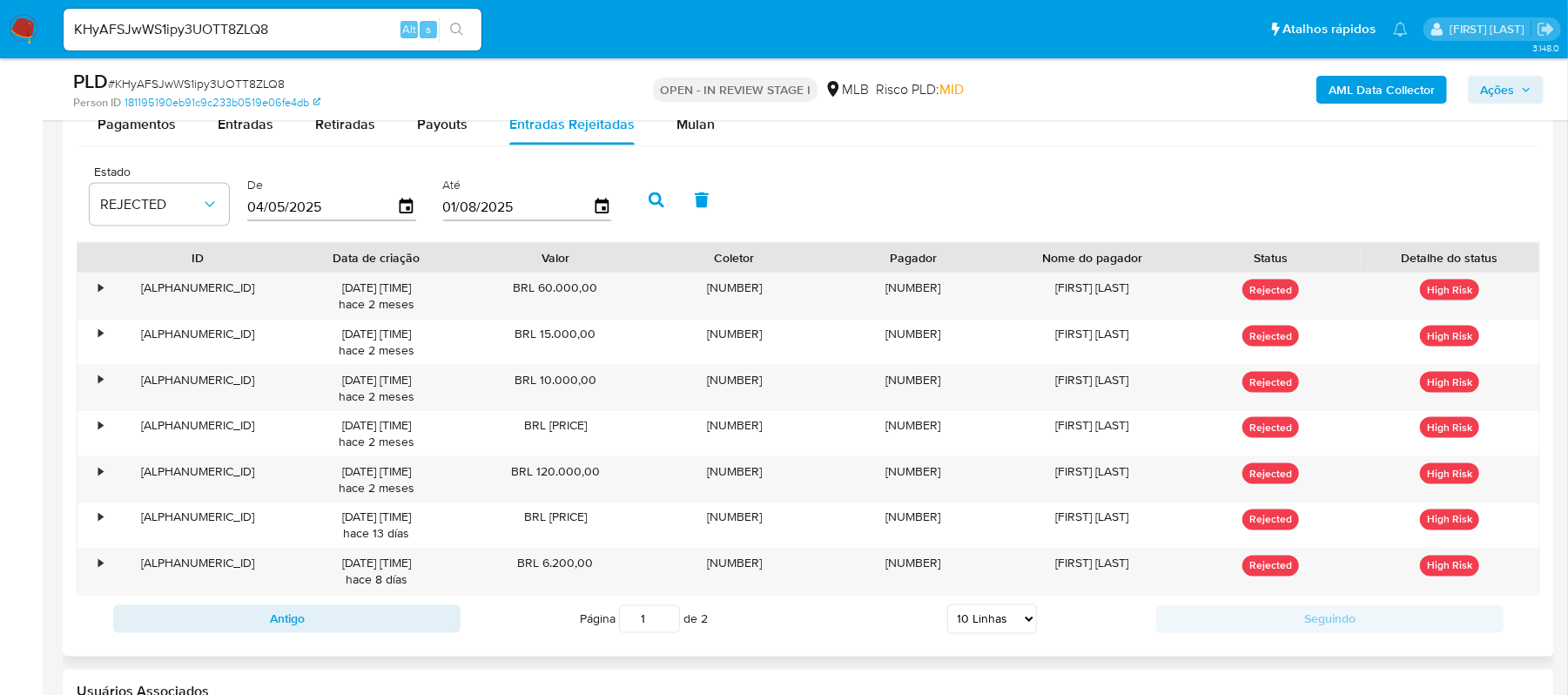 click on "1" at bounding box center [649, 619] 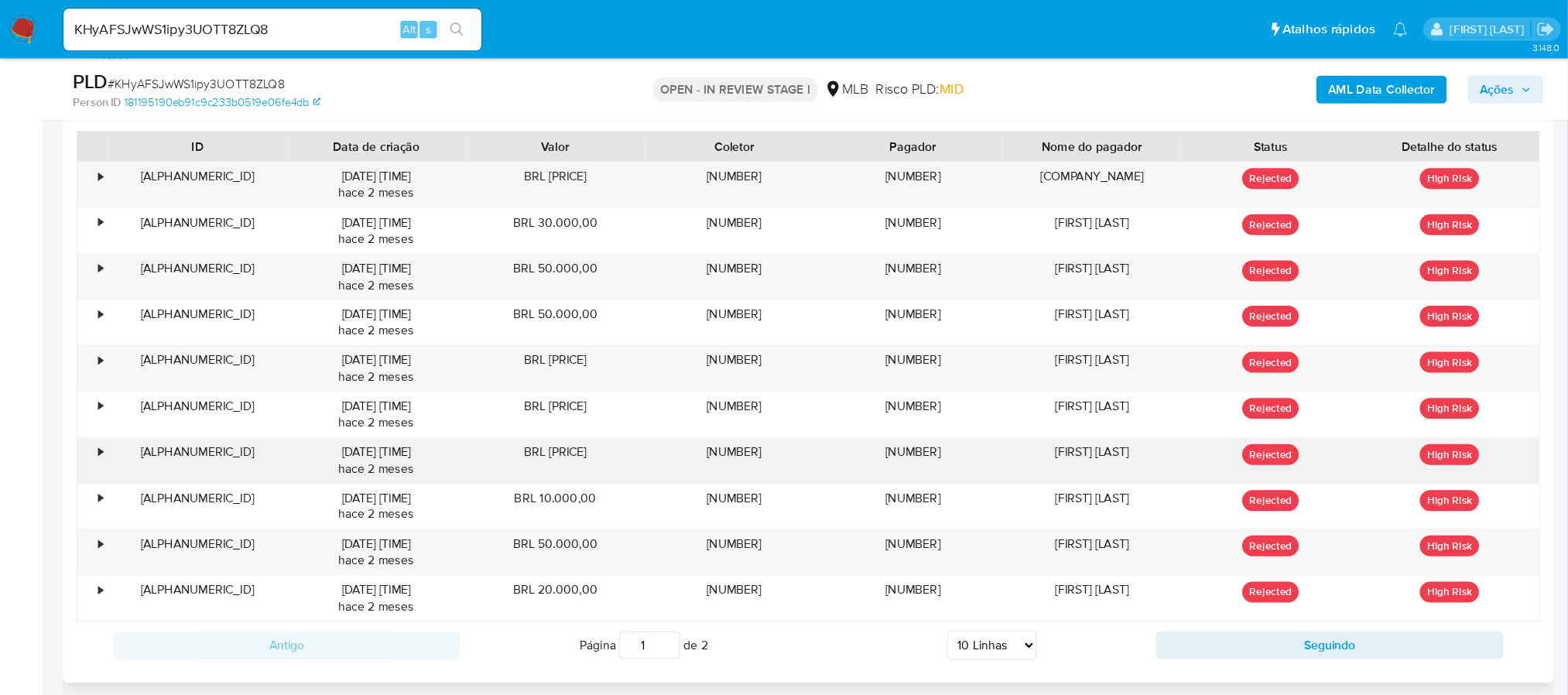 scroll, scrollTop: 1737, scrollLeft: 0, axis: vertical 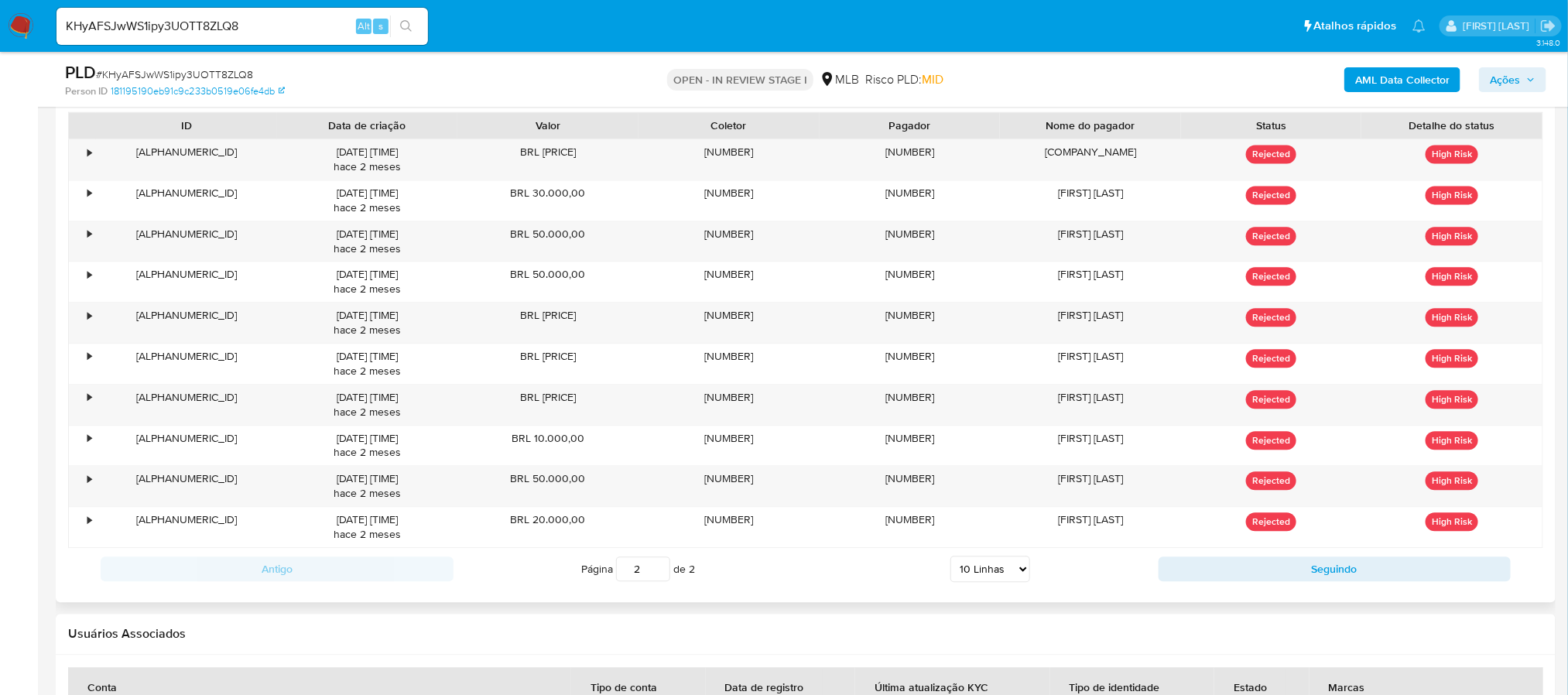 click on "2" at bounding box center [643, 569] 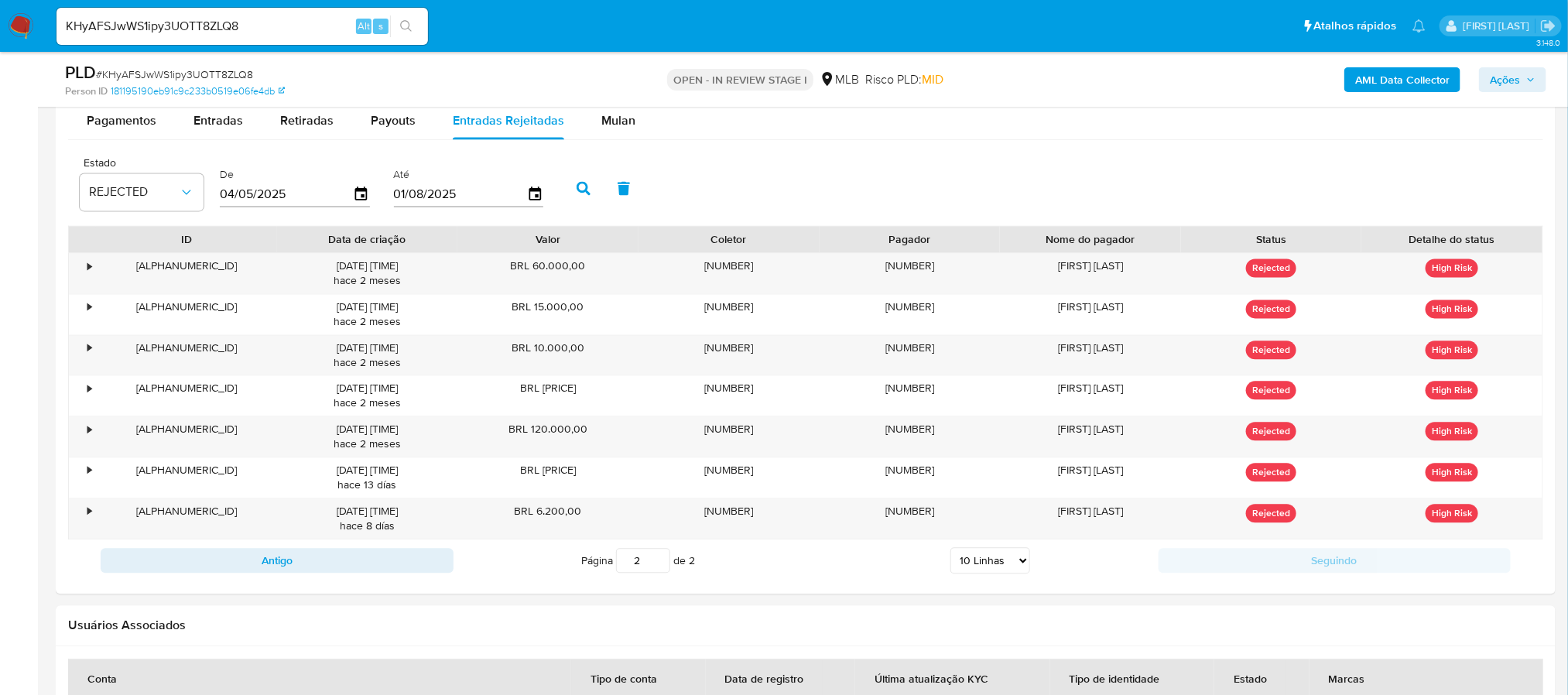 scroll, scrollTop: 1621, scrollLeft: 0, axis: vertical 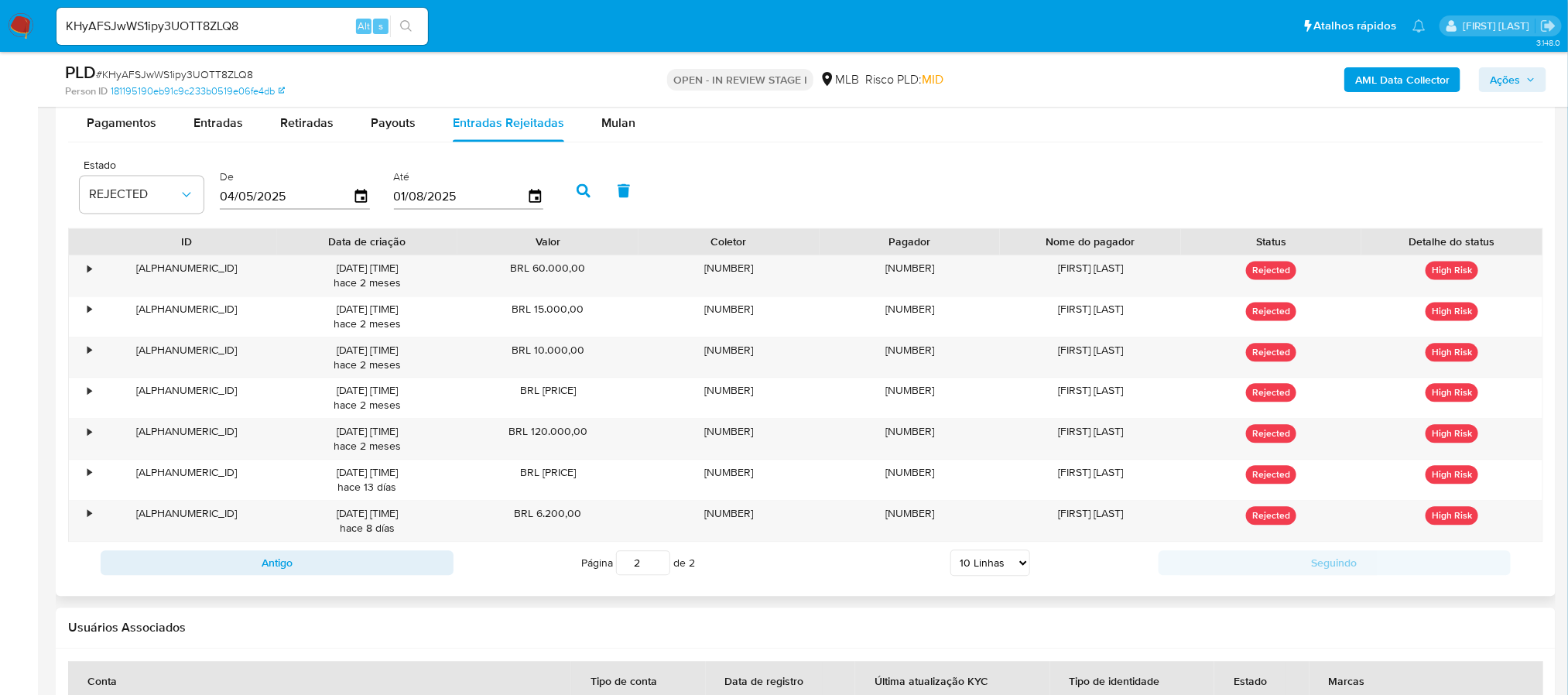 click on "2" at bounding box center [643, 563] 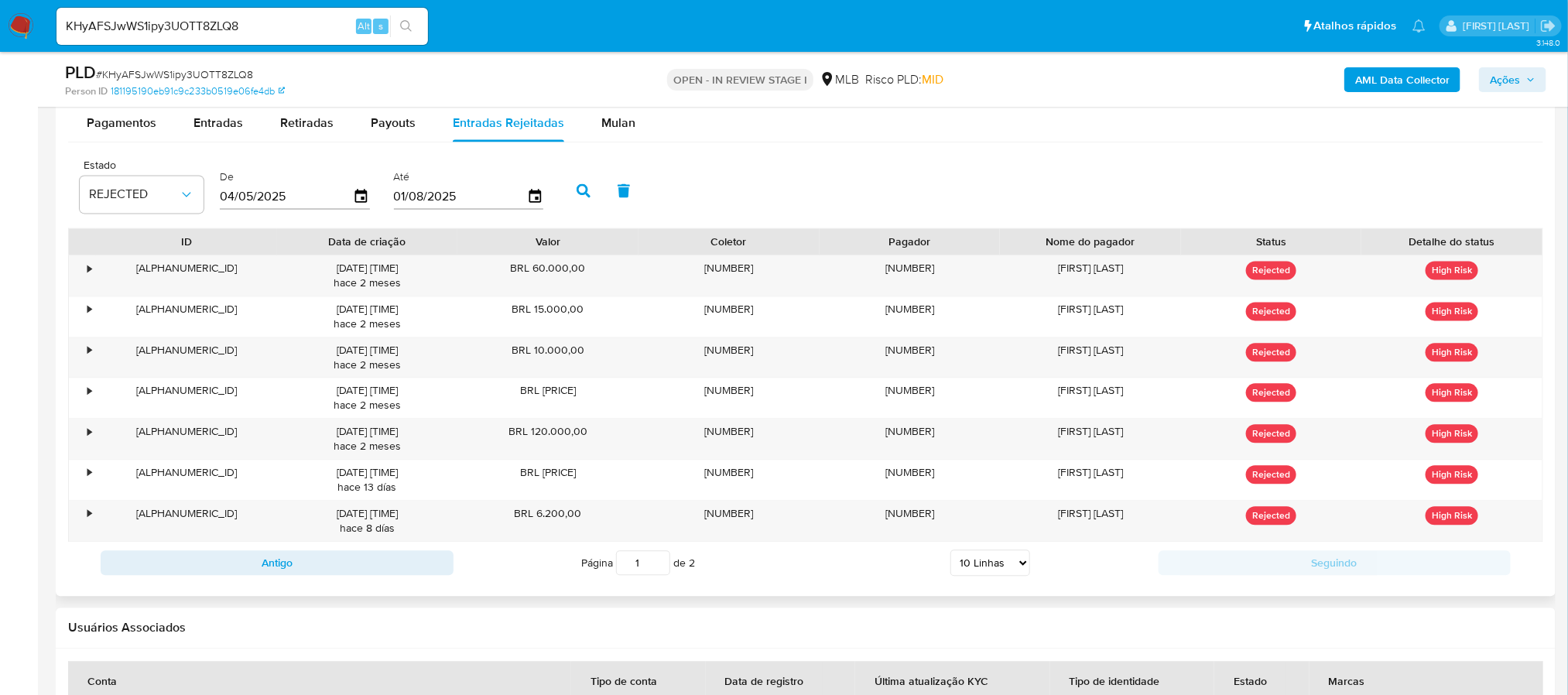 click on "1" at bounding box center [643, 563] 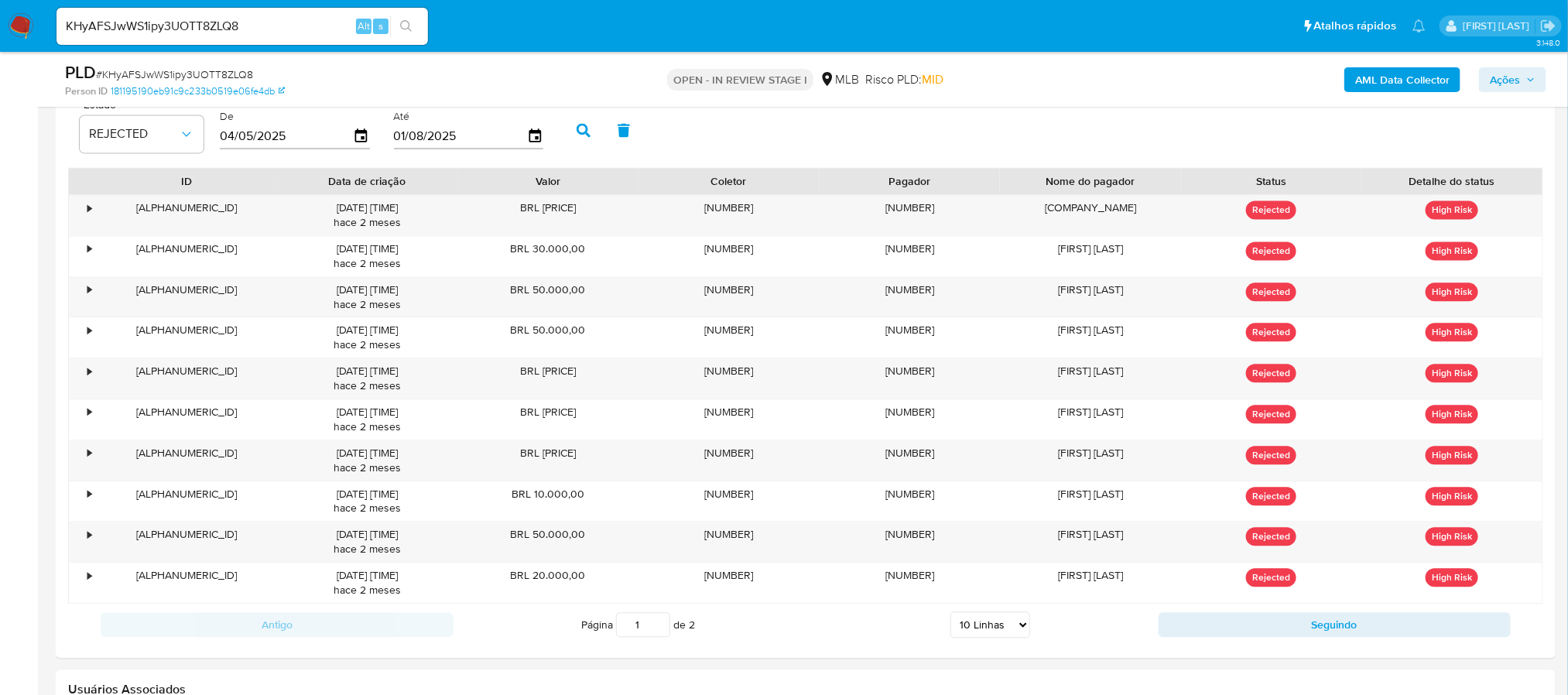 scroll, scrollTop: 1737, scrollLeft: 0, axis: vertical 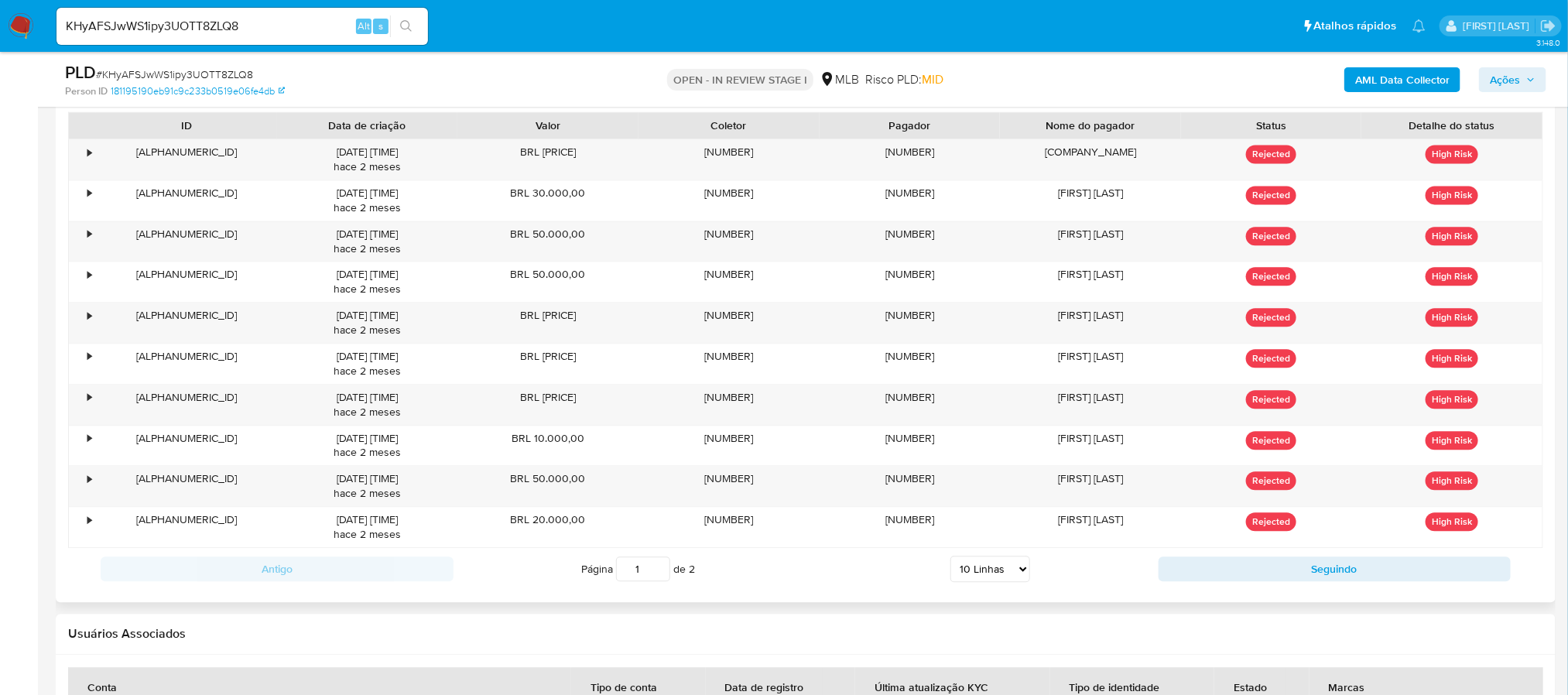 click on "1" at bounding box center (643, 569) 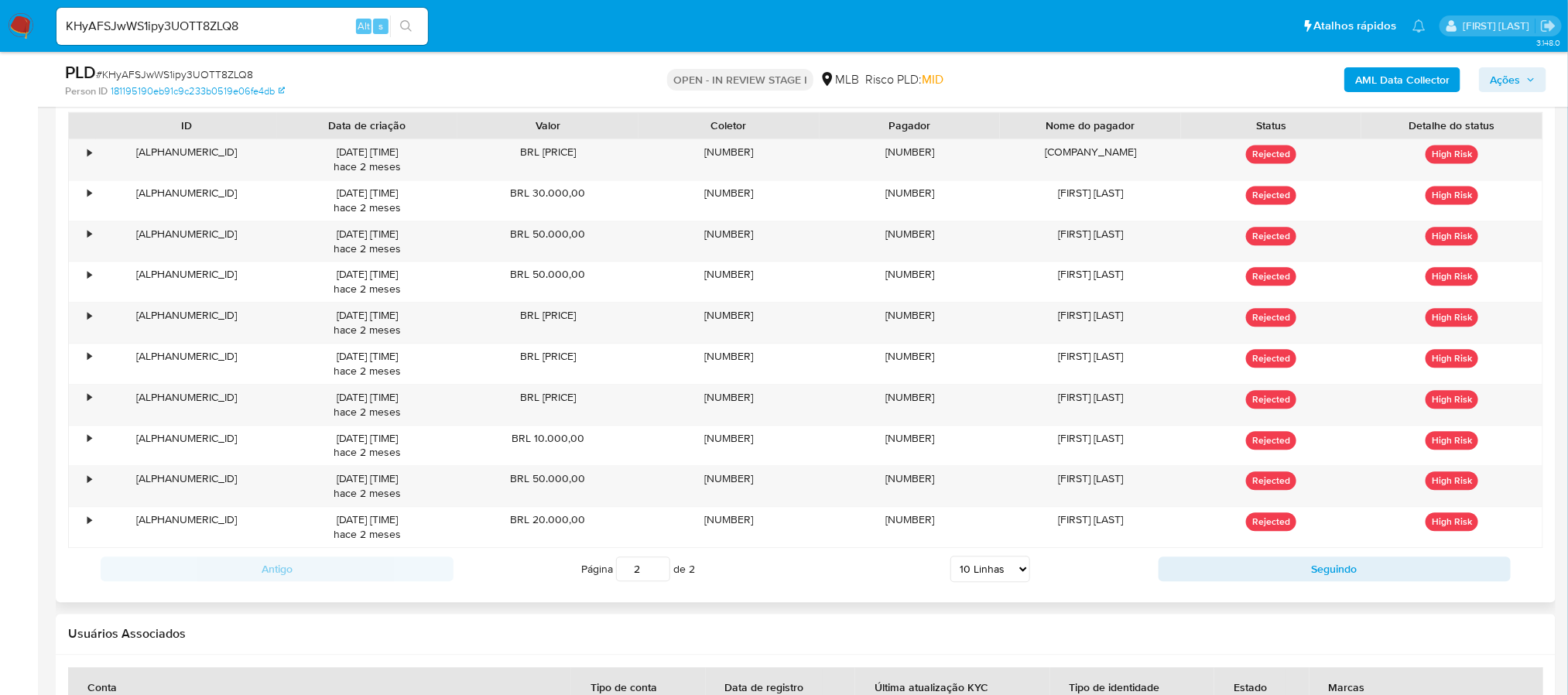 click on "2" at bounding box center [643, 569] 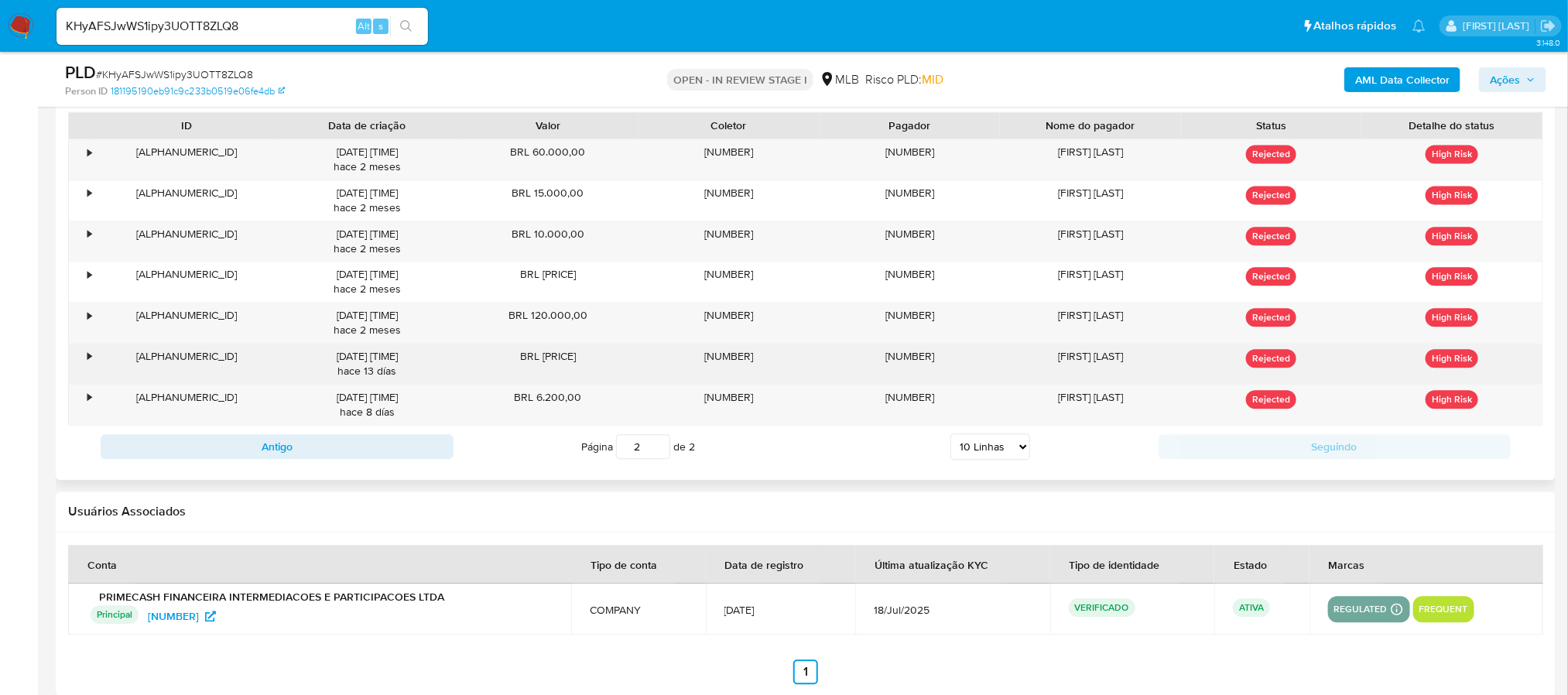 click on "•" at bounding box center (82, 364) 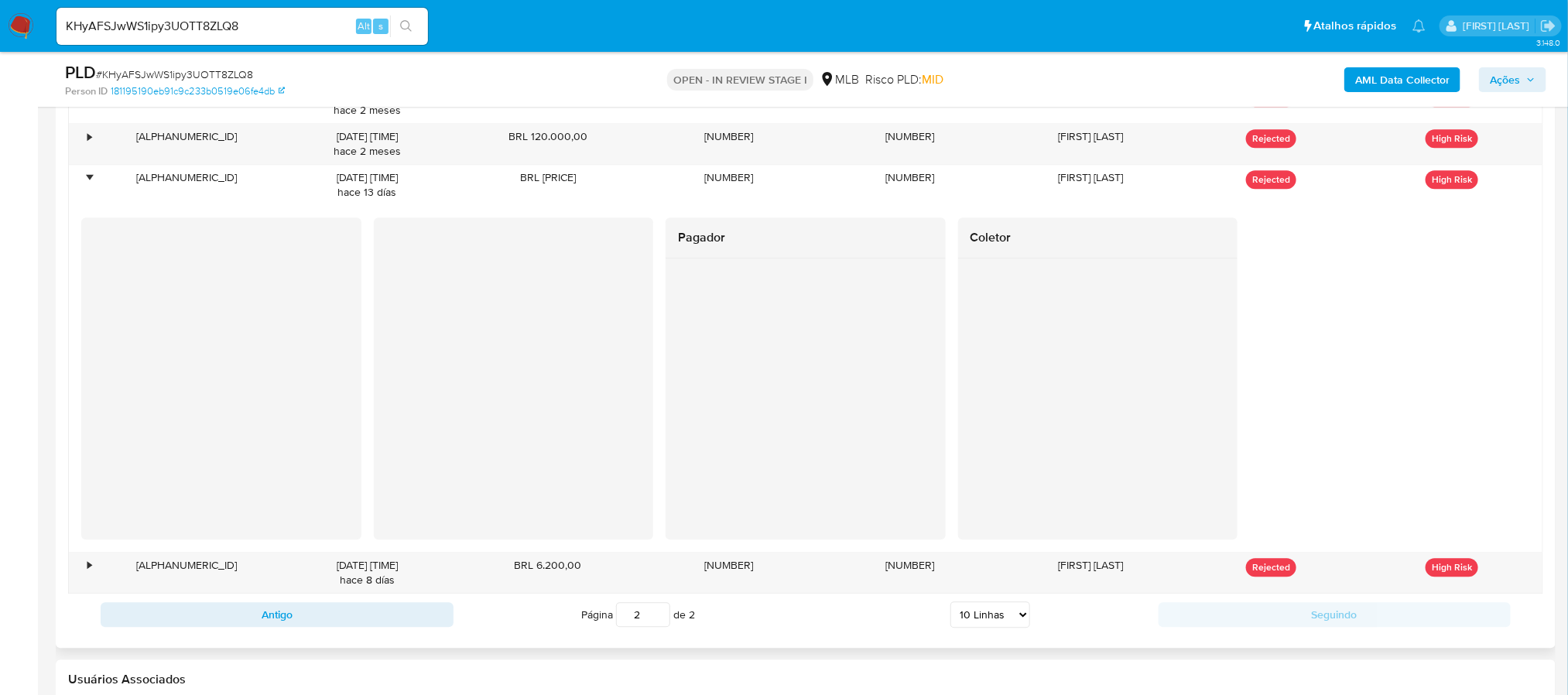 scroll, scrollTop: 1969, scrollLeft: 0, axis: vertical 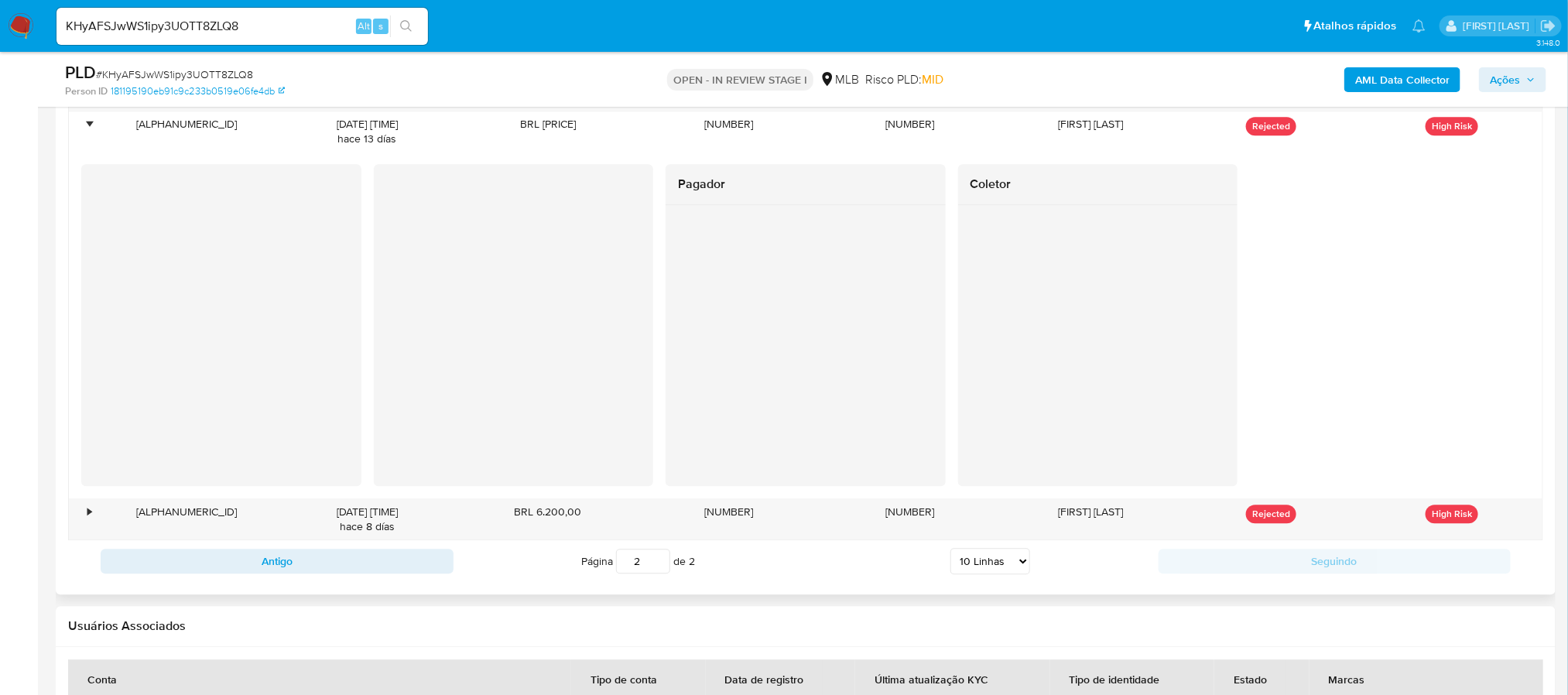 click on "2" at bounding box center (643, 561) 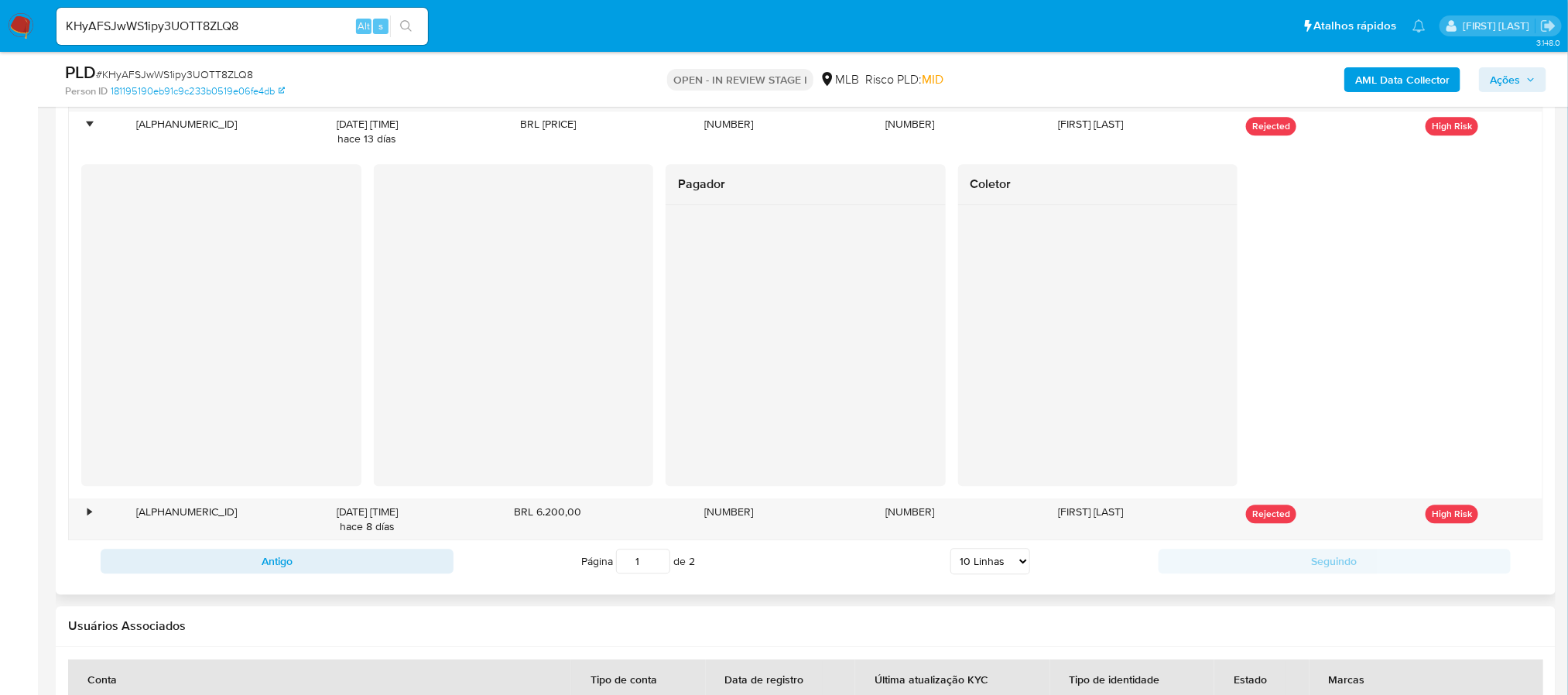 click on "1" at bounding box center [643, 561] 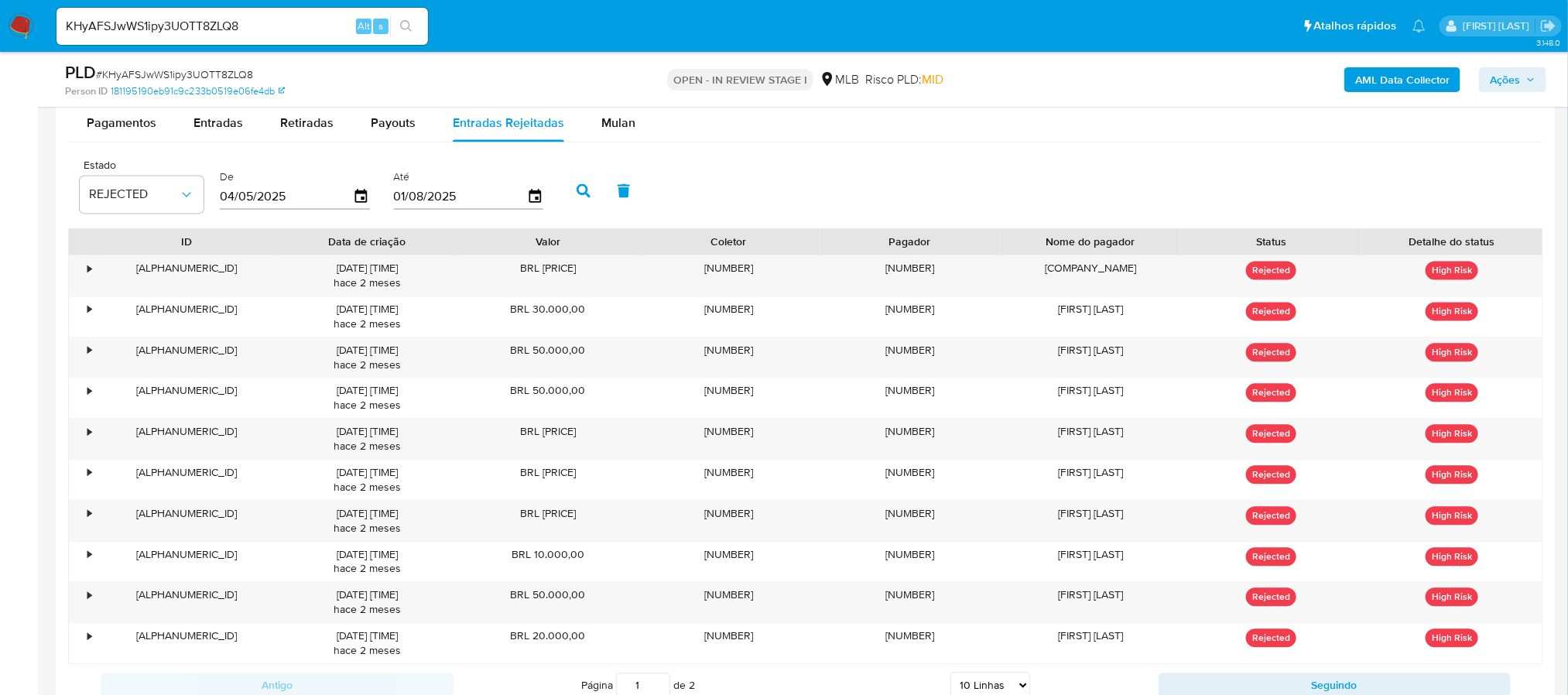 scroll, scrollTop: 1737, scrollLeft: 0, axis: vertical 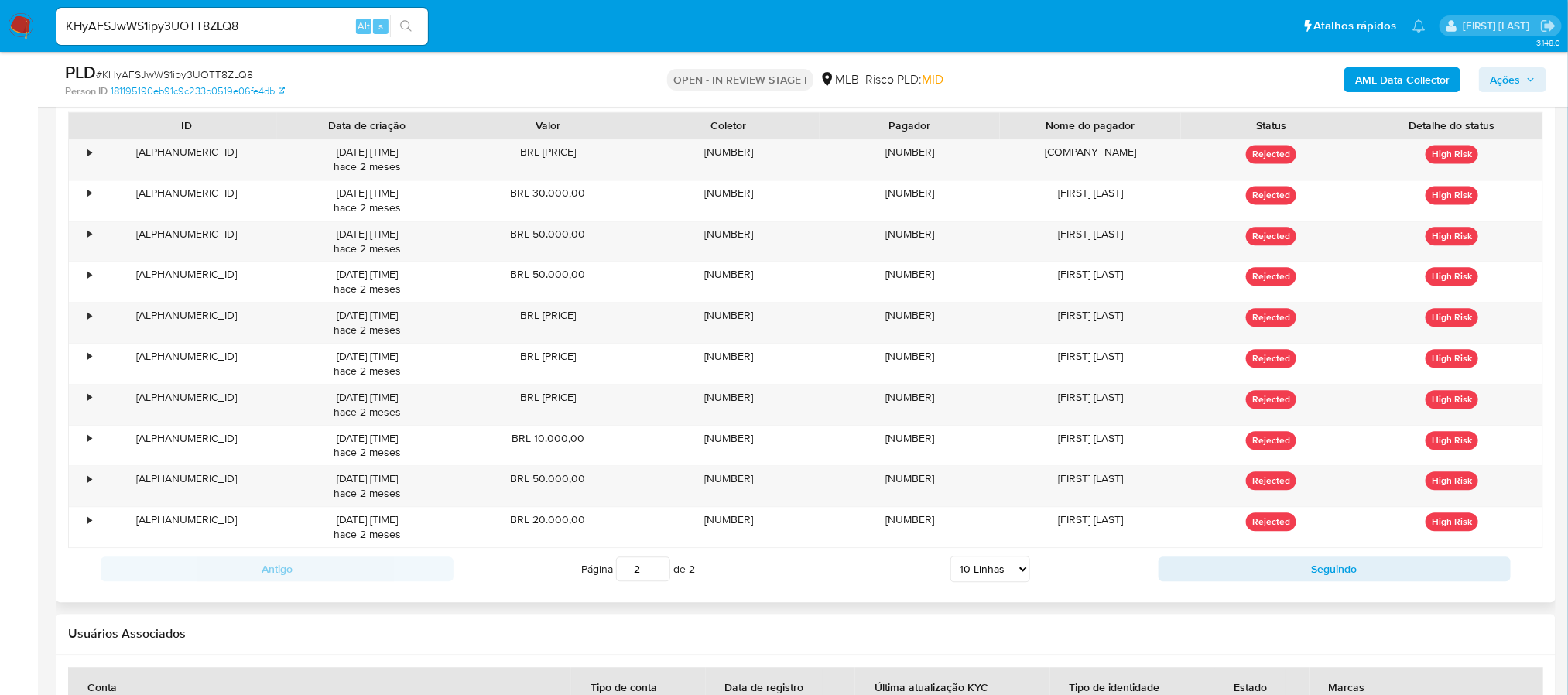 click on "2" at bounding box center (643, 569) 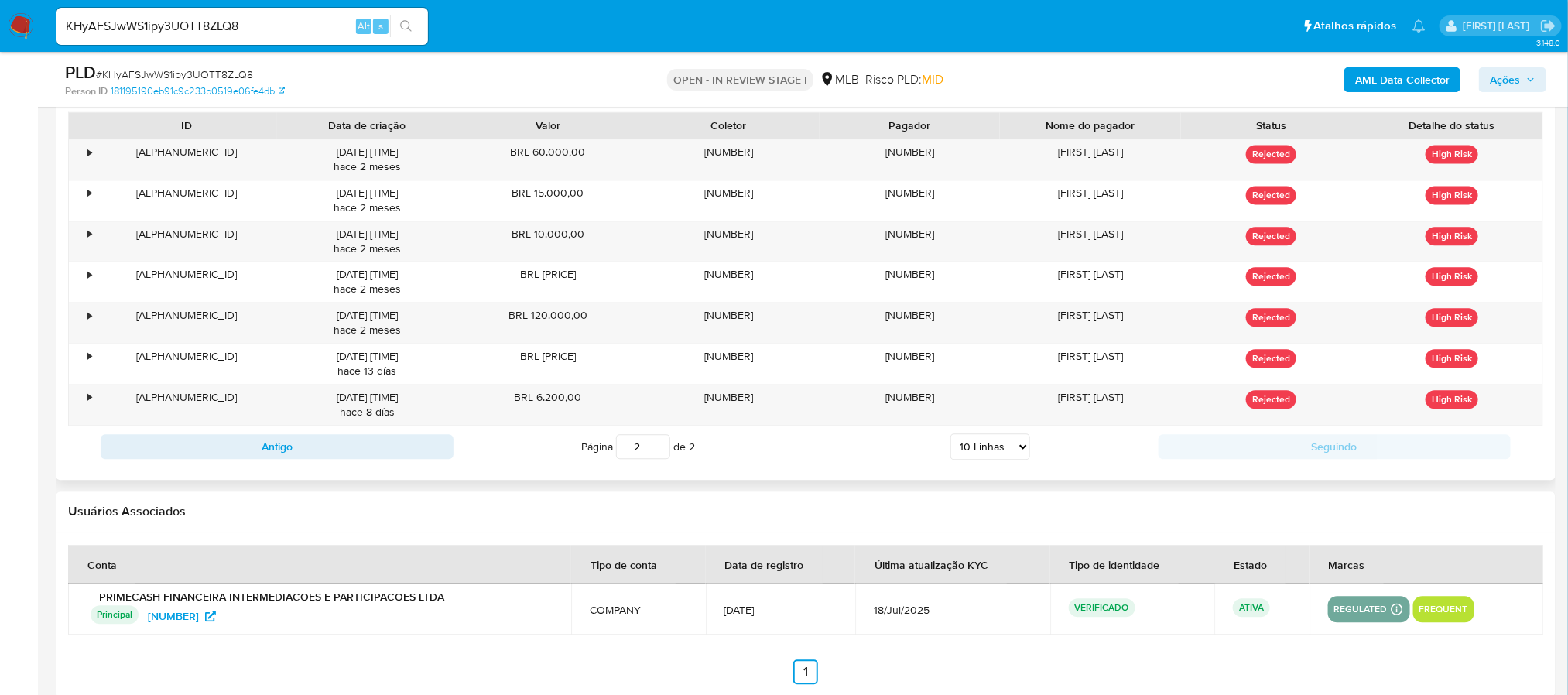 click on "2" at bounding box center [643, 447] 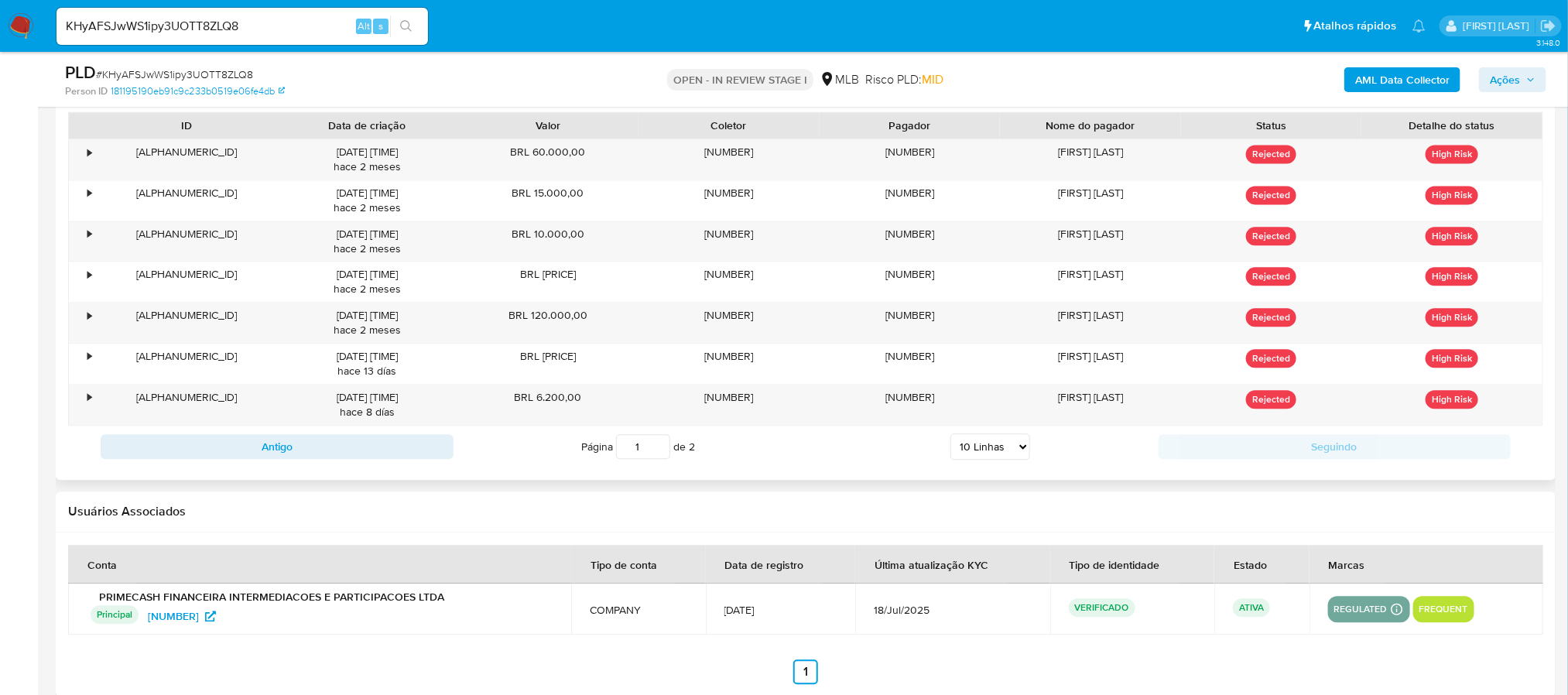 click on "1" at bounding box center (643, 447) 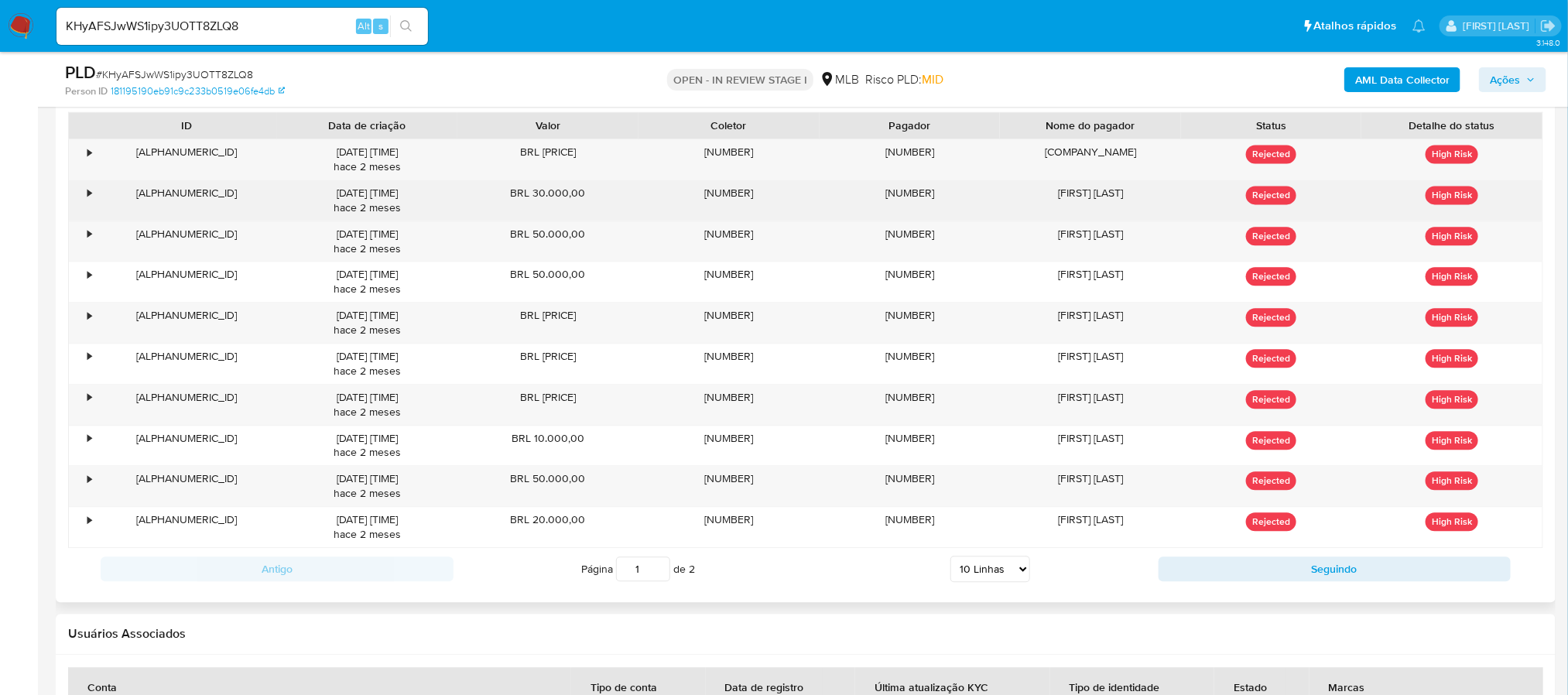 click on "•" at bounding box center [82, 200] 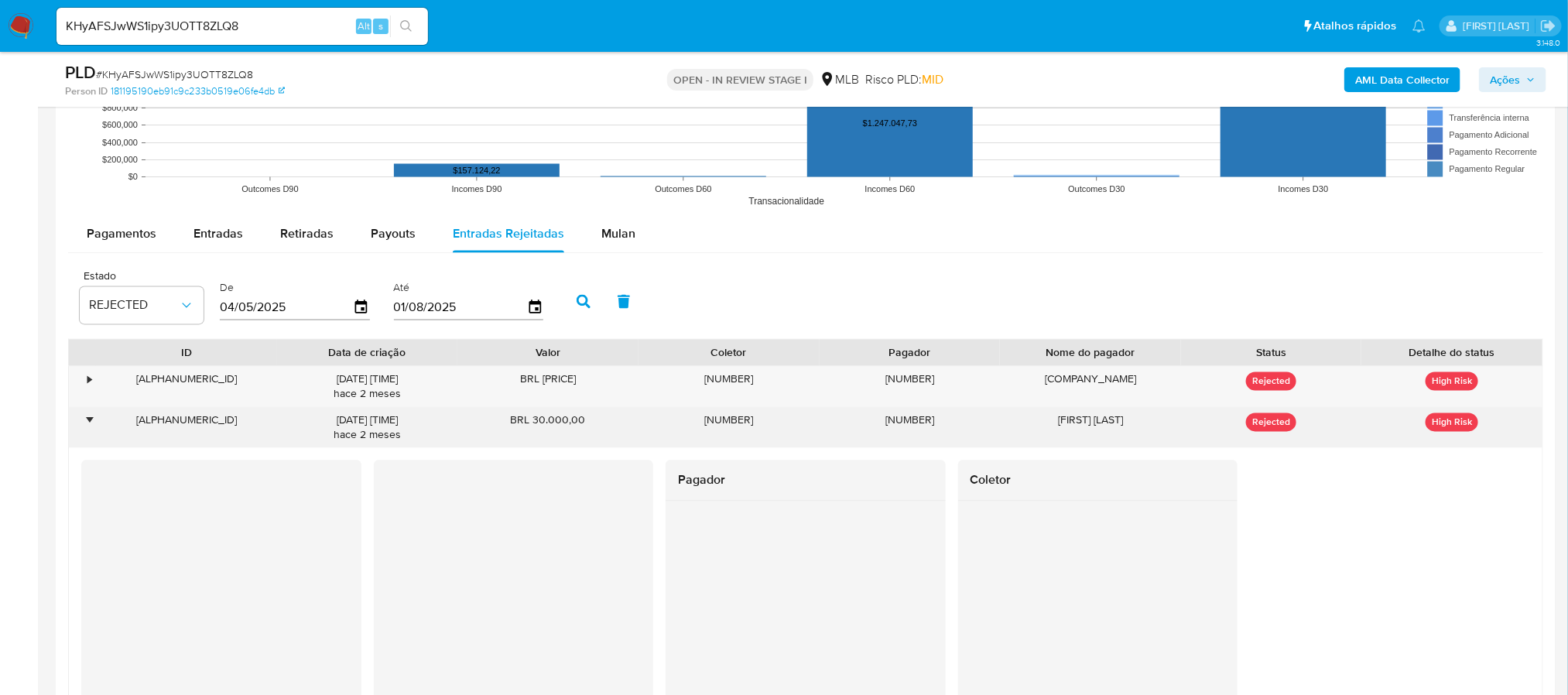 scroll, scrollTop: 1505, scrollLeft: 0, axis: vertical 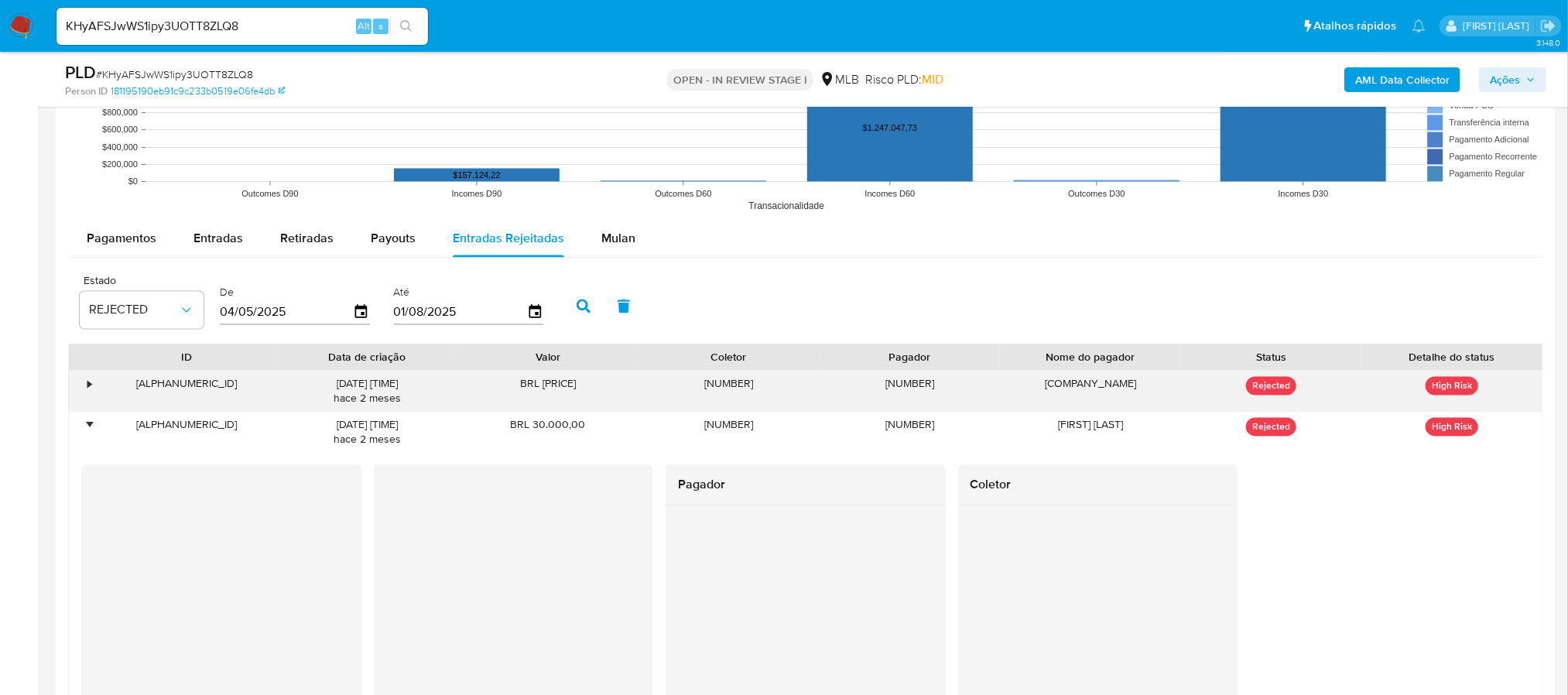 click on "•" at bounding box center [89, 384] 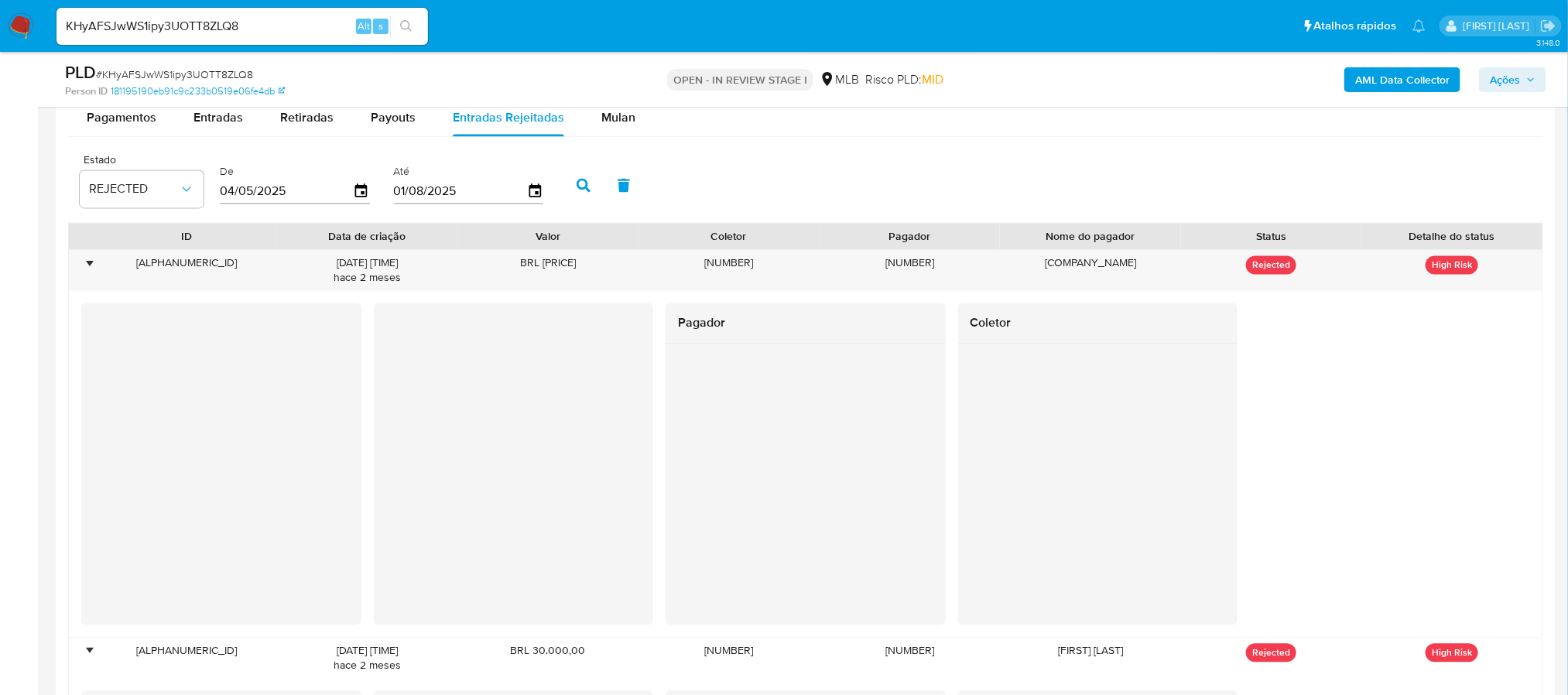 scroll, scrollTop: 1621, scrollLeft: 0, axis: vertical 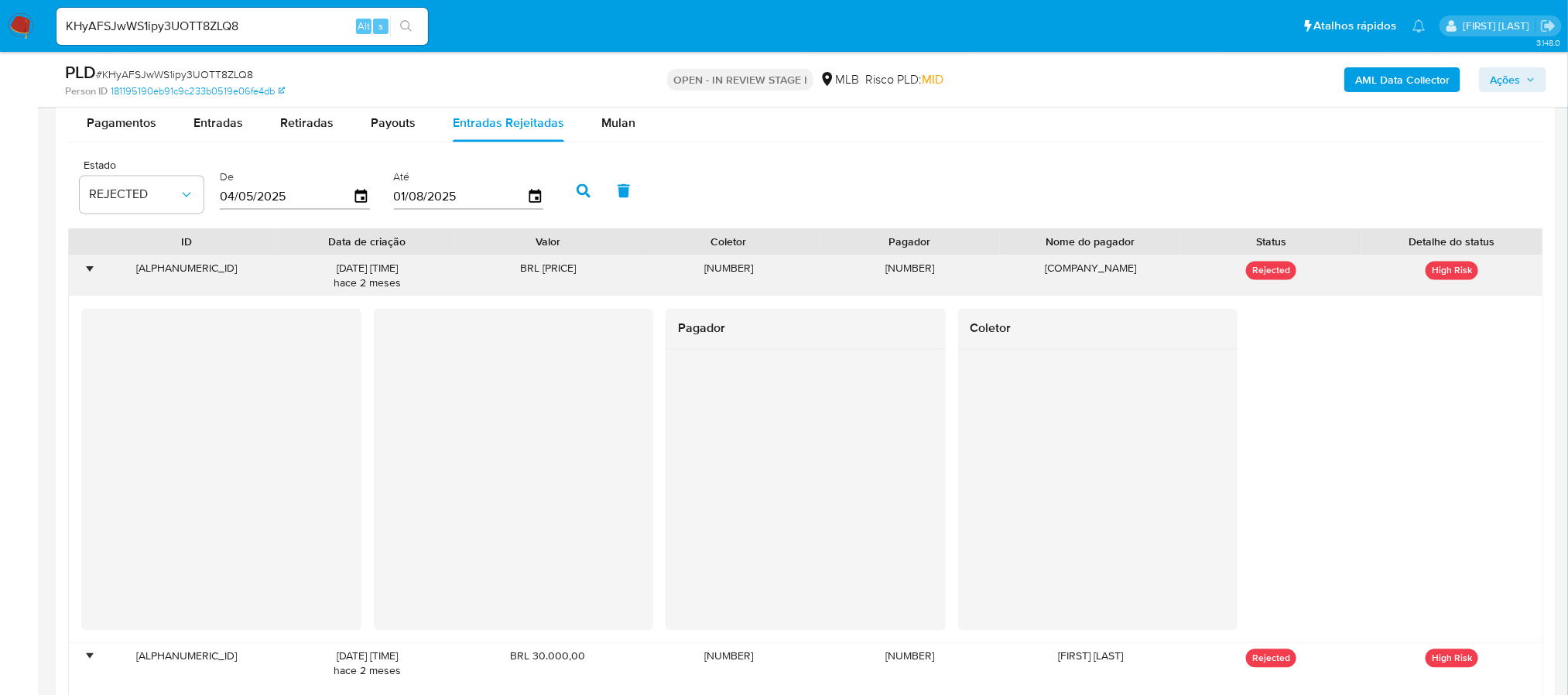 click on "•" at bounding box center [89, 268] 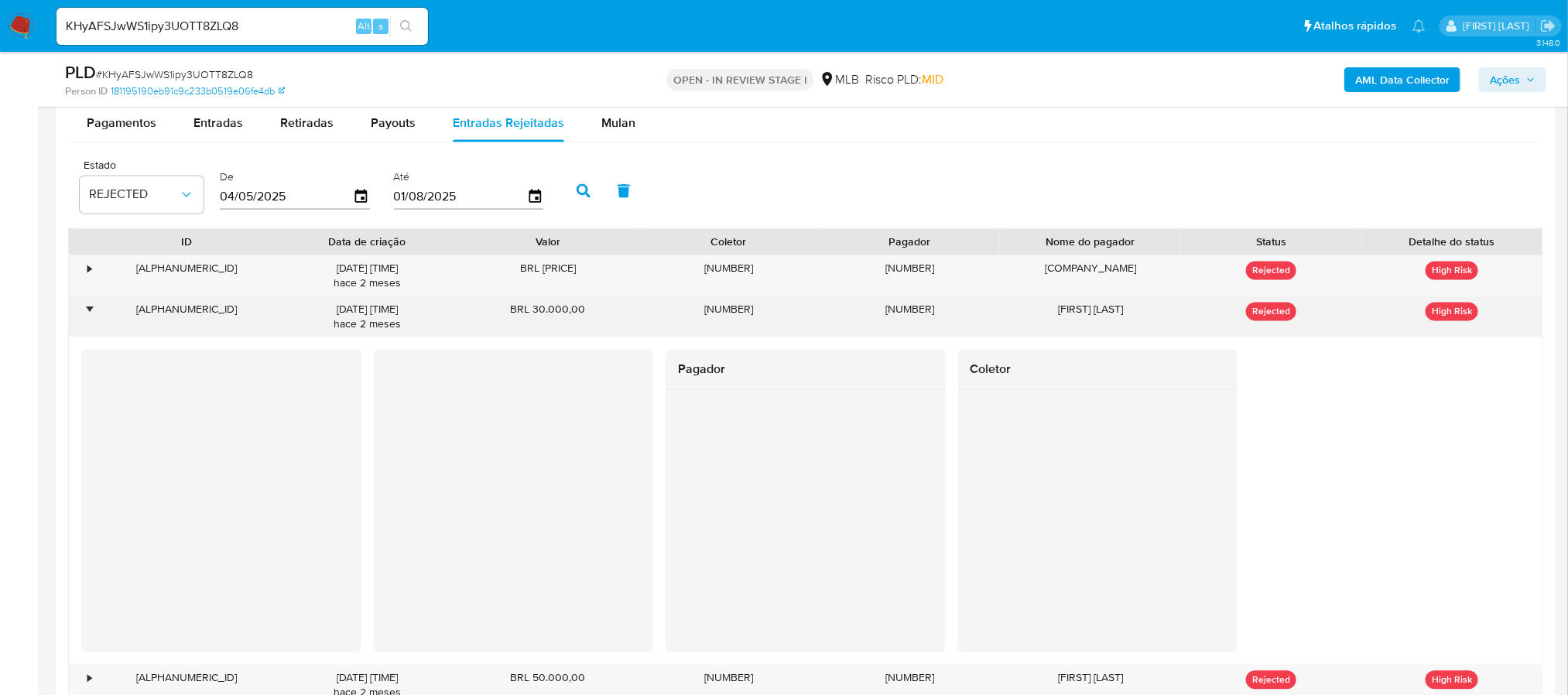 click on "•" at bounding box center [82, 317] 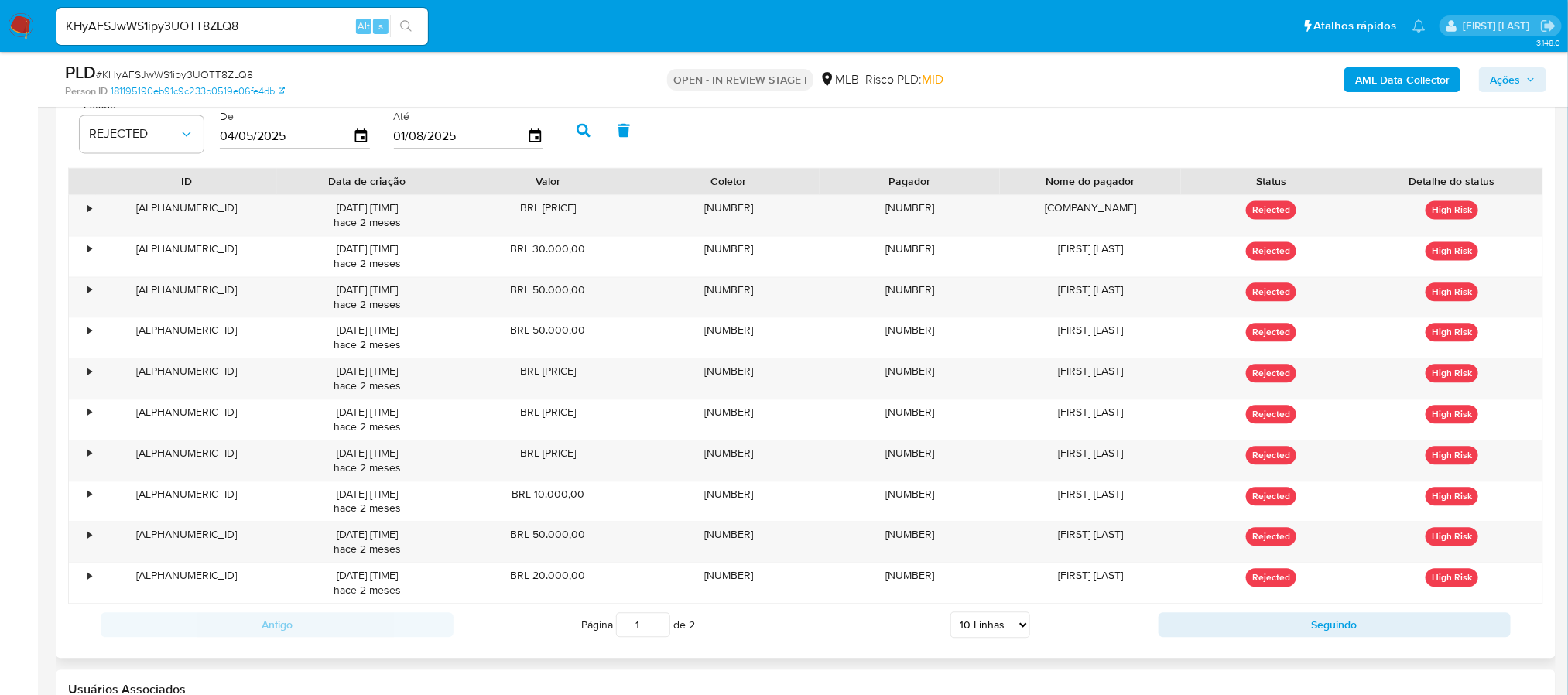 scroll, scrollTop: 1737, scrollLeft: 0, axis: vertical 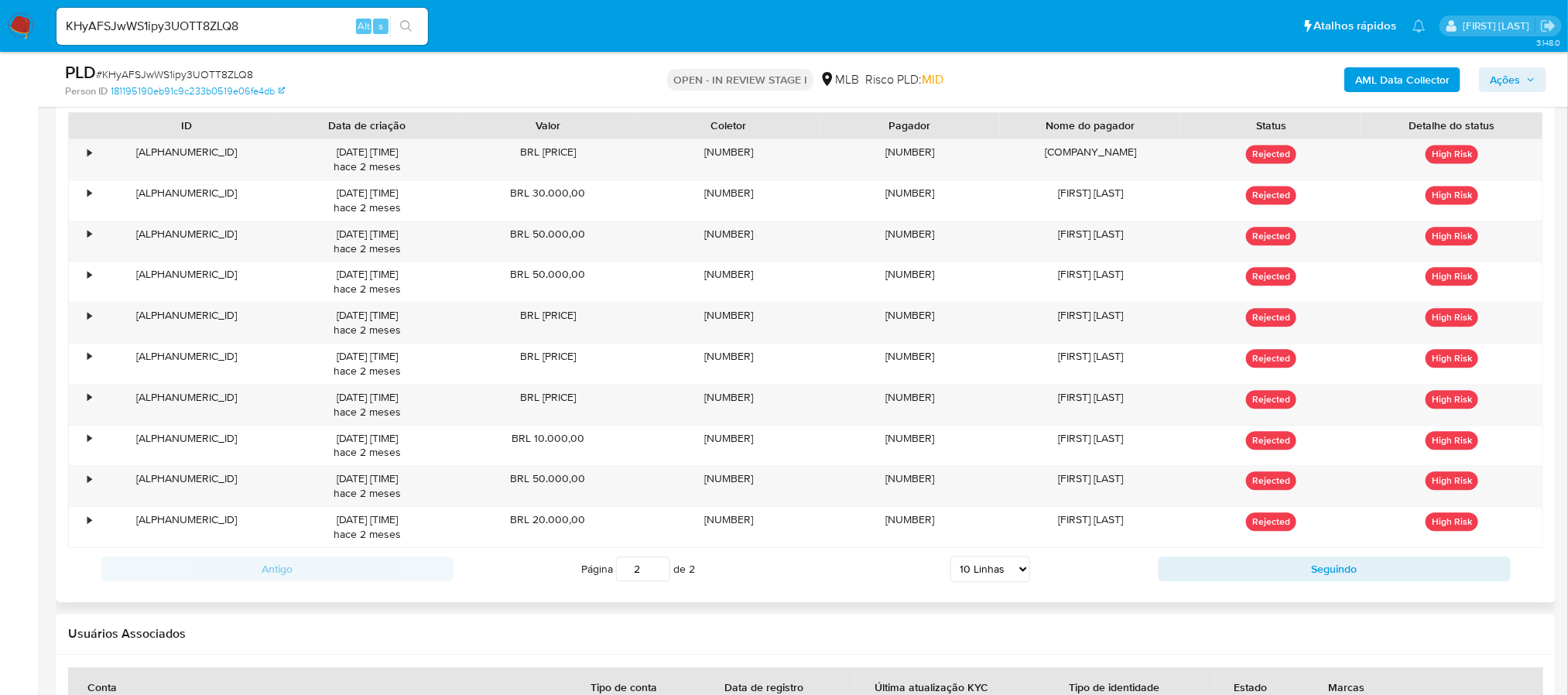 click on "2" at bounding box center (643, 569) 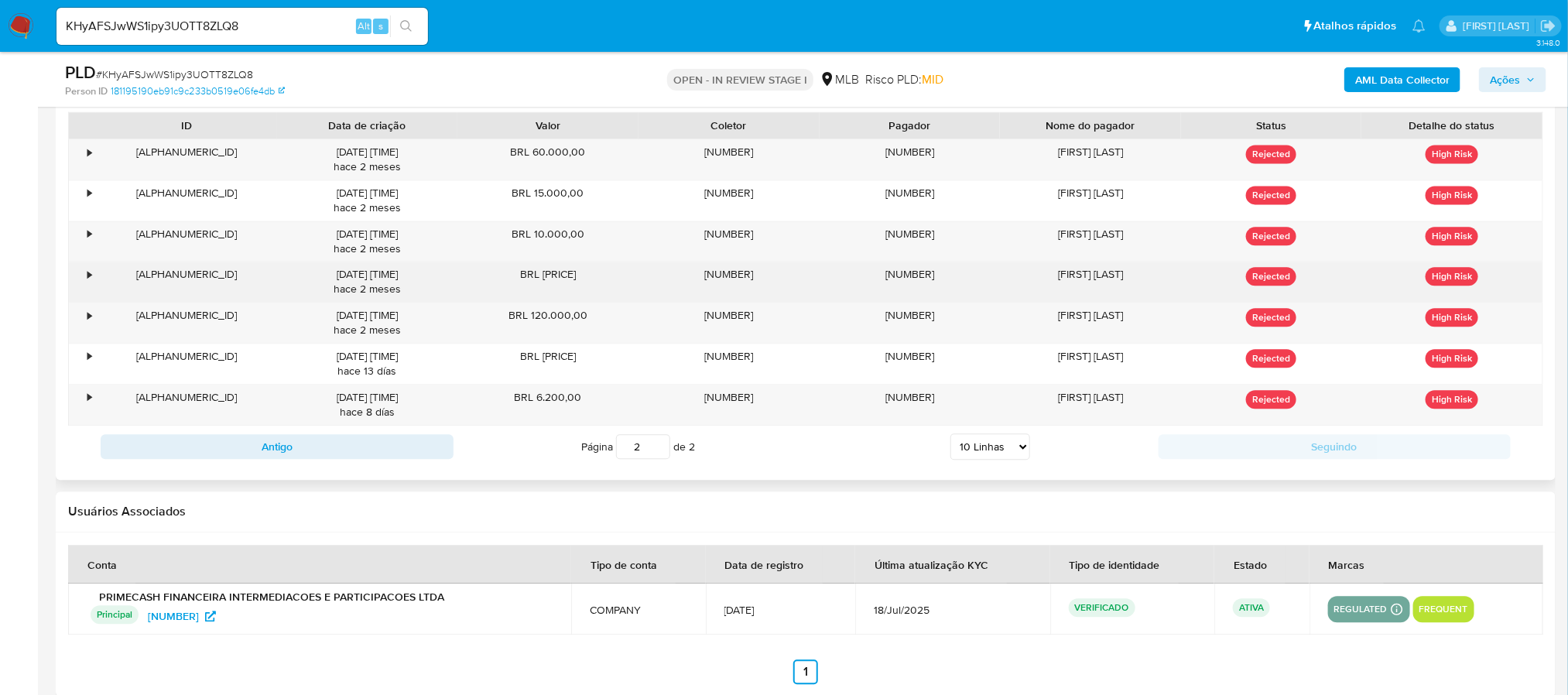 click on "•" at bounding box center [82, 282] 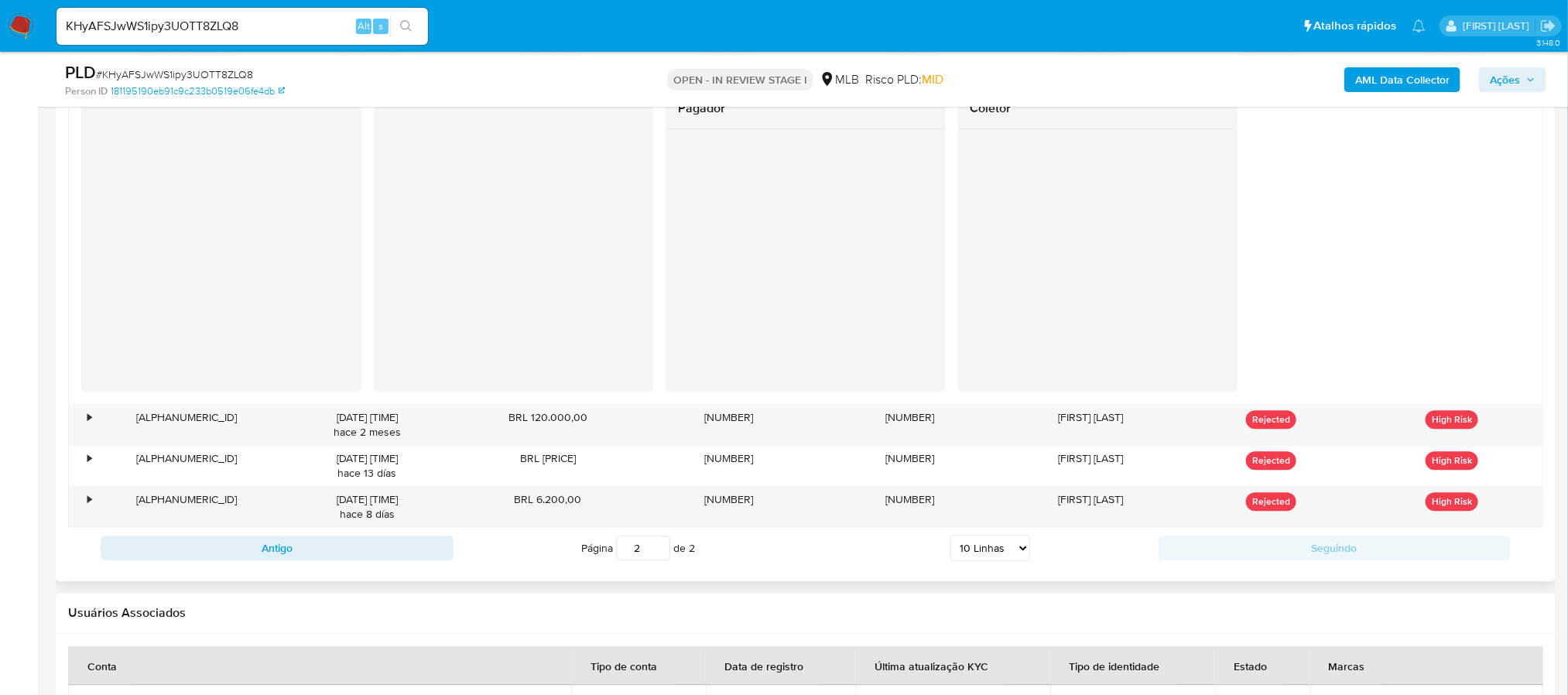 scroll, scrollTop: 1969, scrollLeft: 0, axis: vertical 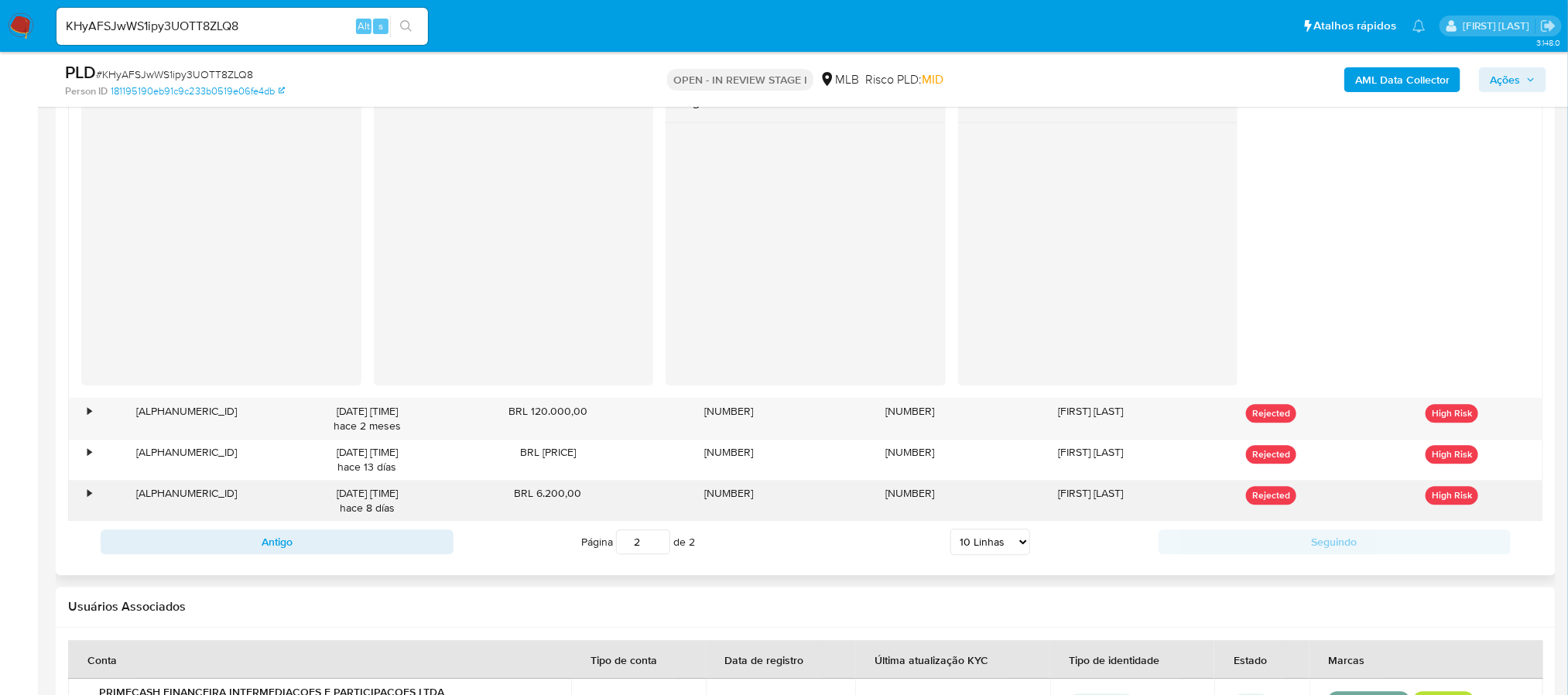 click on "•" at bounding box center (89, 493) 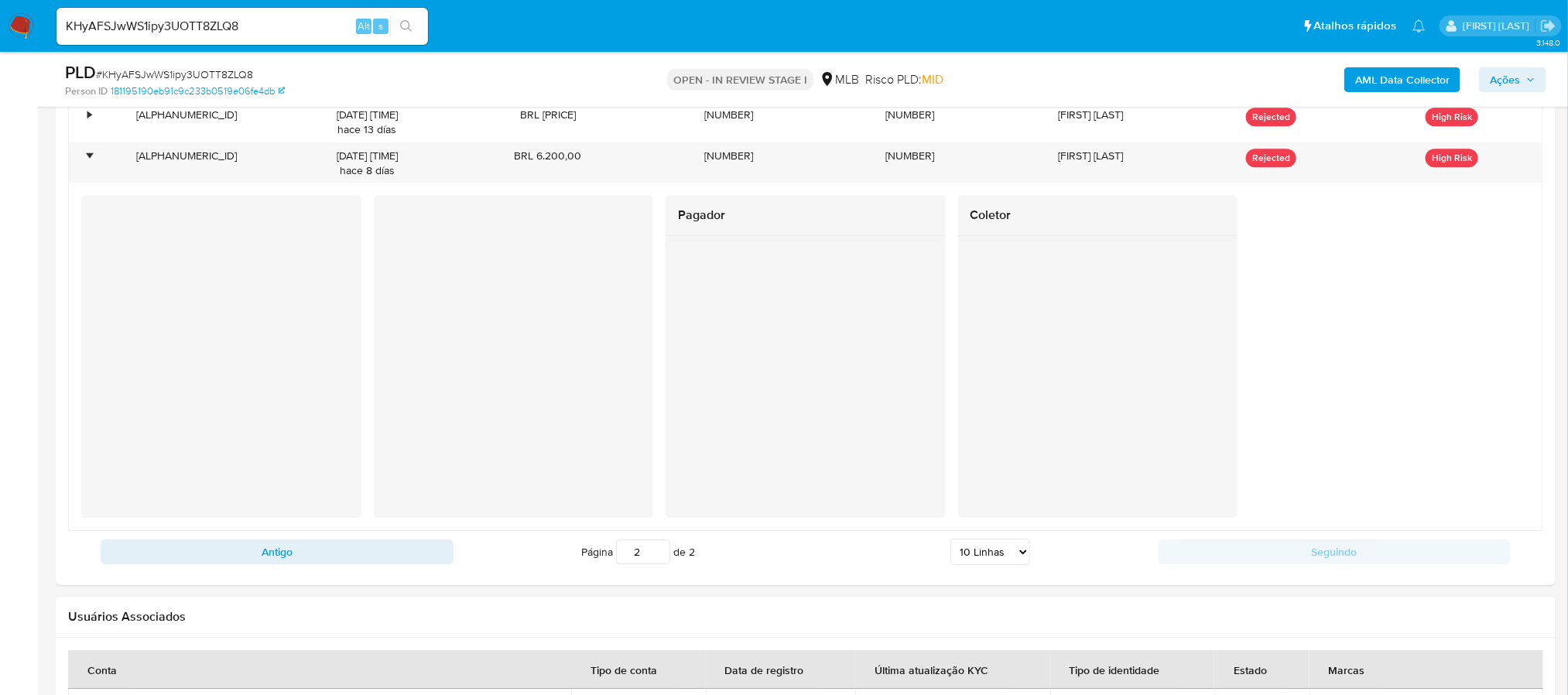 scroll, scrollTop: 2433, scrollLeft: 0, axis: vertical 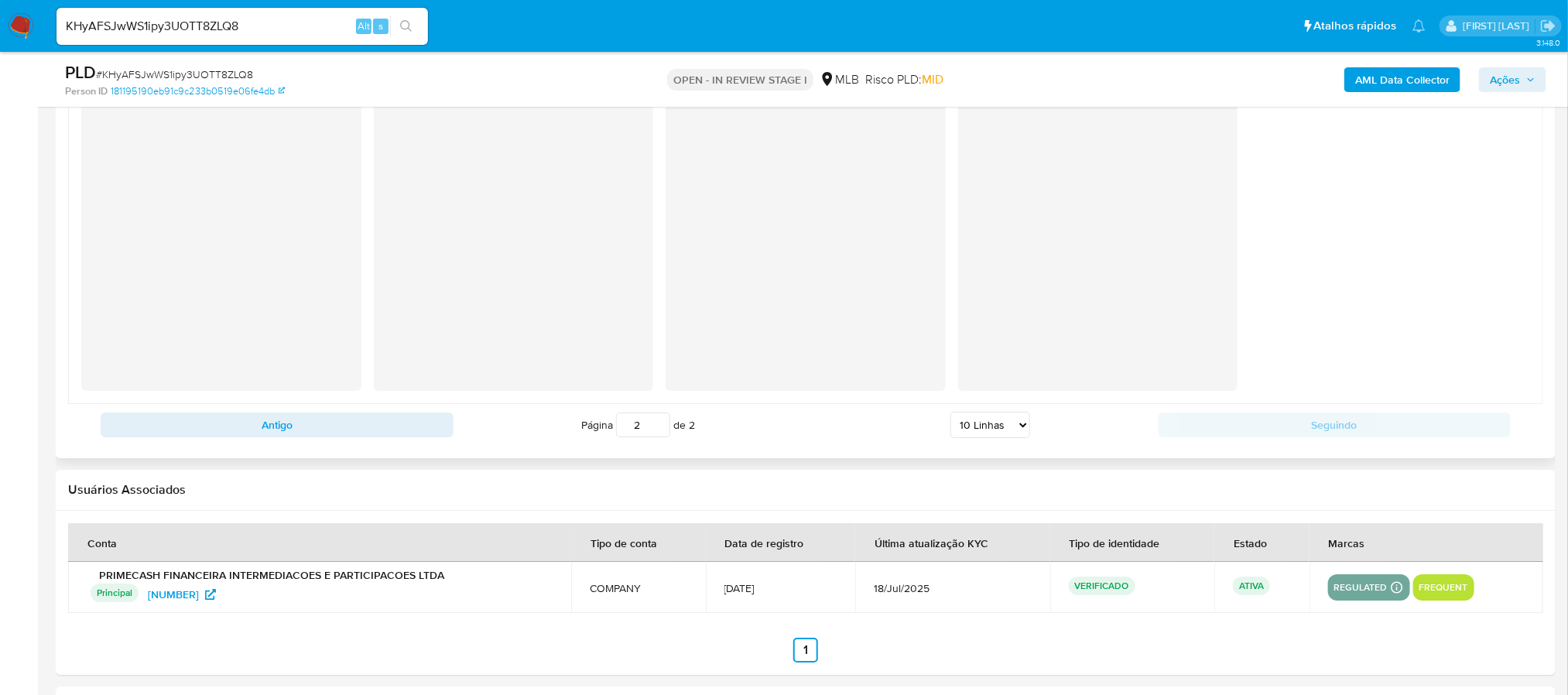 click on "2" at bounding box center (643, 425) 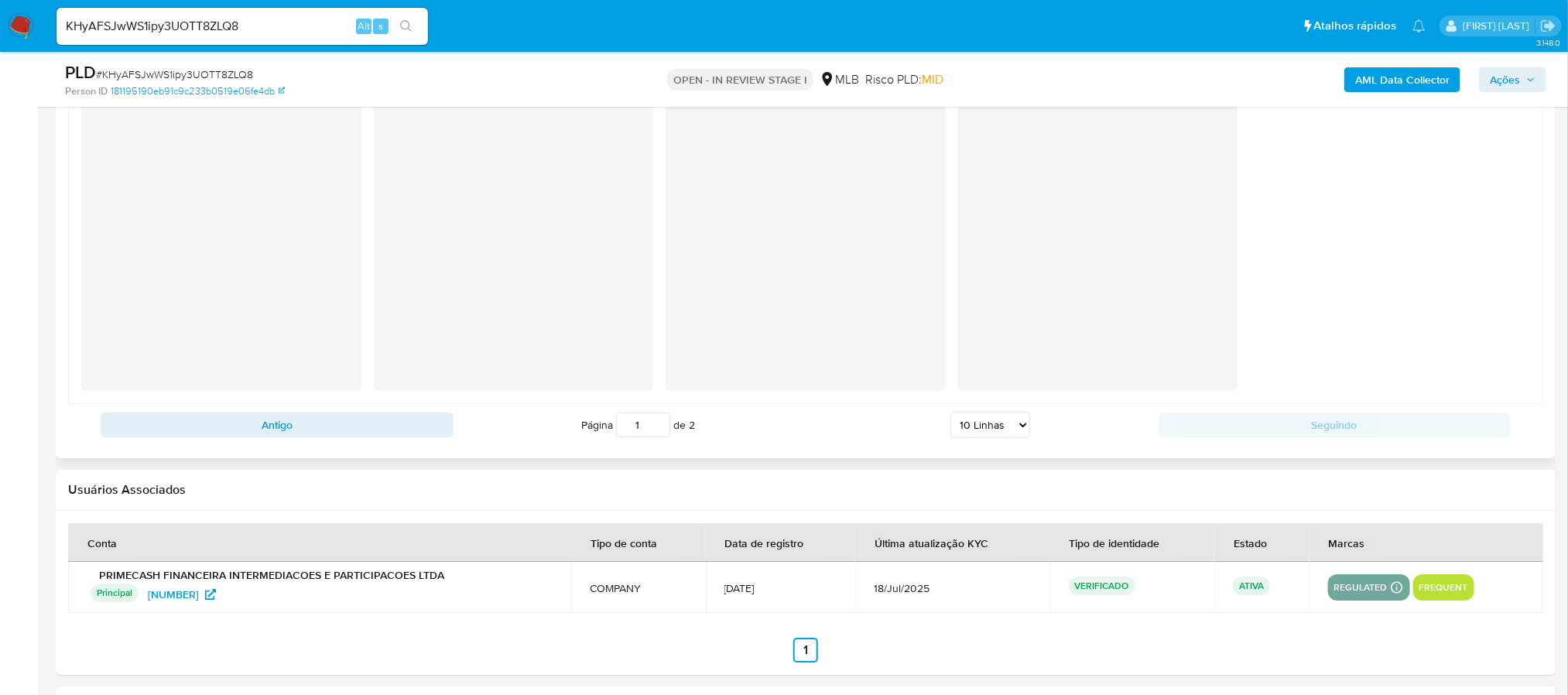 click on "1" at bounding box center (643, 425) 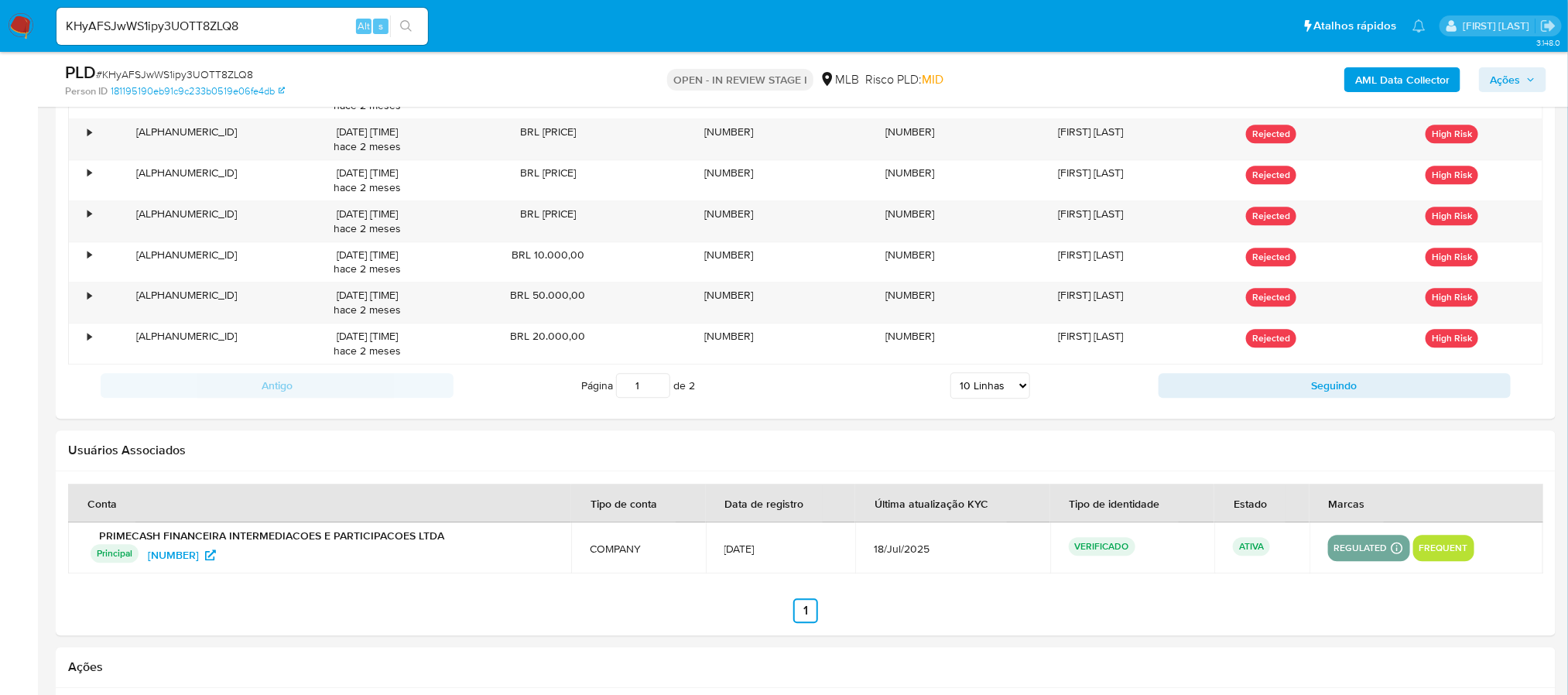 scroll, scrollTop: 1933, scrollLeft: 0, axis: vertical 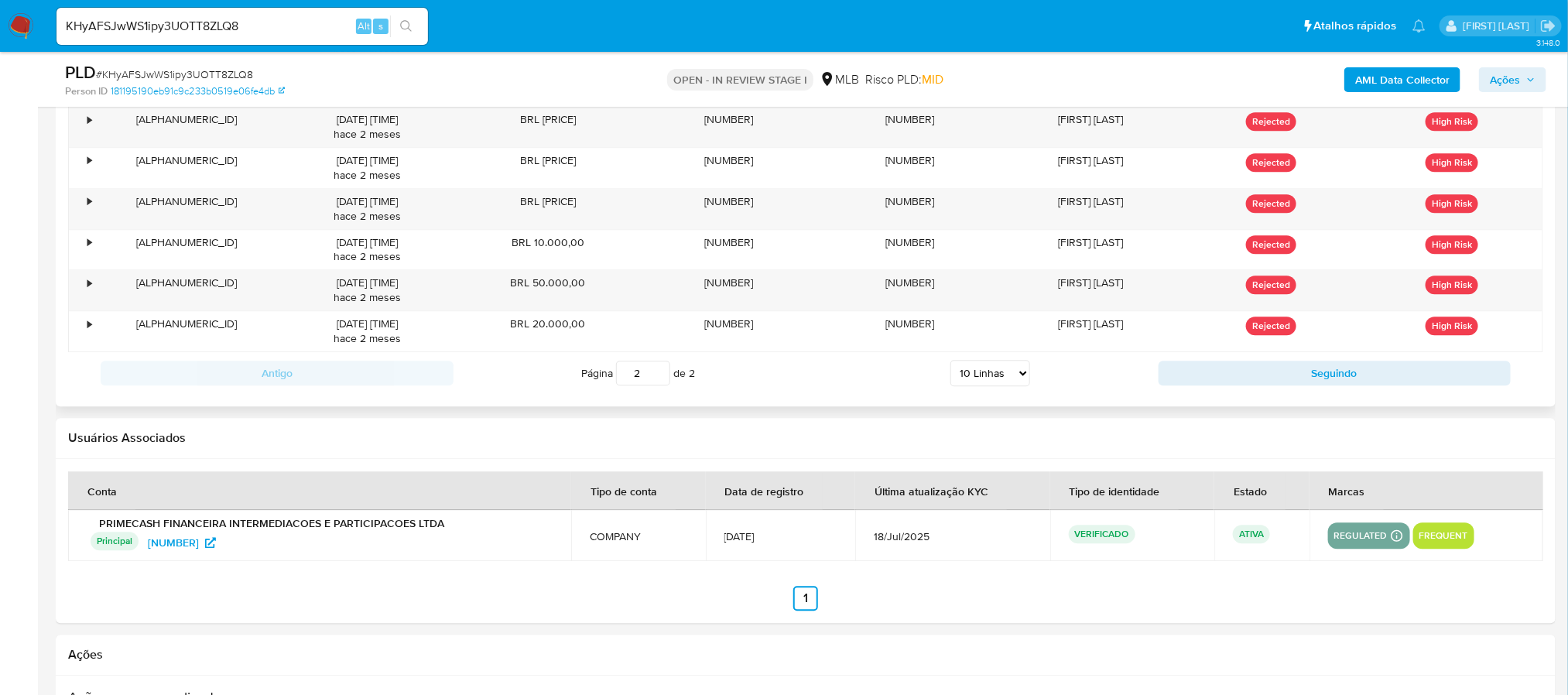 click on "2" at bounding box center [643, 373] 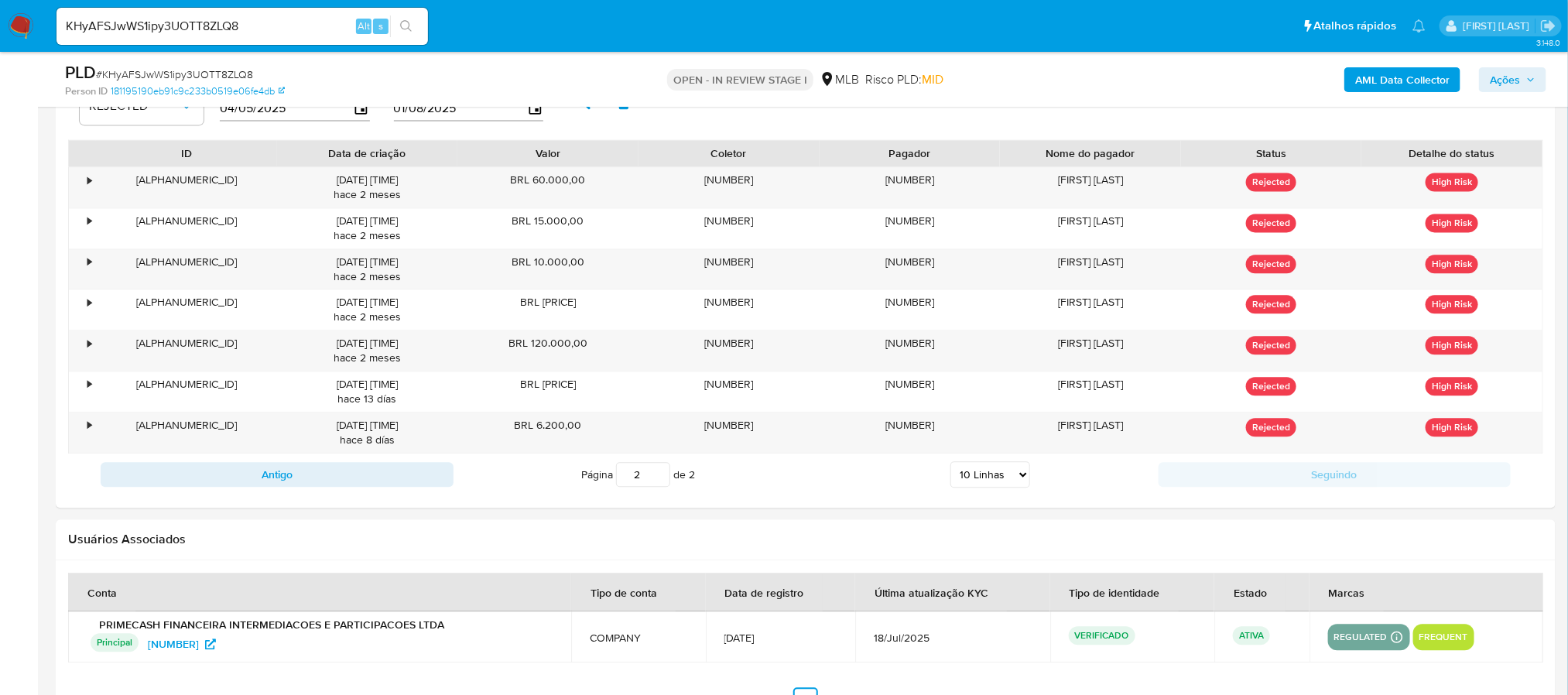 scroll, scrollTop: 1700, scrollLeft: 0, axis: vertical 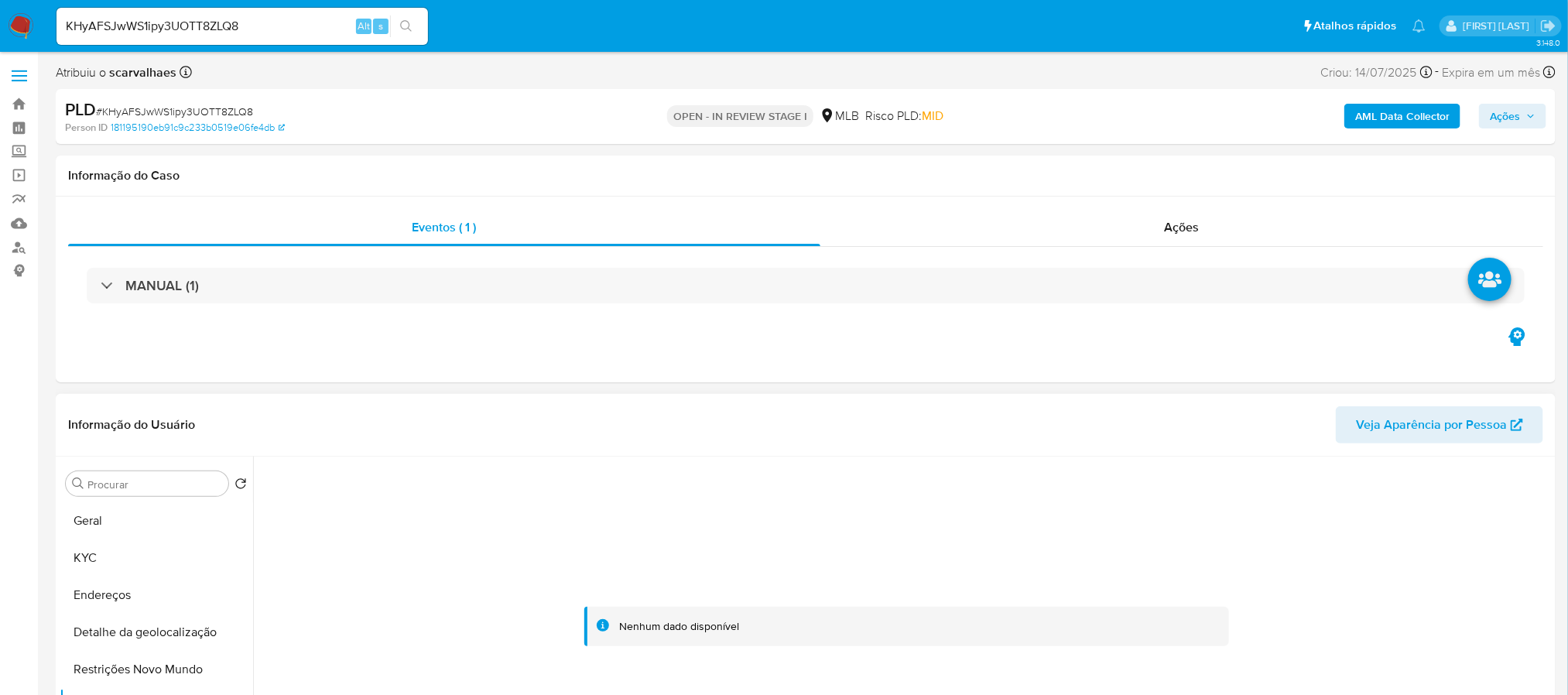 drag, startPoint x: 439, startPoint y: 556, endPoint x: 440, endPoint y: 537, distance: 19.026298 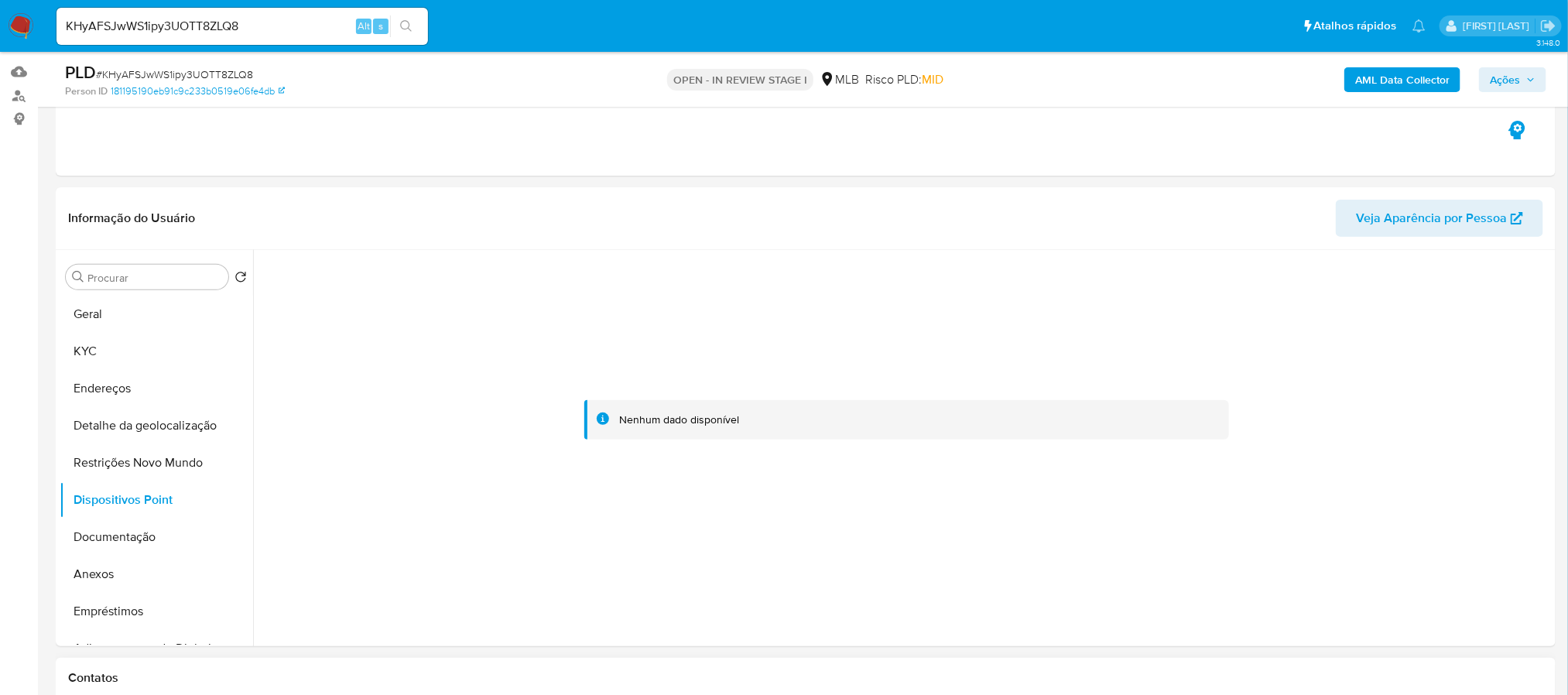scroll, scrollTop: 348, scrollLeft: 0, axis: vertical 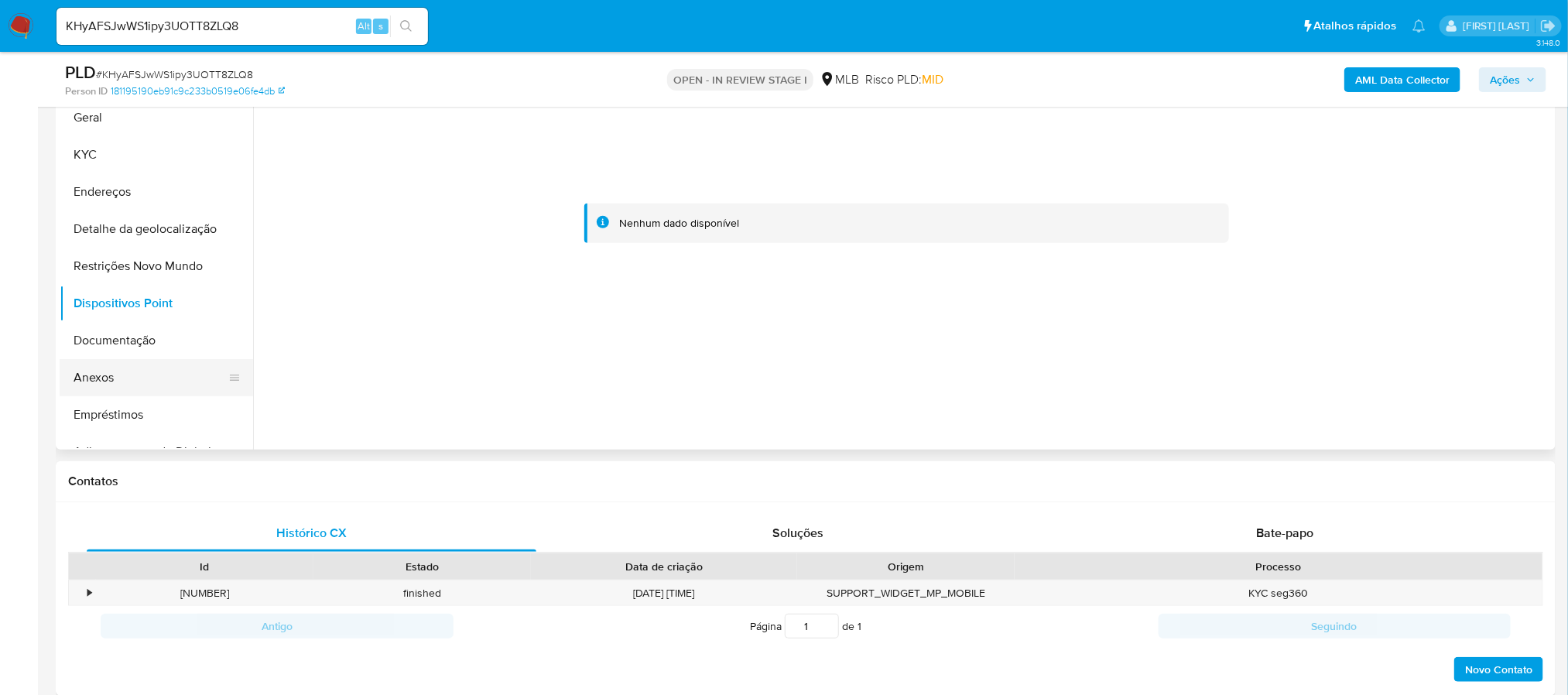 click on "Anexos" at bounding box center [150, 378] 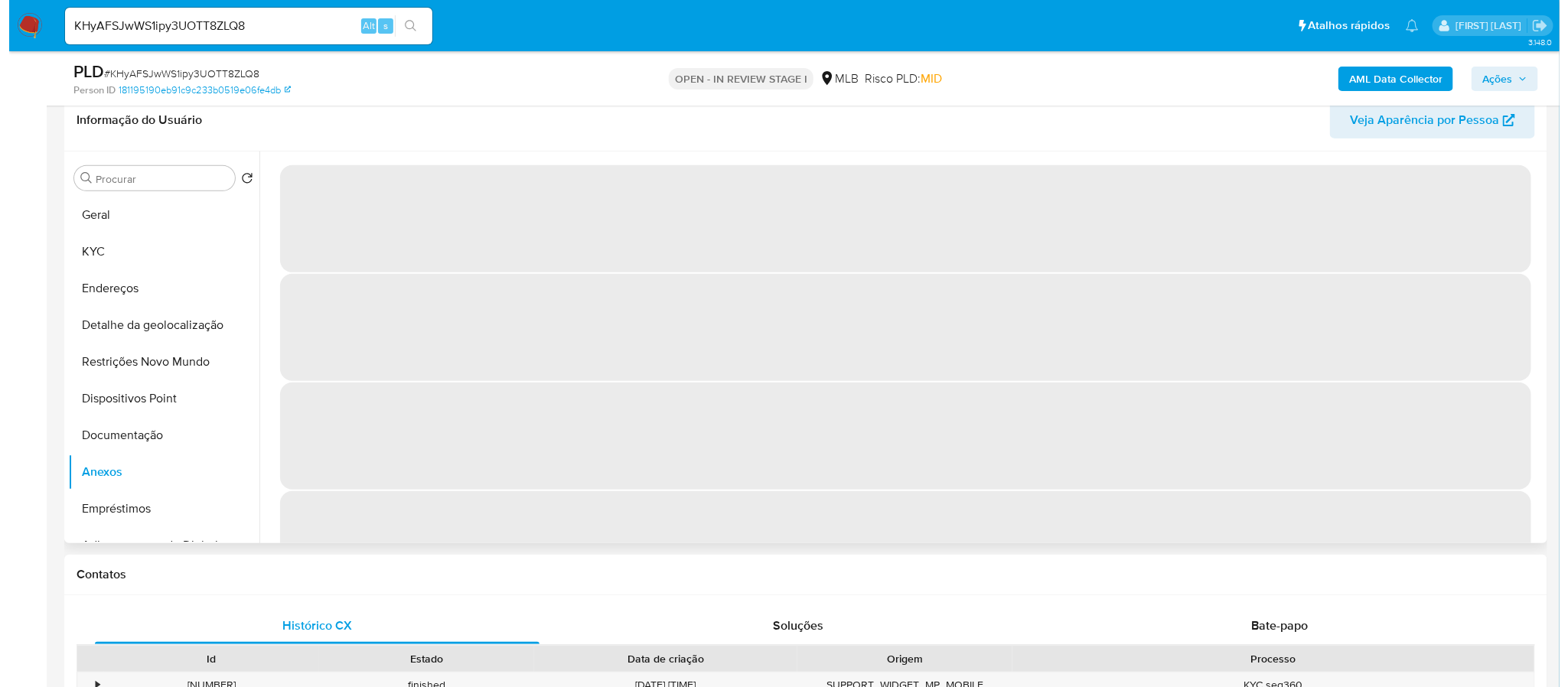 scroll, scrollTop: 115, scrollLeft: 0, axis: vertical 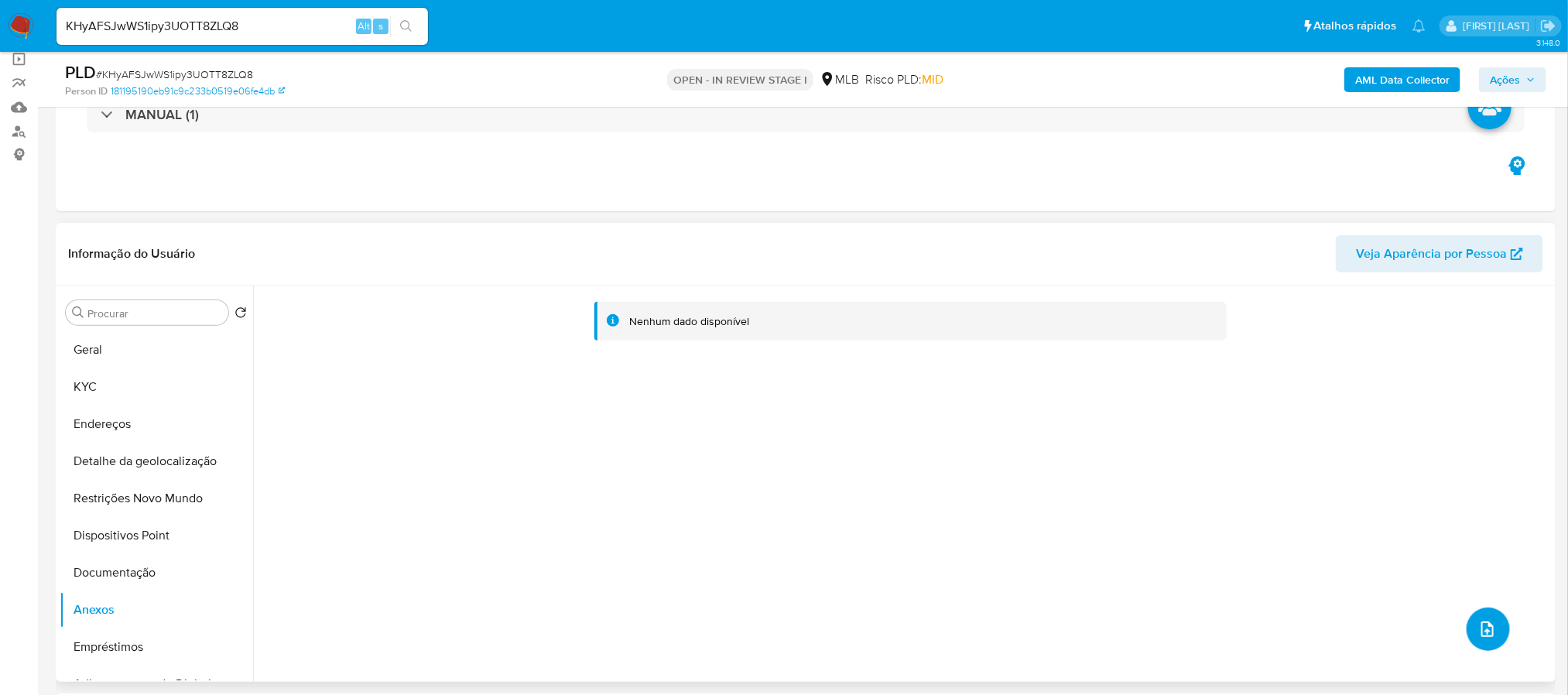click 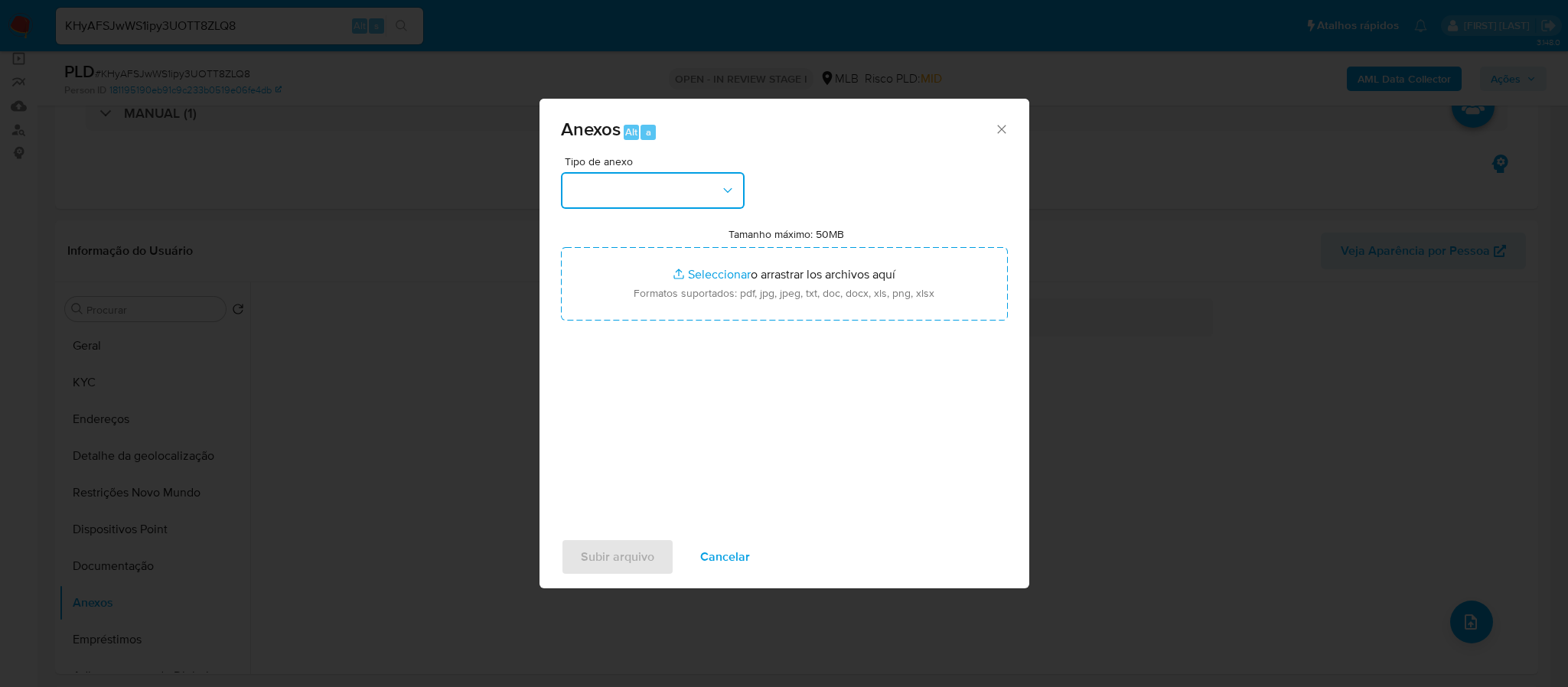 click at bounding box center [653, 190] 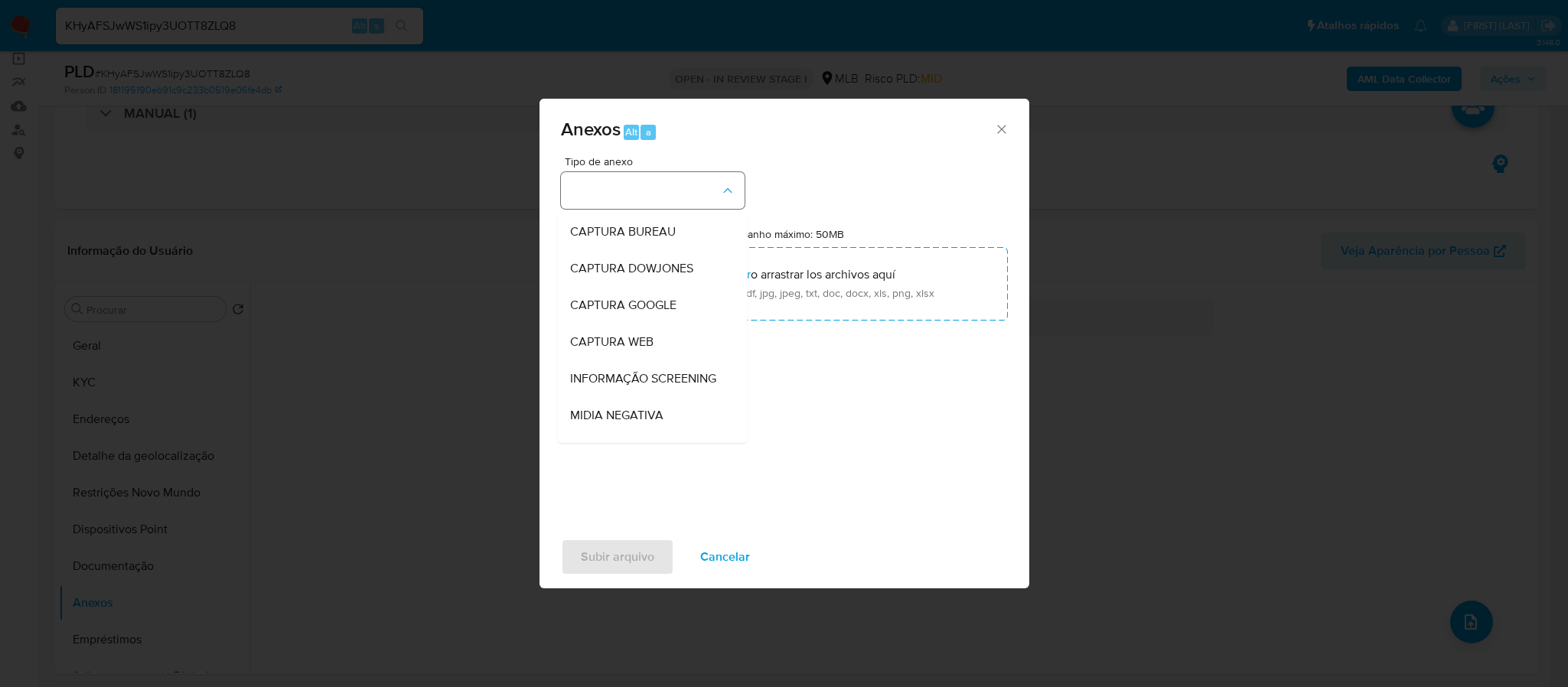 type 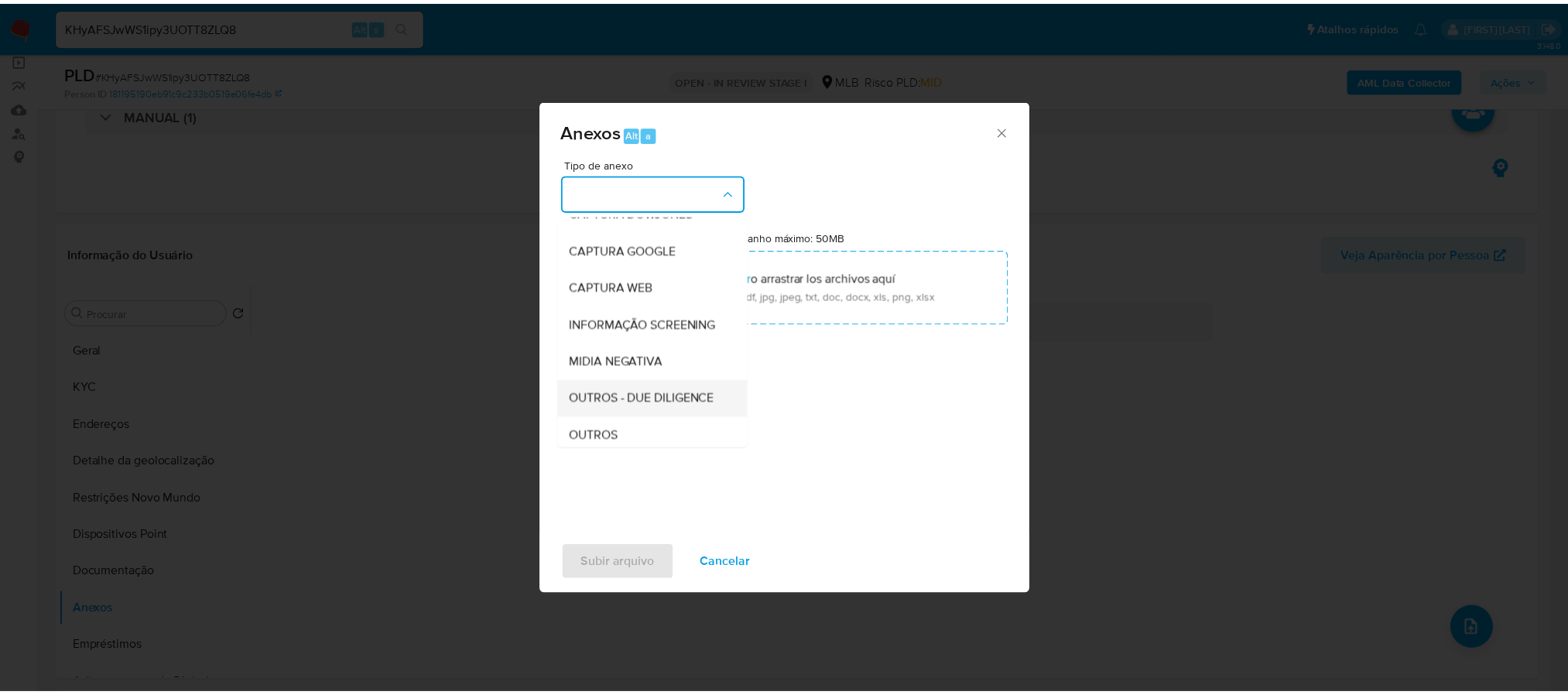scroll, scrollTop: 175, scrollLeft: 0, axis: vertical 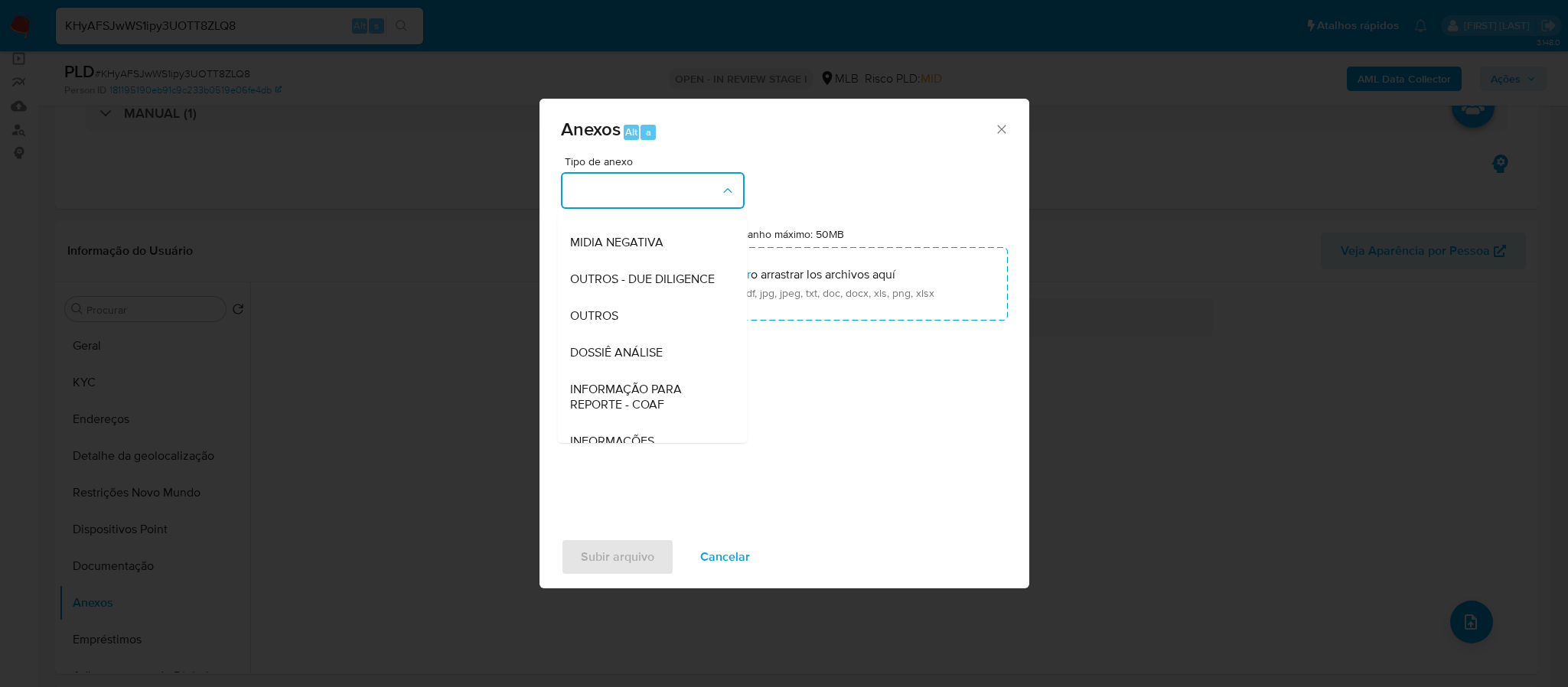 drag, startPoint x: 595, startPoint y: 338, endPoint x: 599, endPoint y: 353, distance: 15.524175 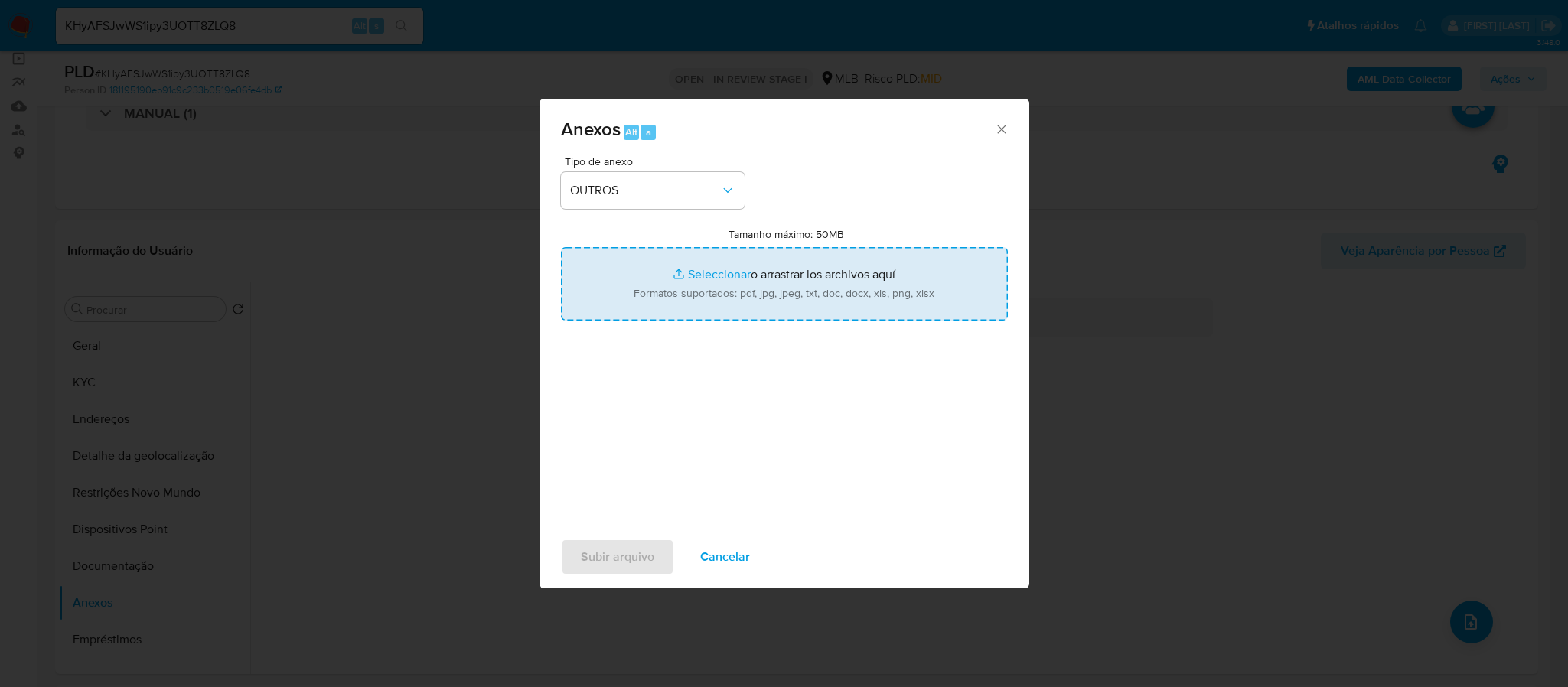 click on "Tamanho máximo: 50MB Seleccionar archivos" at bounding box center (784, 284) 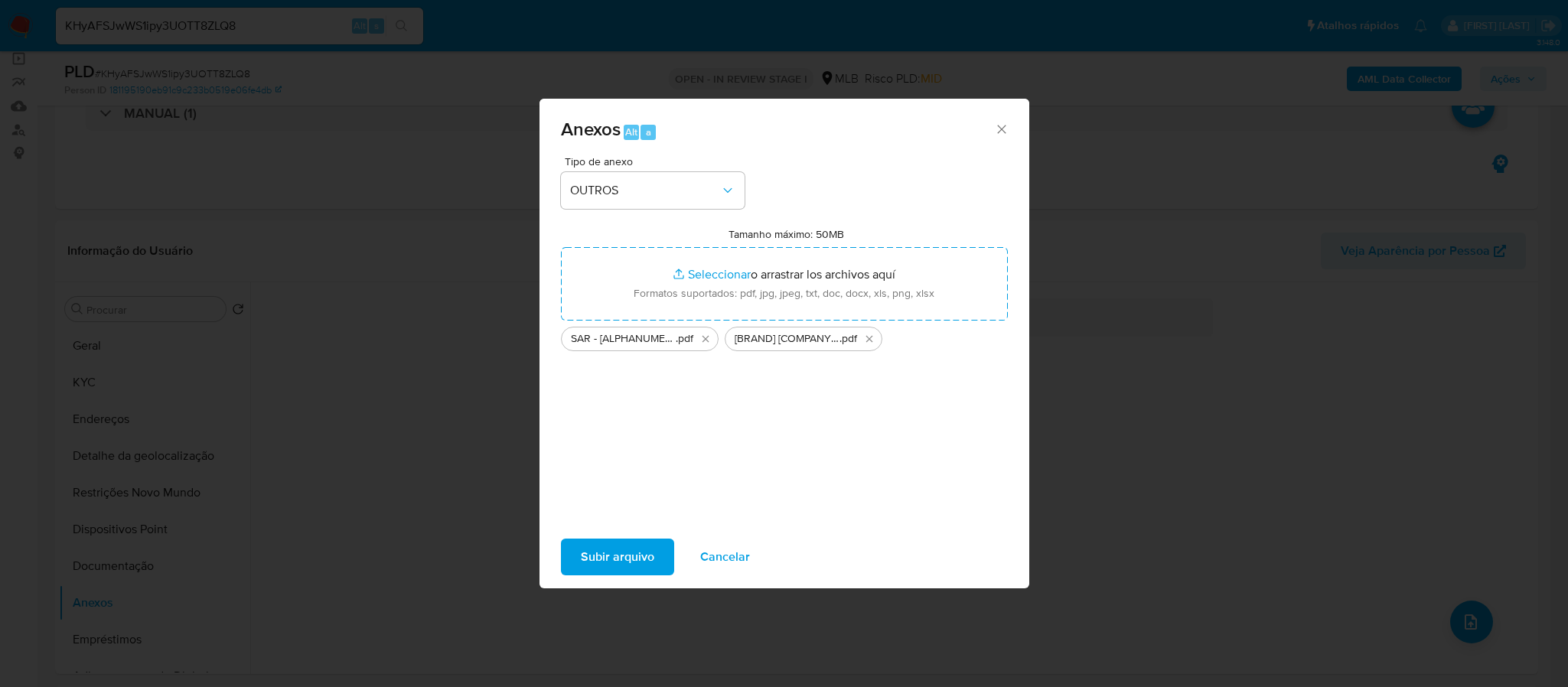 click on "Subir arquivo" at bounding box center [618, 557] 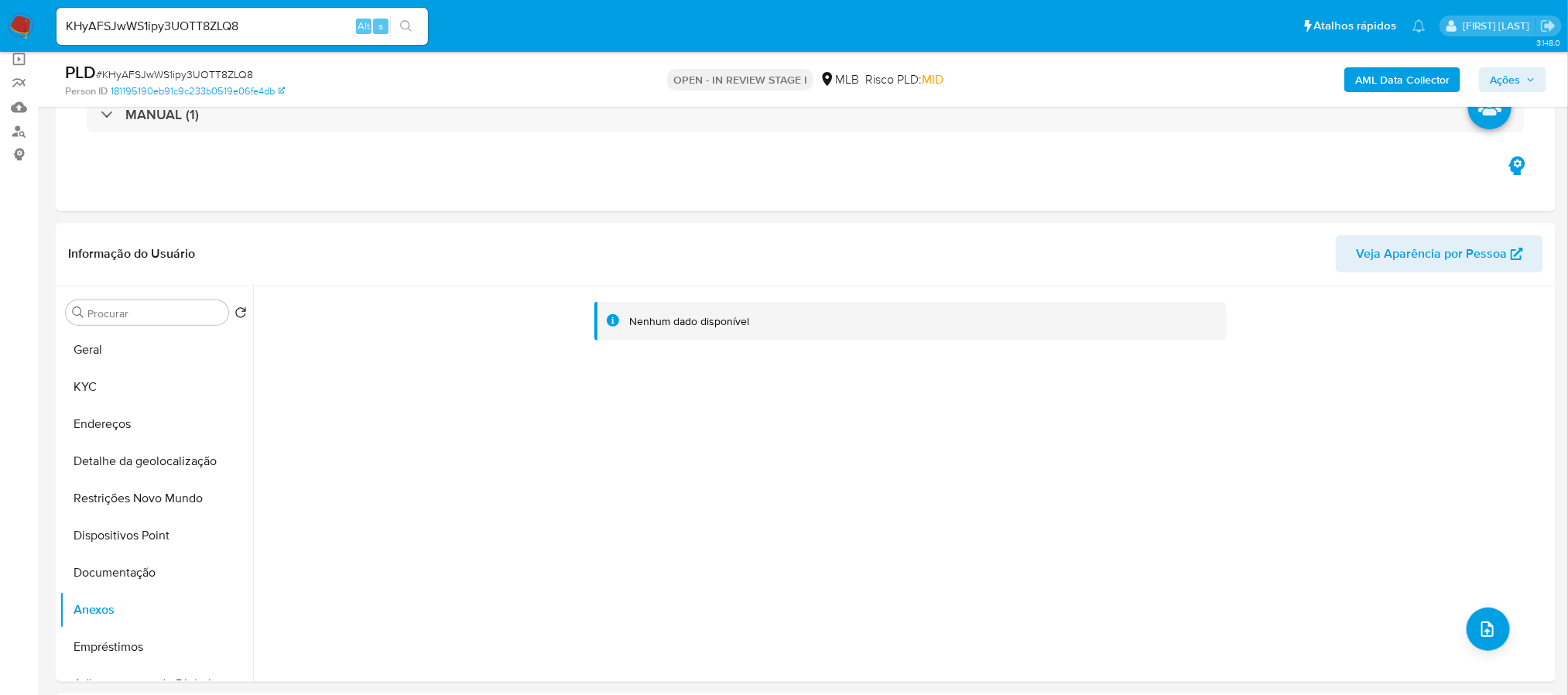 click on "AML Data Collector Ações" at bounding box center [1301, 79] 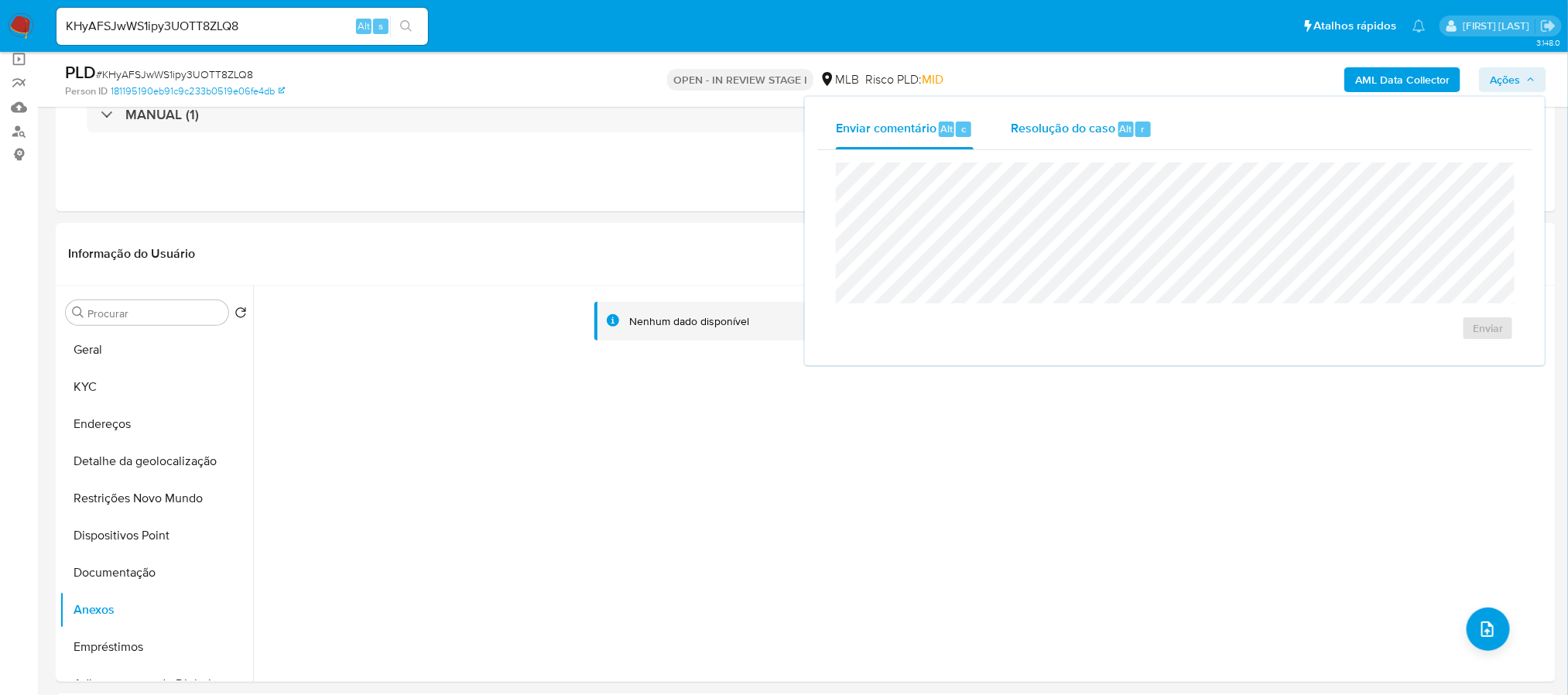 click on "Resolução do caso" at bounding box center [1063, 128] 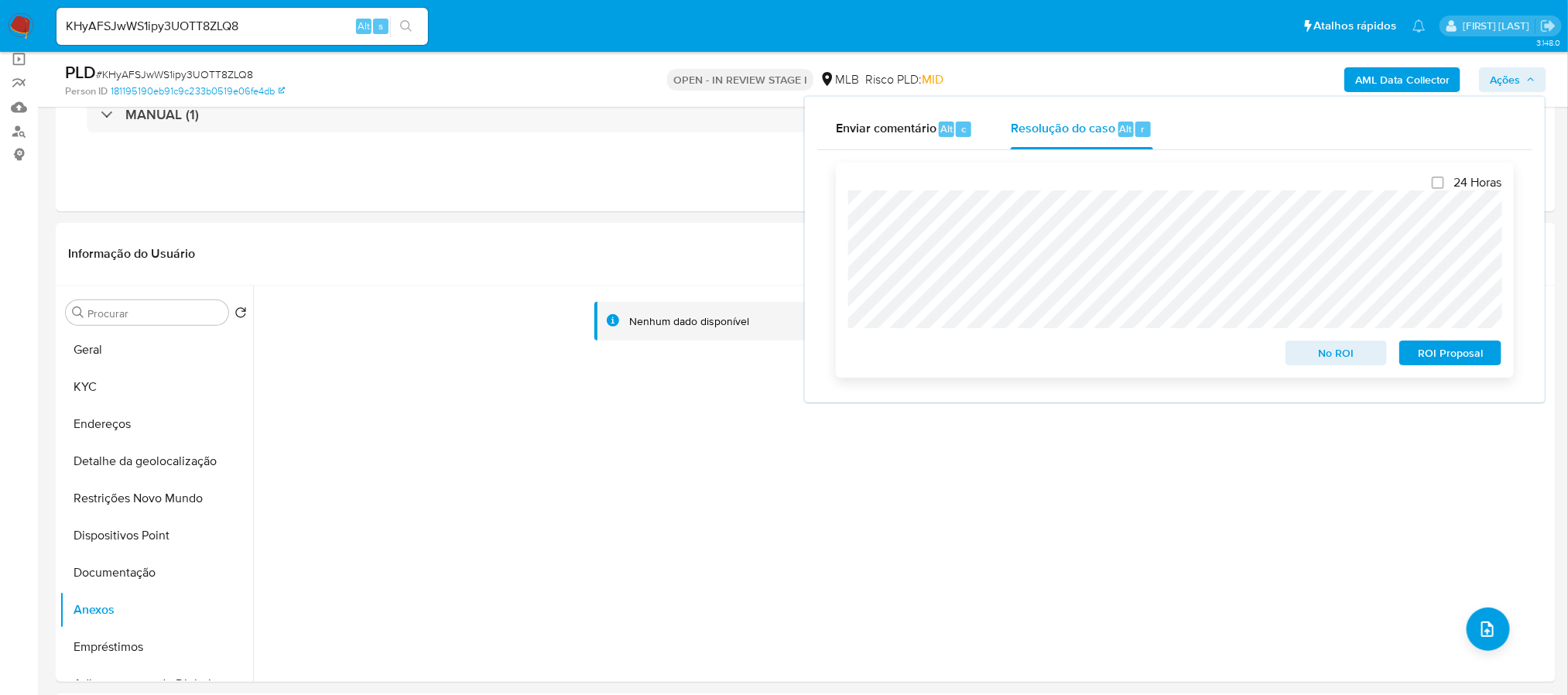 click on "ROI Proposal" at bounding box center (1450, 353) 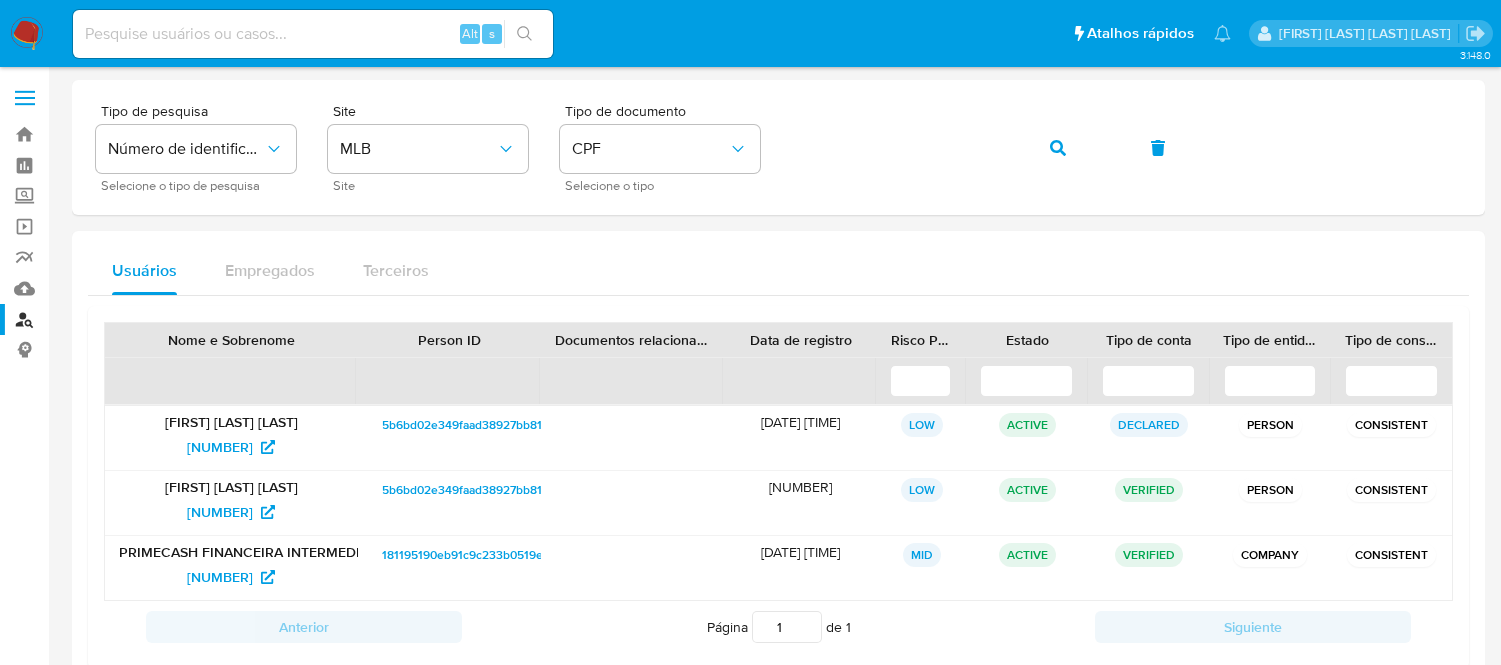 scroll, scrollTop: 50, scrollLeft: 0, axis: vertical 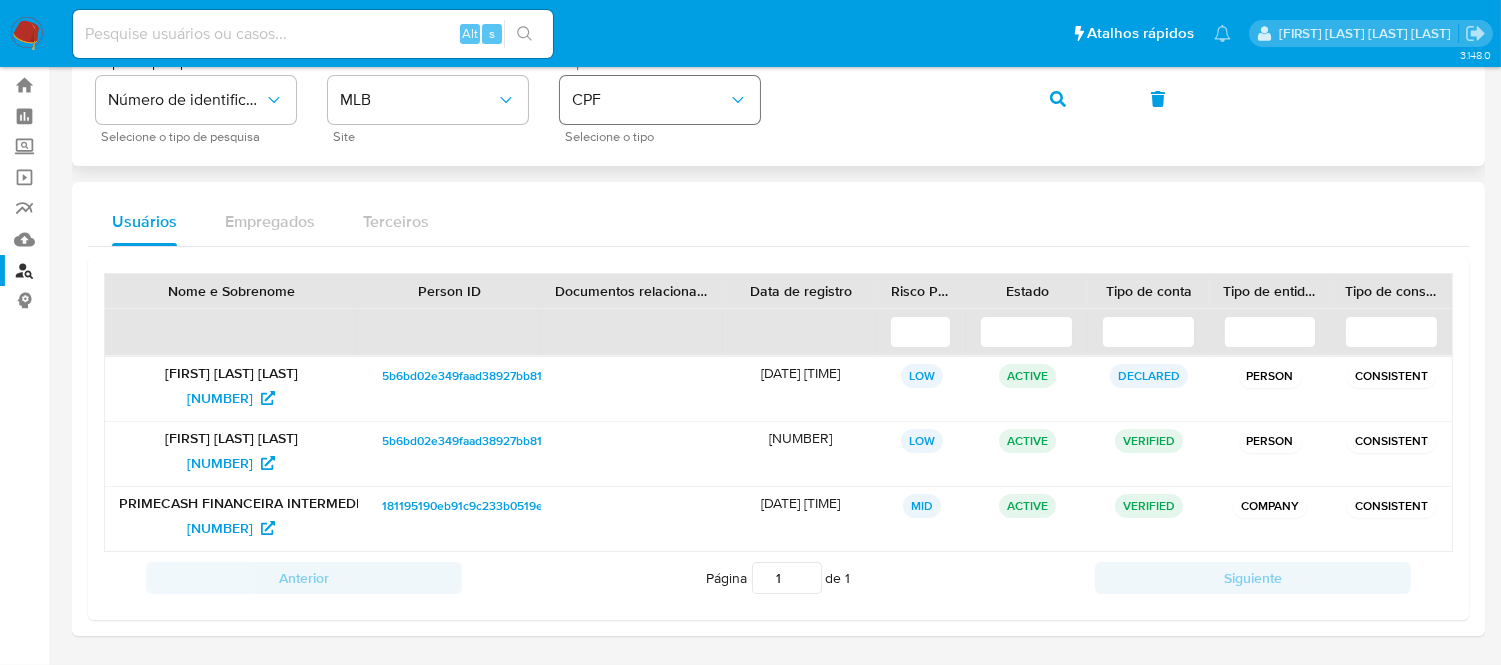 click on "CPF" at bounding box center (660, 100) 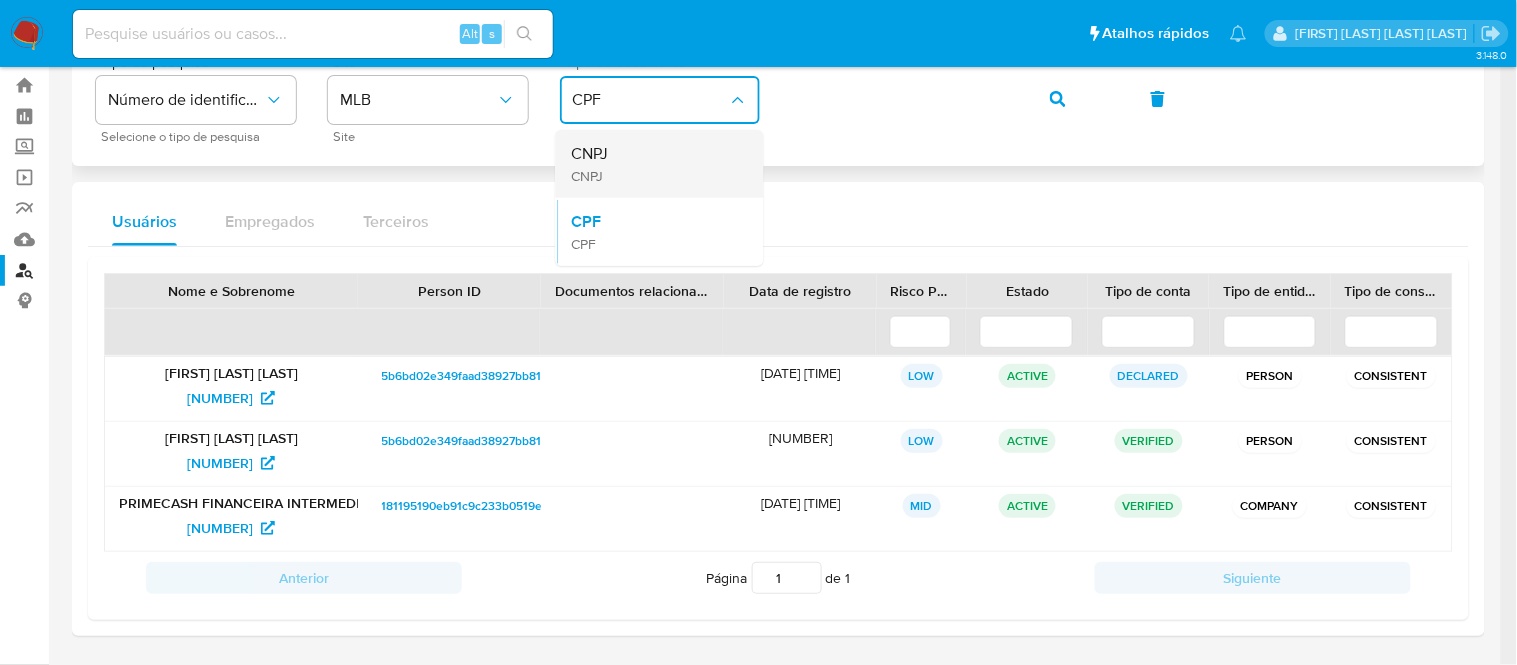 click on "CNPJ CNPJ" at bounding box center (654, 164) 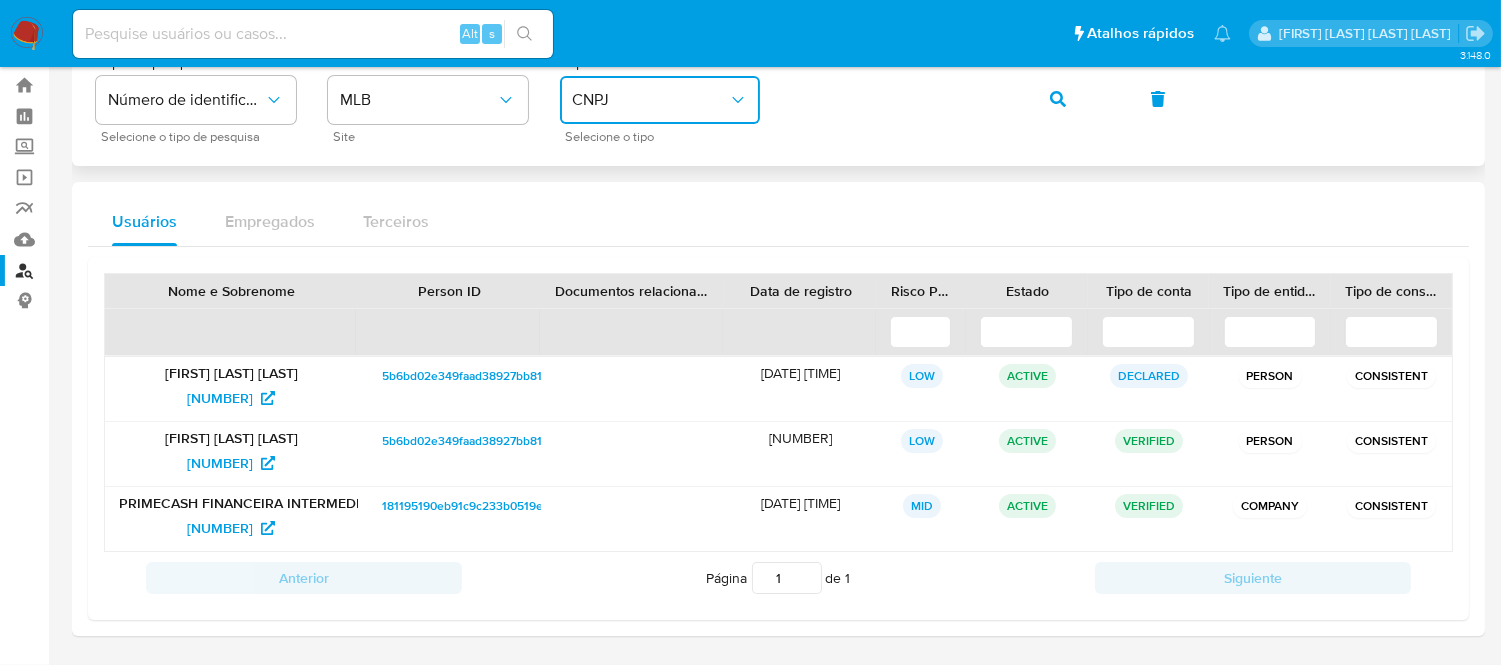 click on "Tipo de pesquisa Número de identificação Selecione o tipo de pesquisa Site MLB Site Tipo de documento CNPJ Selecione o tipo" at bounding box center (778, 98) 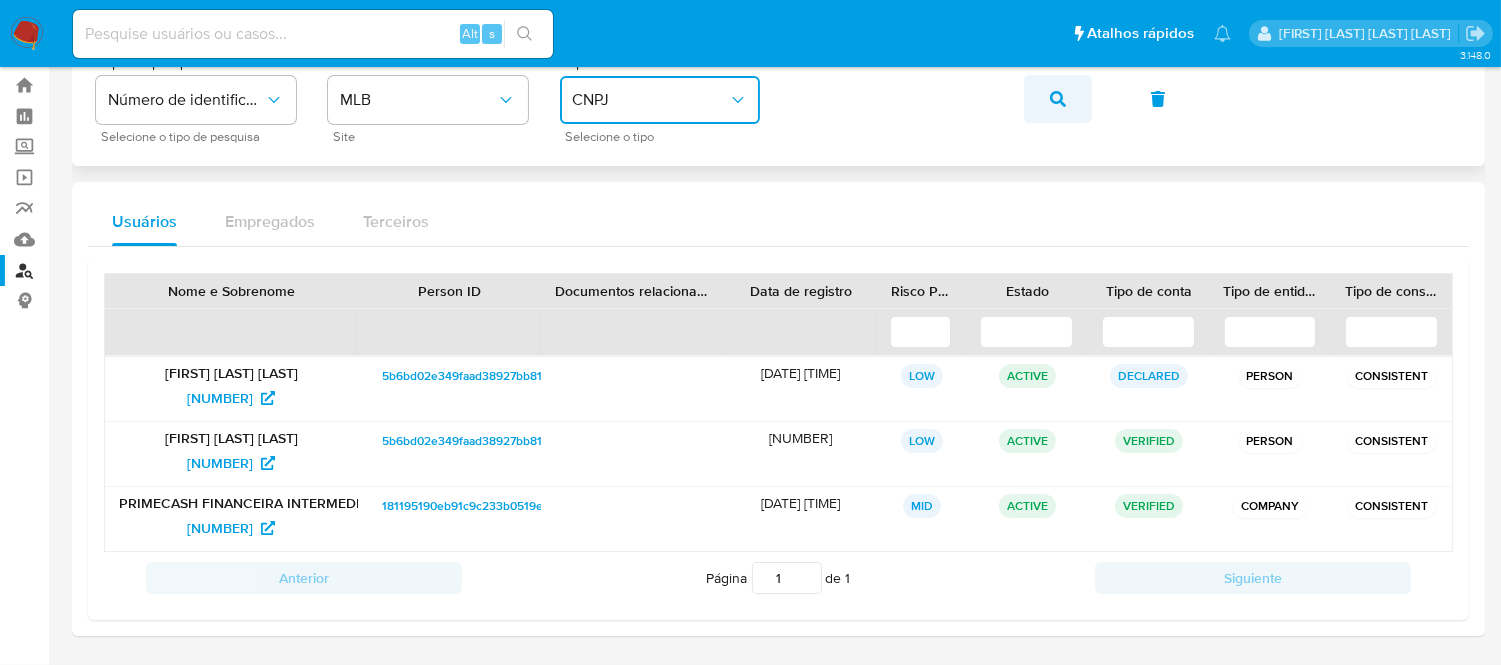 click at bounding box center [1058, 99] 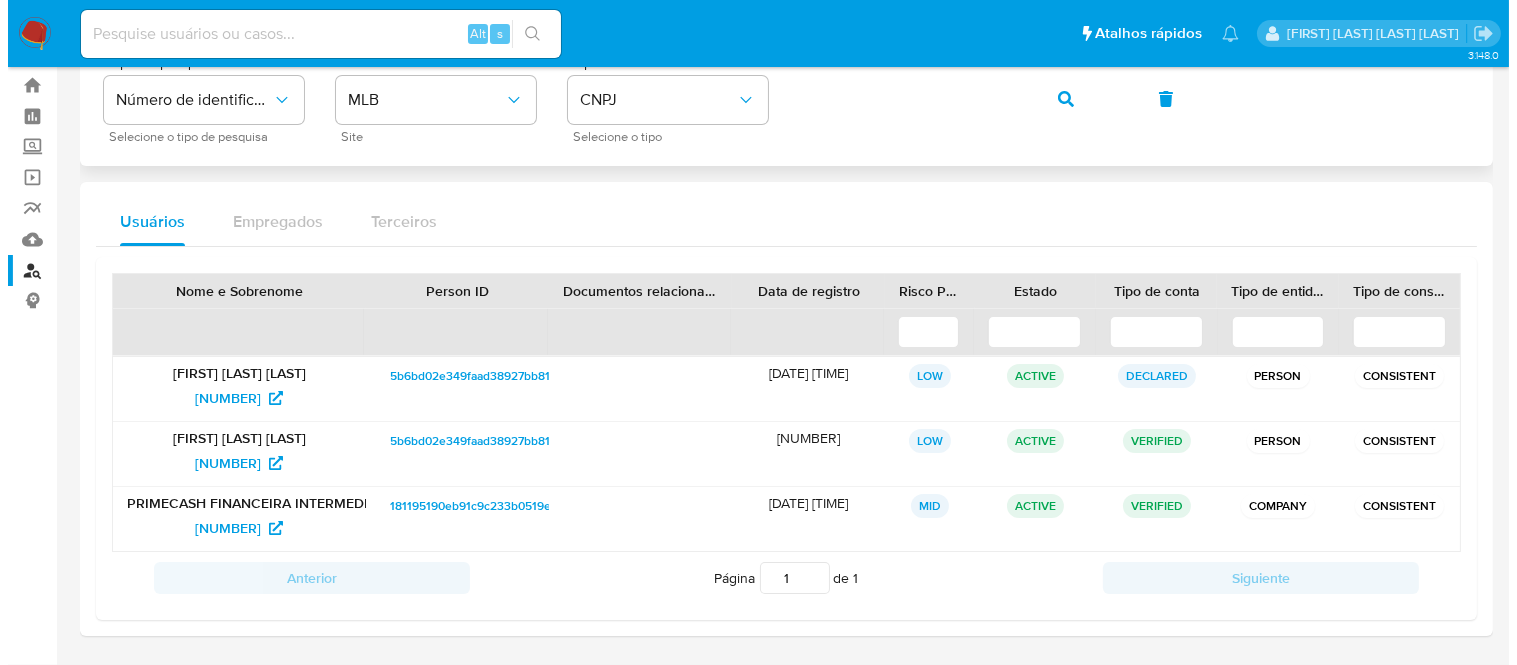 scroll, scrollTop: 0, scrollLeft: 0, axis: both 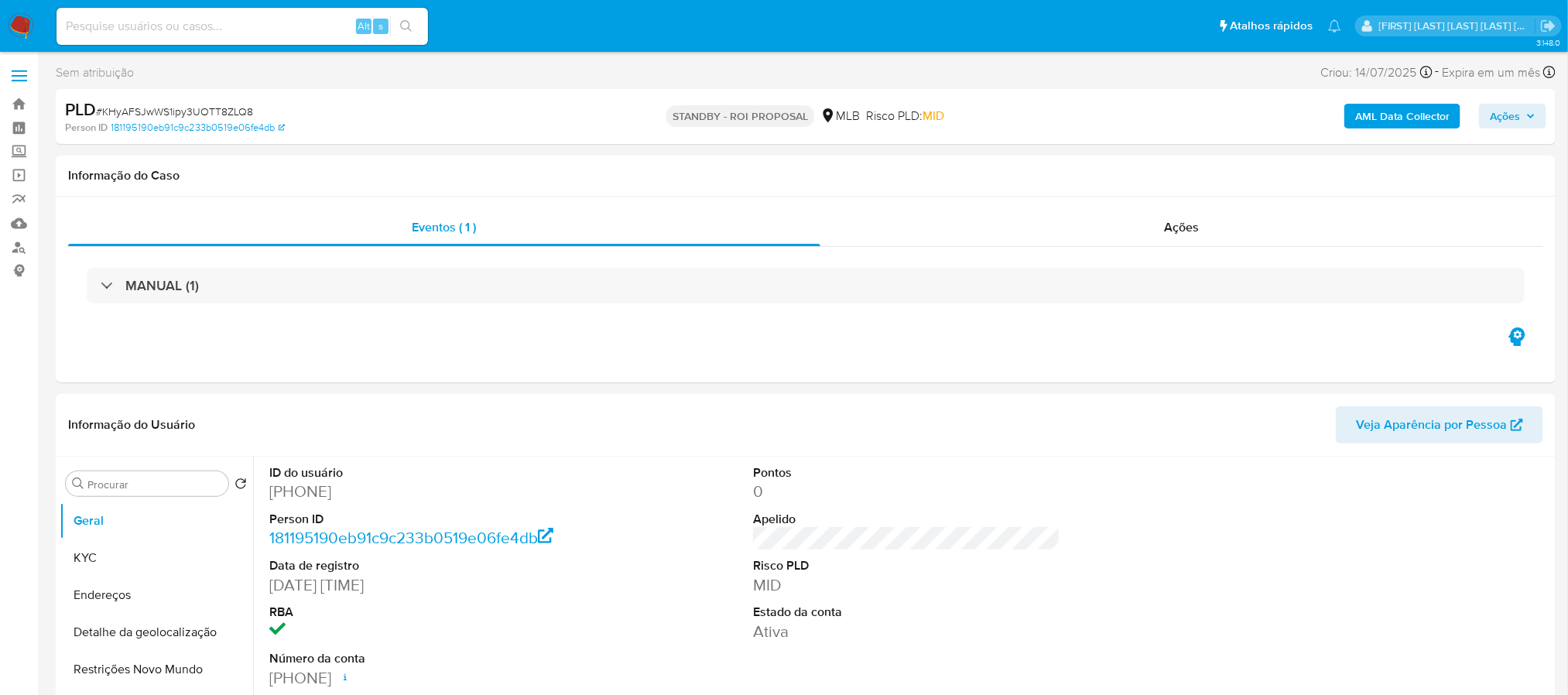 select on "10" 